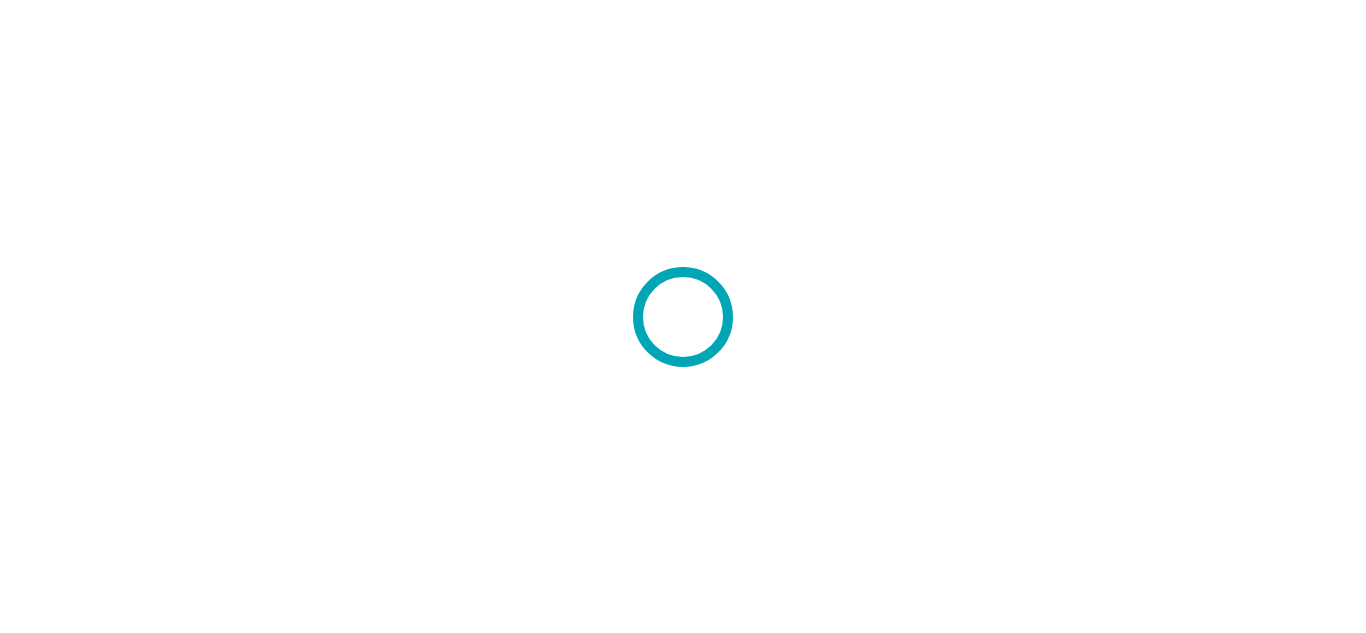 scroll, scrollTop: 0, scrollLeft: 0, axis: both 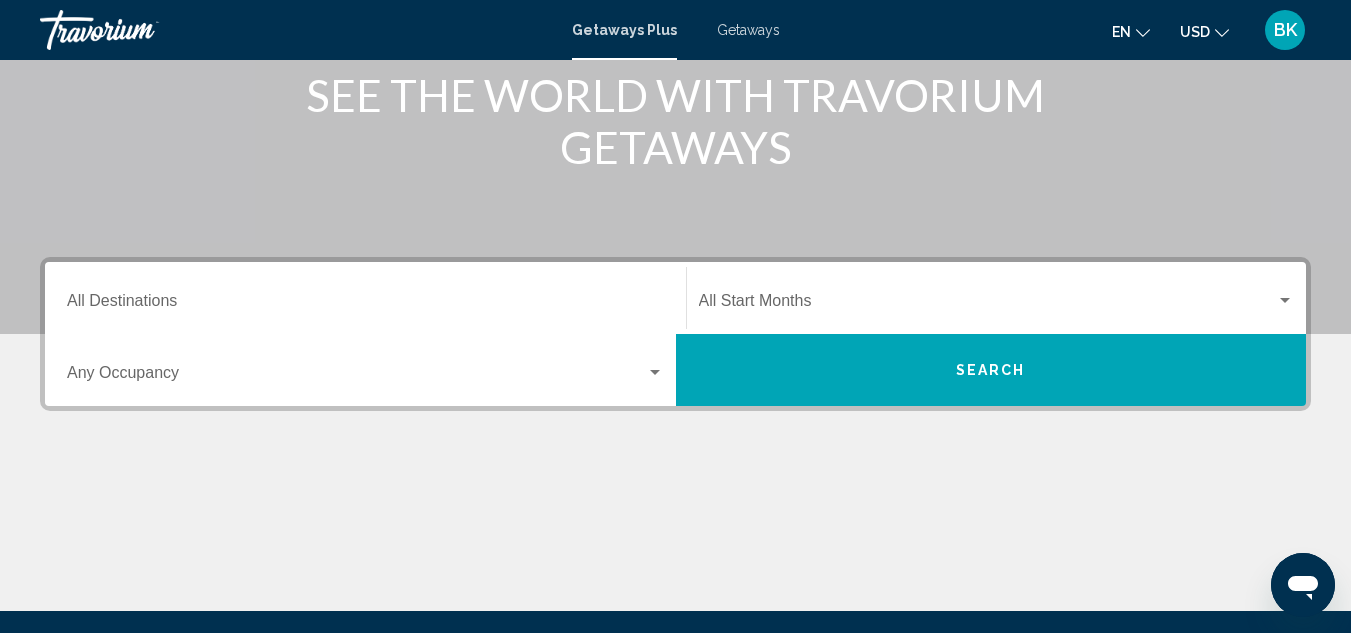 click on "Destination All Destinations" at bounding box center [365, 305] 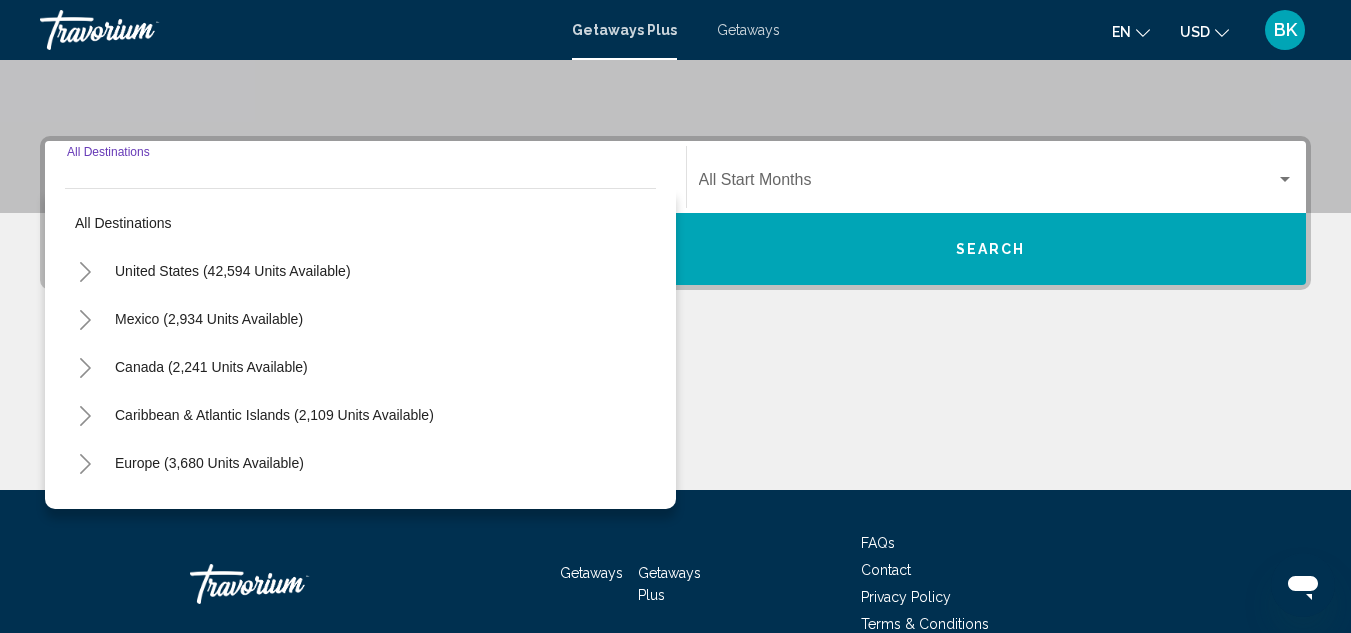 scroll, scrollTop: 458, scrollLeft: 0, axis: vertical 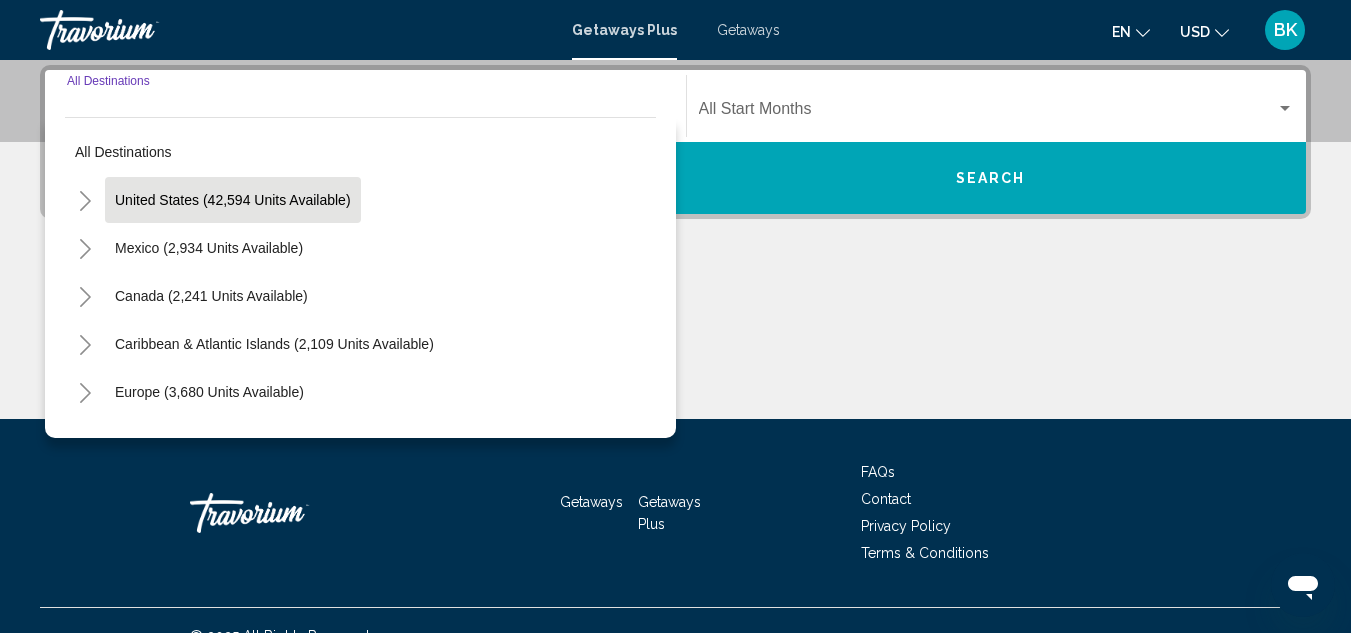 click on "United States (42,594 units available)" at bounding box center (209, 248) 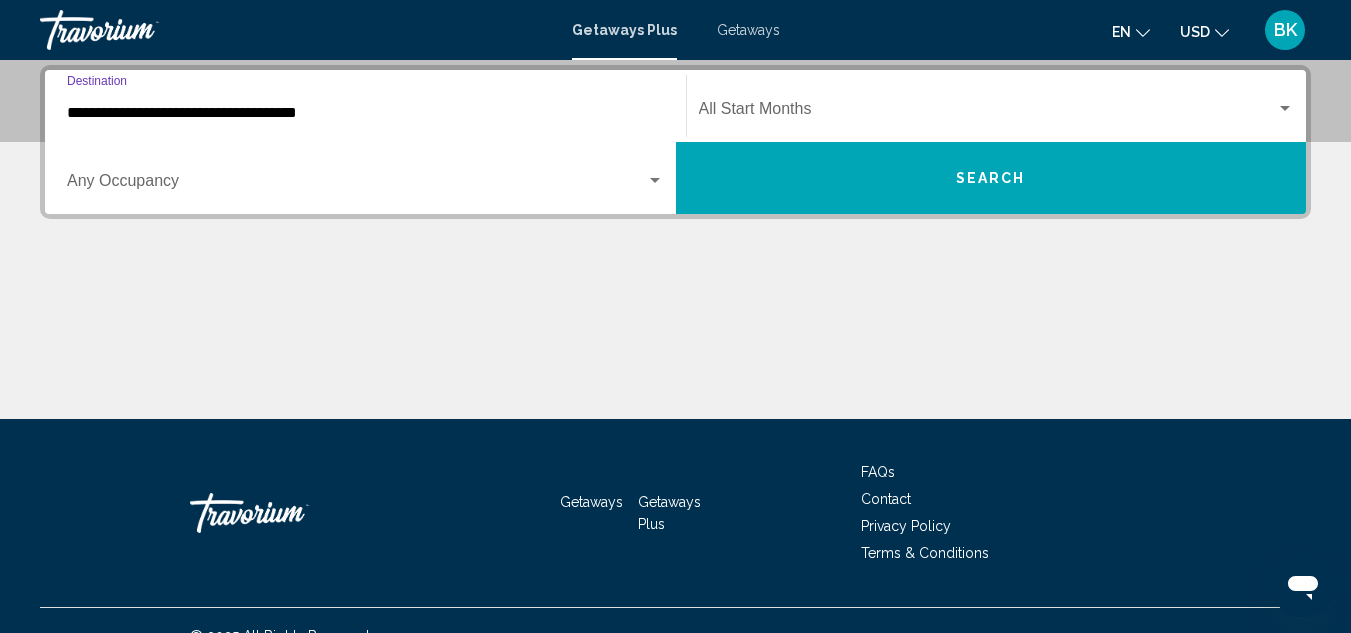click on "**********" at bounding box center [365, 113] 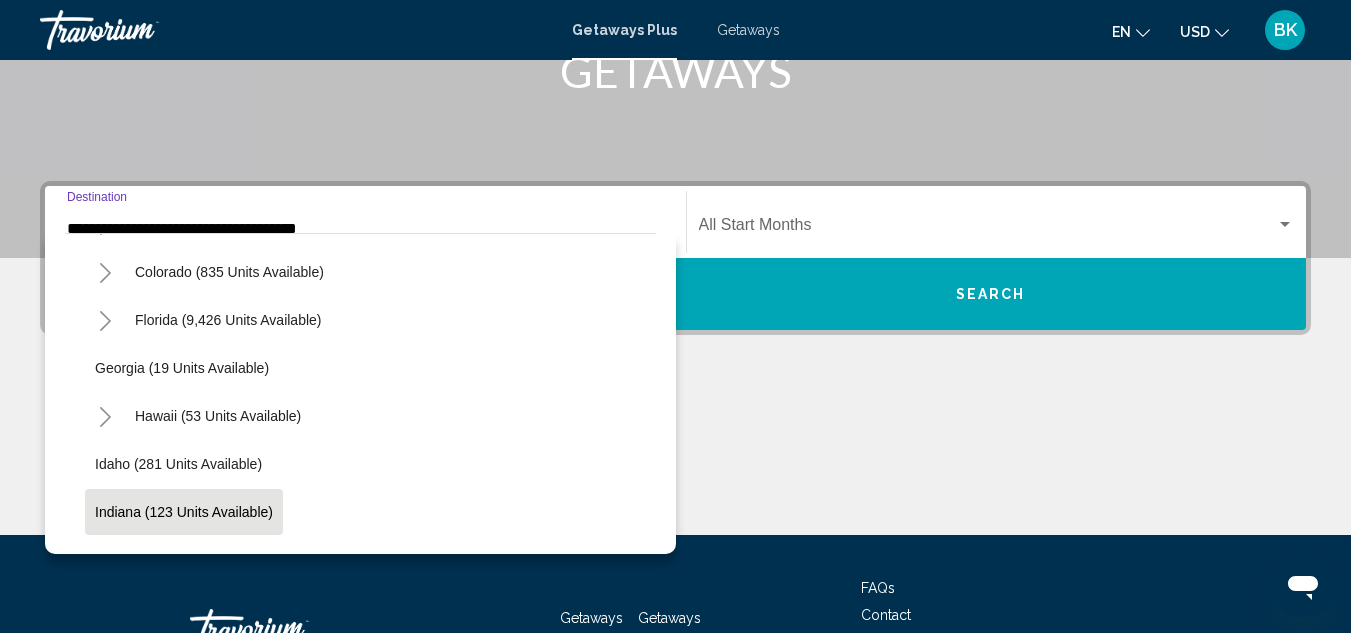 scroll, scrollTop: 234, scrollLeft: 0, axis: vertical 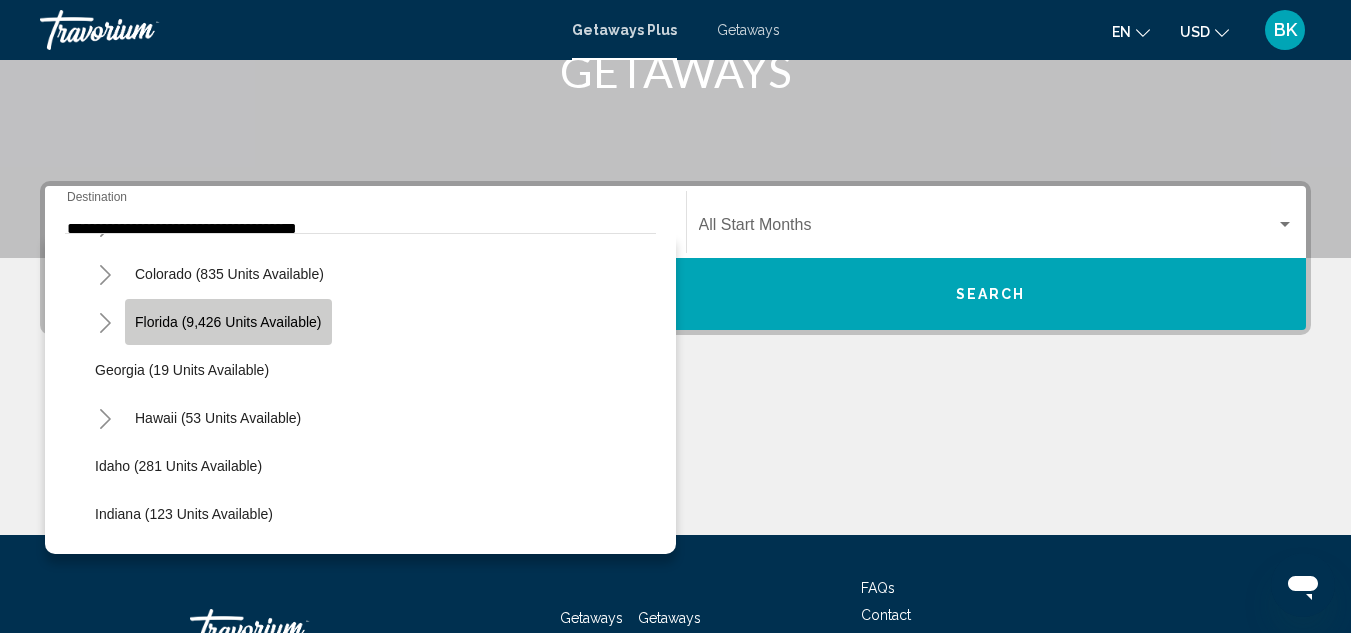 click on "Florida (9,426 units available)" 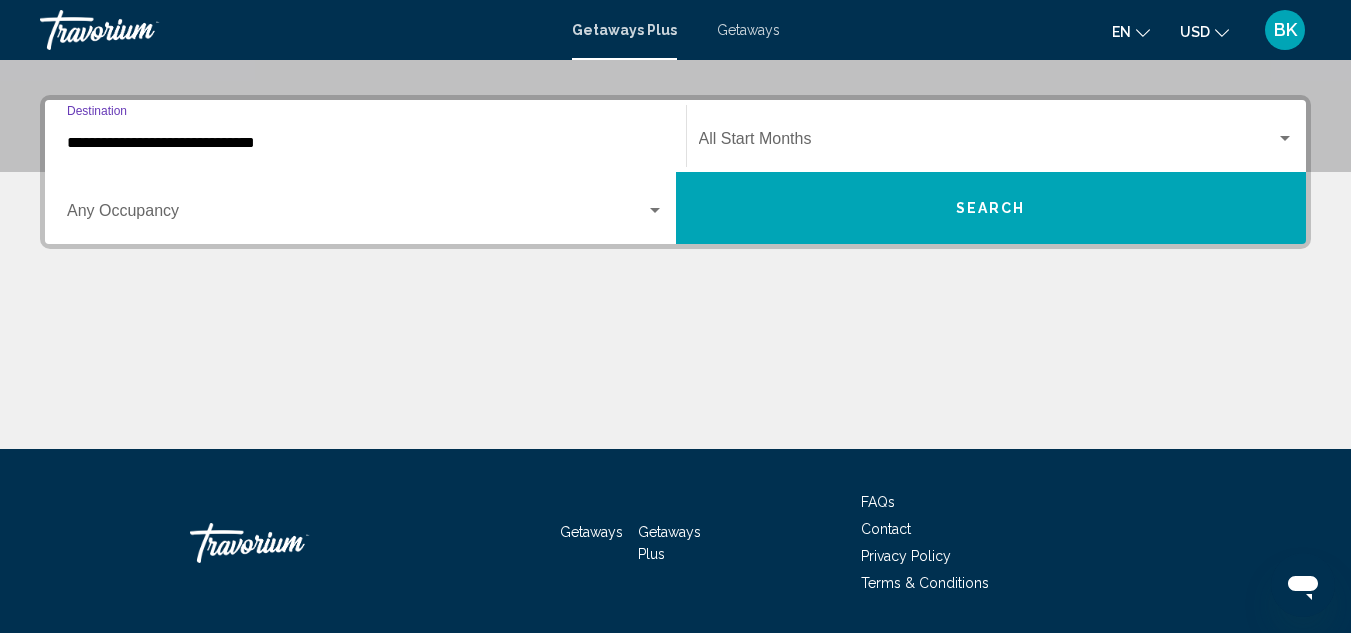 scroll, scrollTop: 458, scrollLeft: 0, axis: vertical 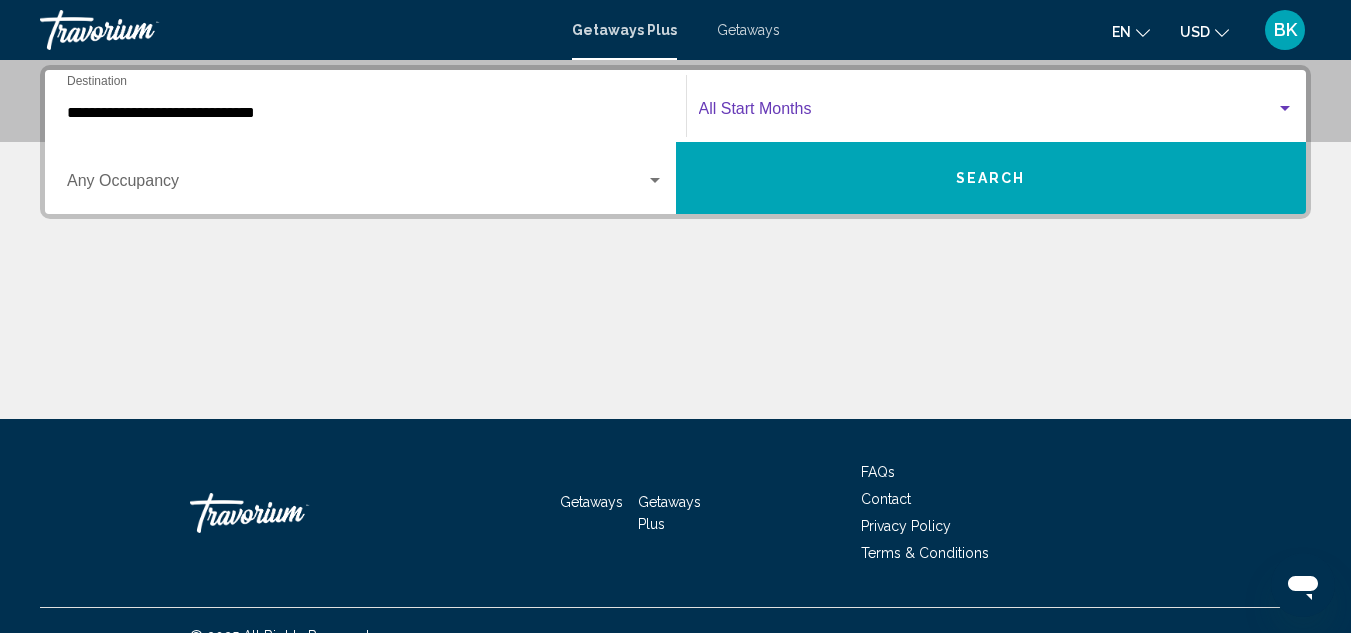 click at bounding box center [988, 113] 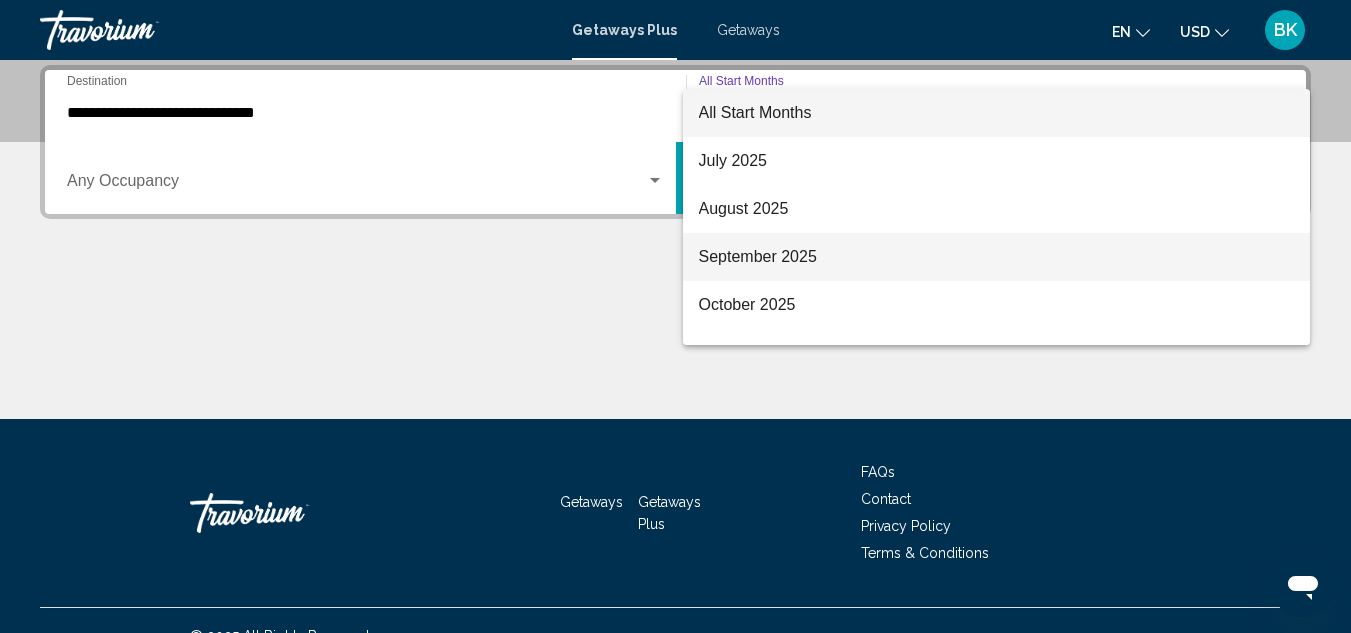 click on "September 2025" at bounding box center [997, 257] 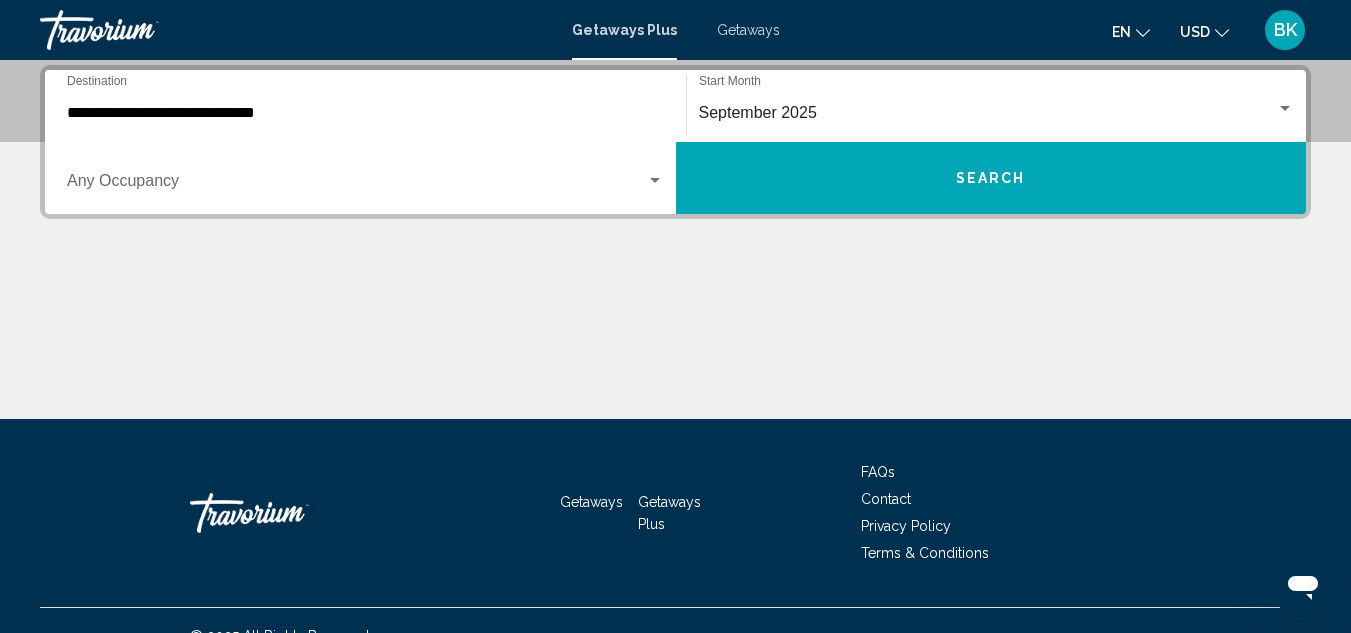 click on "**********" at bounding box center [675, 242] 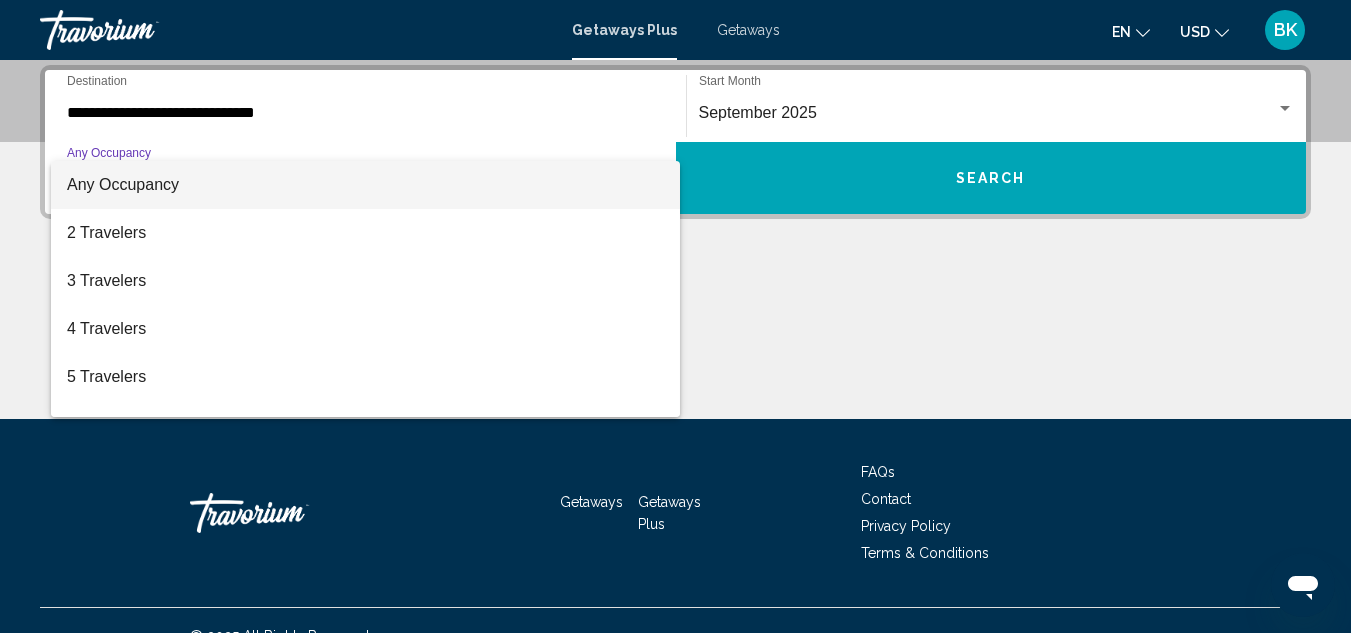 click at bounding box center (675, 316) 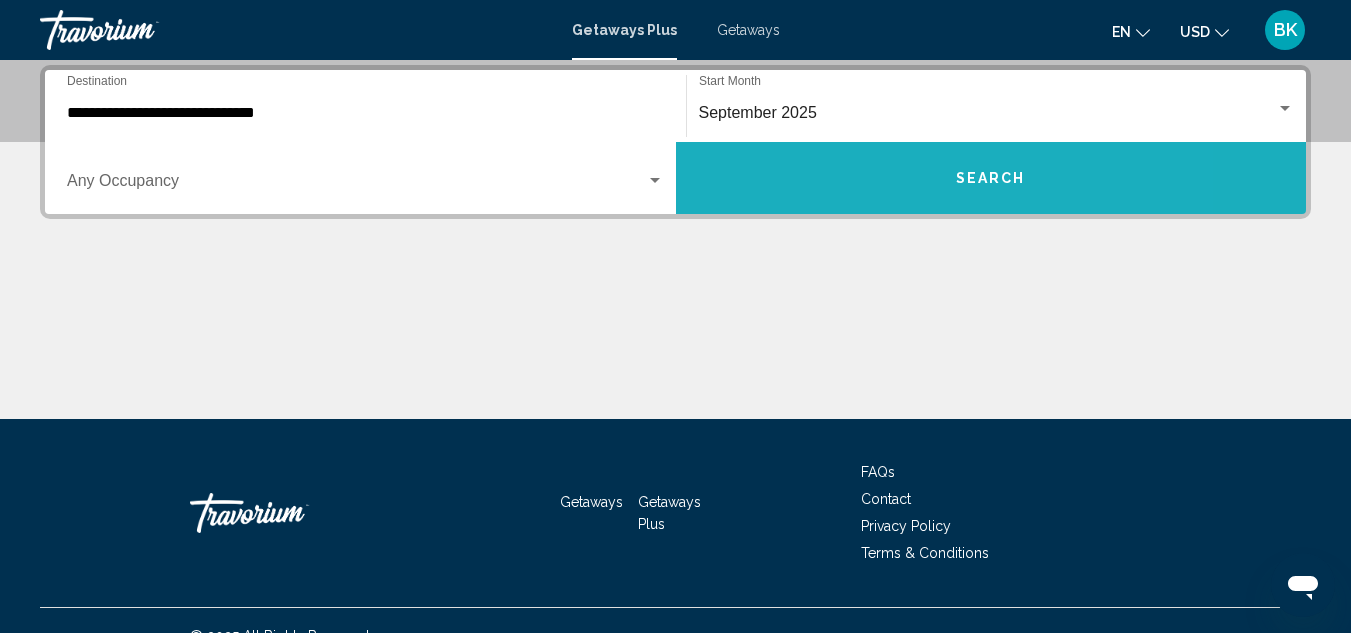 click on "Search" at bounding box center [991, 178] 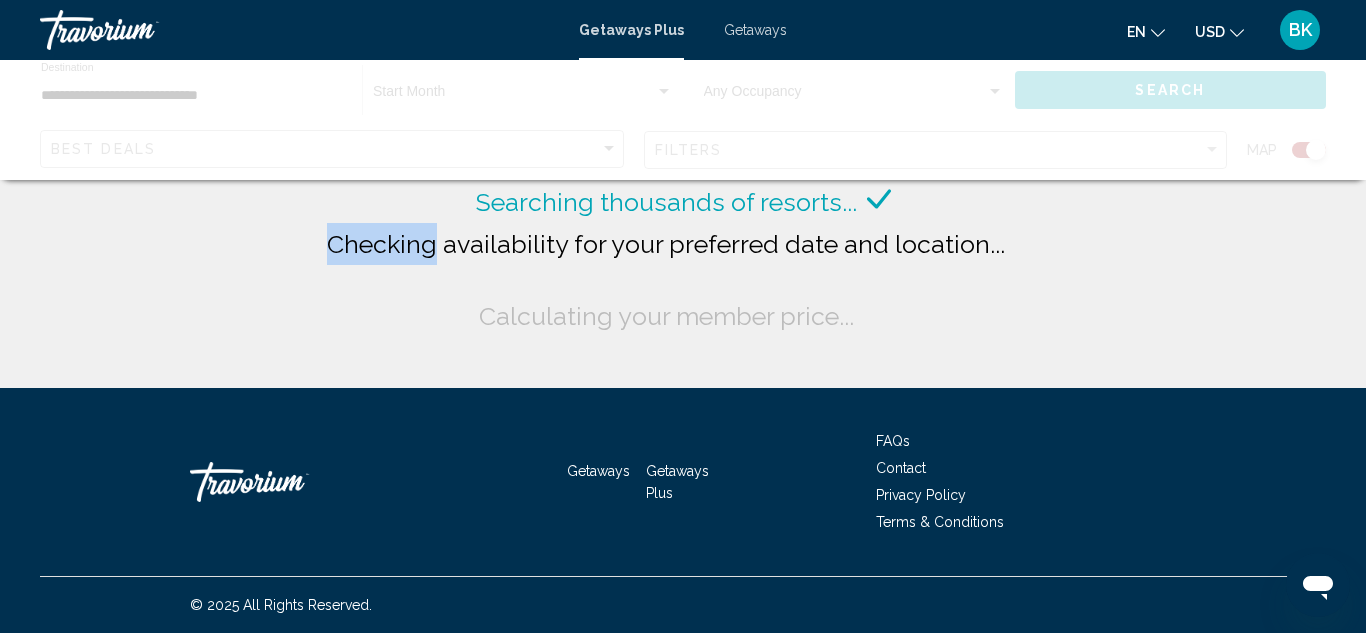 click 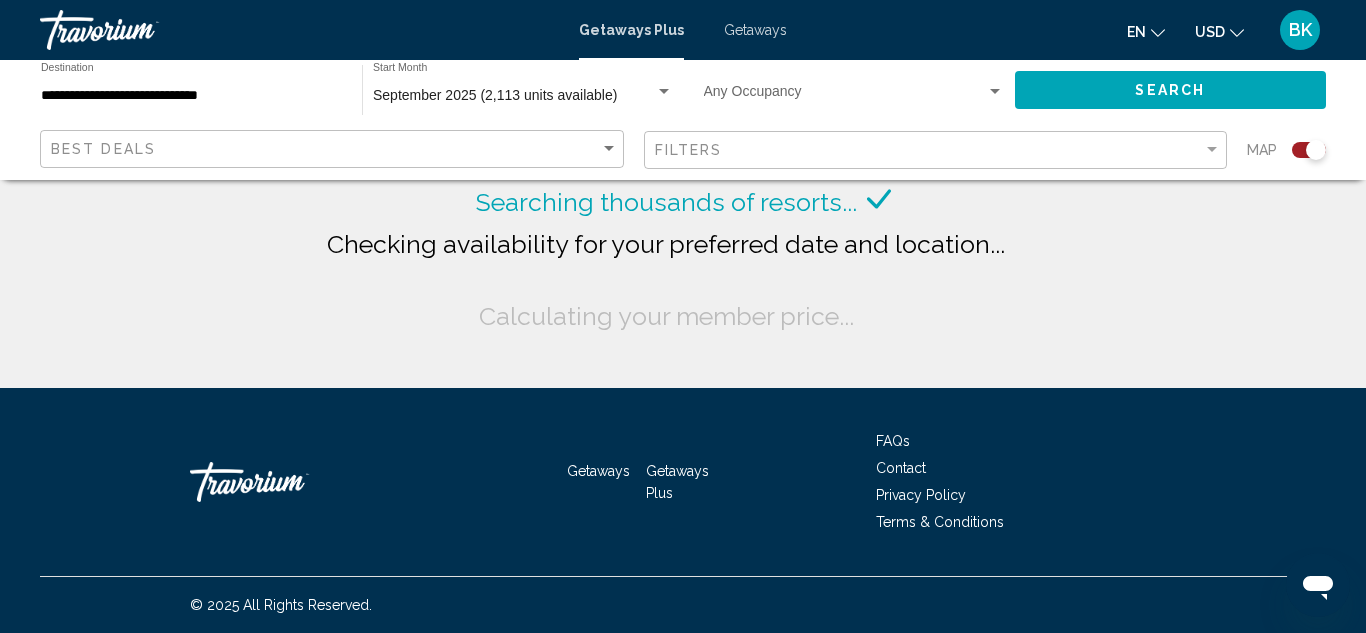 click on "**********" 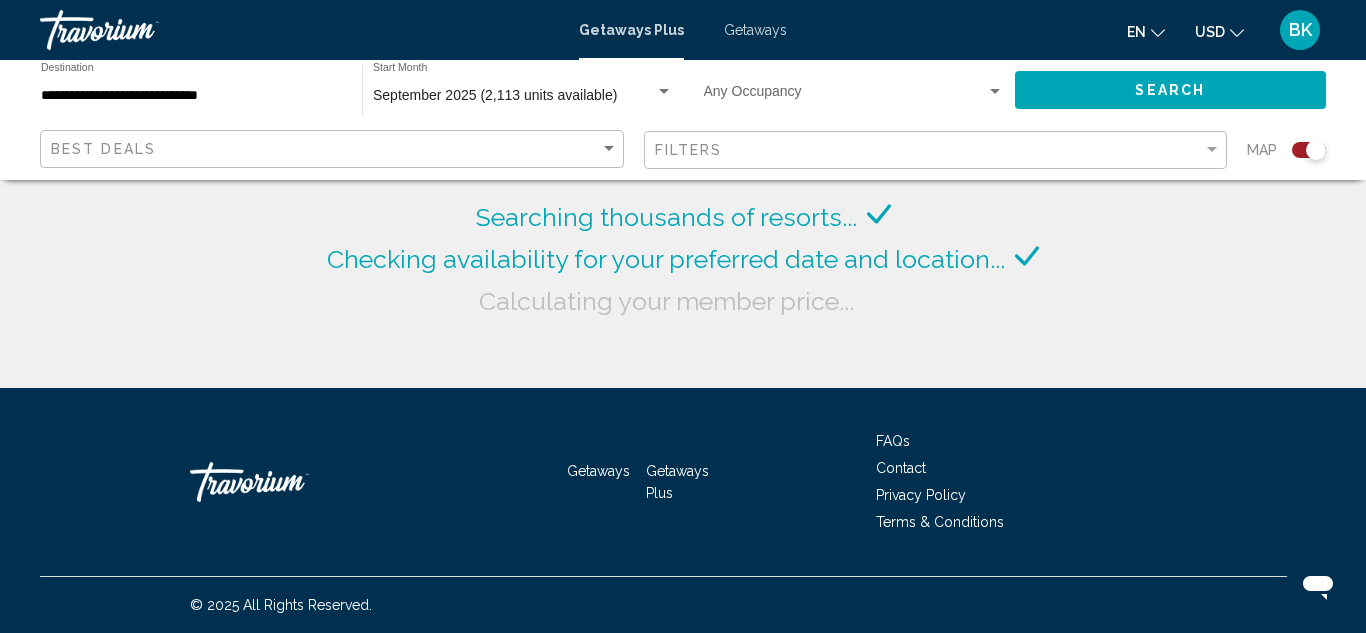 click on "**********" 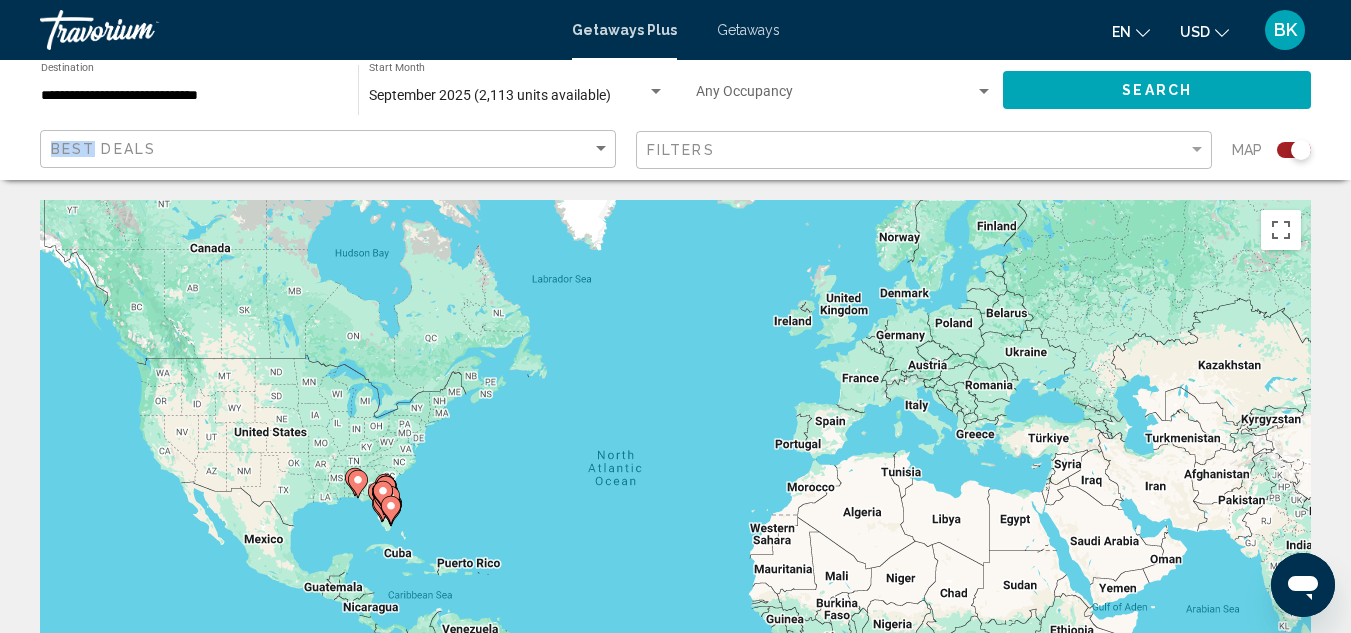 click on "**********" 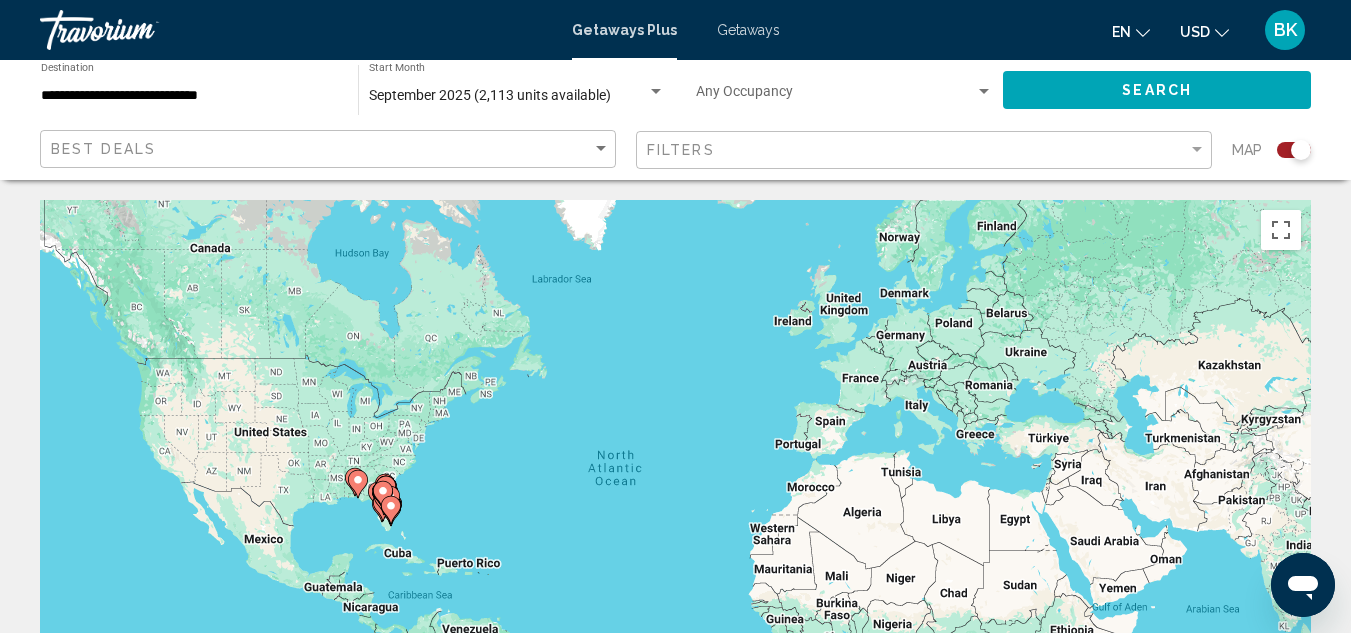 click at bounding box center (835, 96) 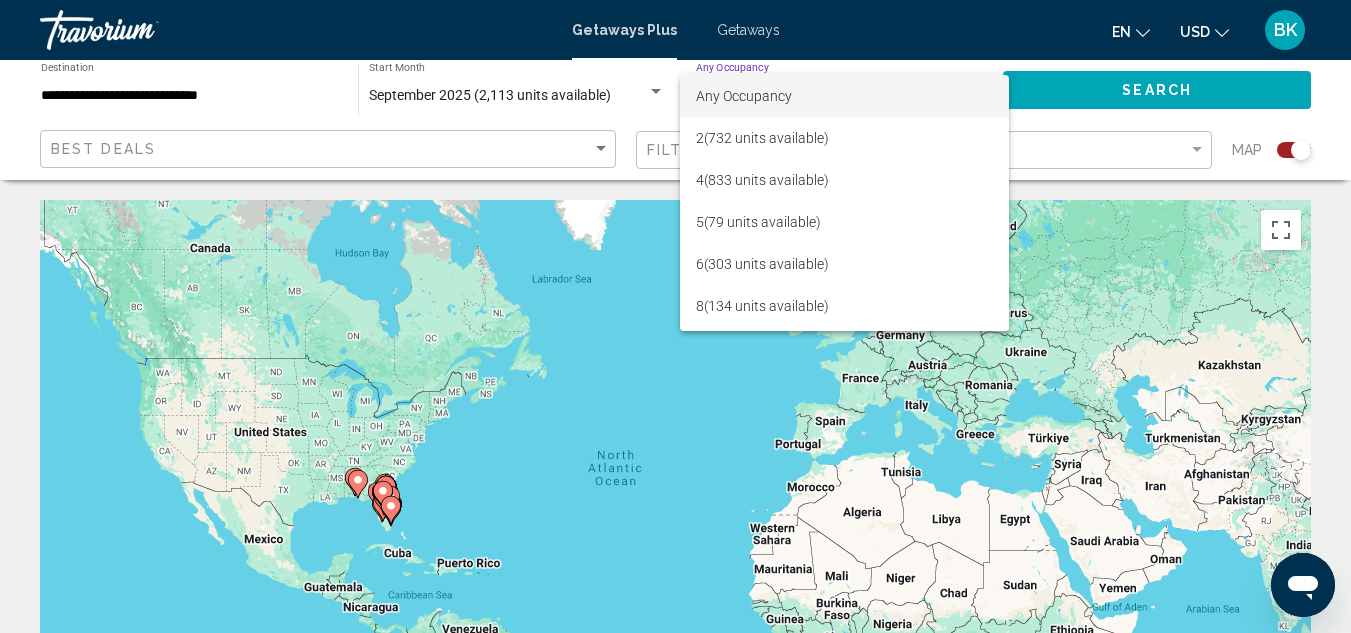 click at bounding box center (675, 316) 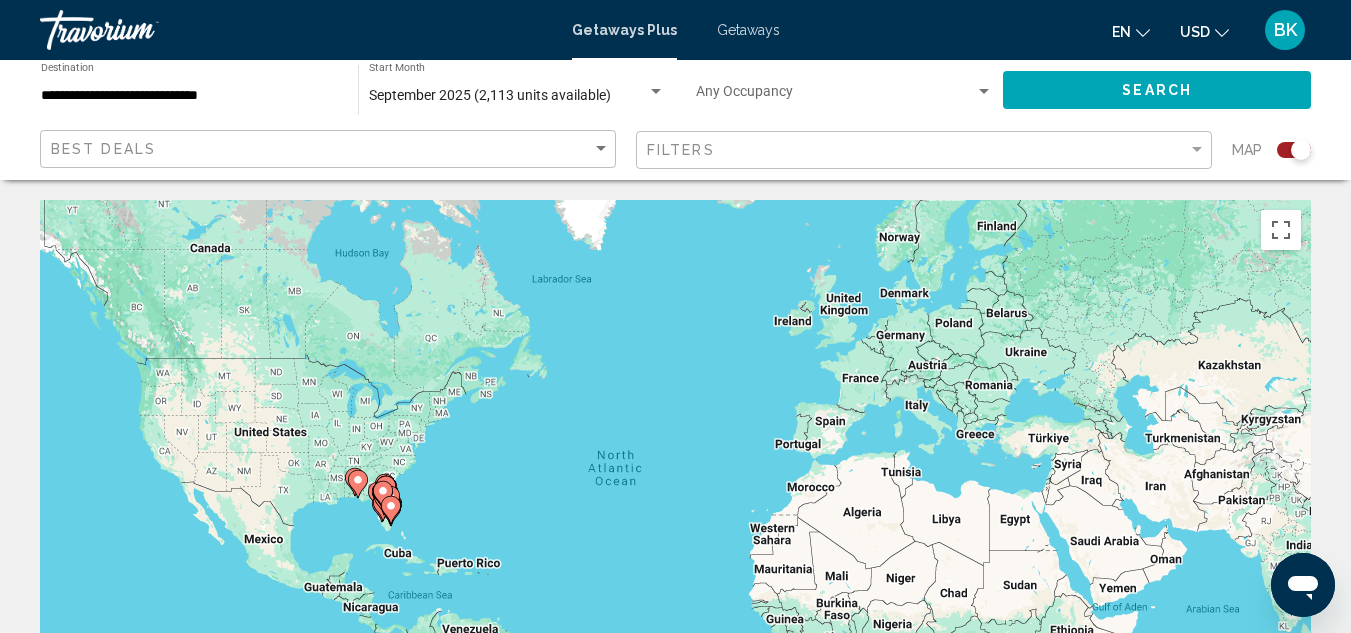 click on "To navigate the map with touch gestures double-tap and hold your finger on the map, then drag the map. ← Move left → Move right ↑ Move up ↓ Move down + Zoom in - Zoom out Home Jump left by 75% End Jump right by 75% Page Up Jump up by 75% Page Down Jump down by 75% To activate drag with keyboard, press Alt + Enter. Once in keyboard drag state, use the arrow keys to move the marker. To complete the drag, press the Enter key. To cancel, press Escape. Keyboard shortcuts Map Data Map data ©2025 Google, INEGI Map data ©2025 Google, INEGI 1000 km  Click to toggle between metric and imperial units Terms Report a map error 2,113 Getaways Plus units available across 103 Resorts Save up to  100%   Ocean Landings Resort and Racquet Club  Resort  -  This is an adults only resort
Cocoa Beach, FL, 329313111, USA From $700.00 USD $0.00 USD For 7 nights You save  $700.00 USD   temp  3
Fitness Center" at bounding box center (675, 2041) 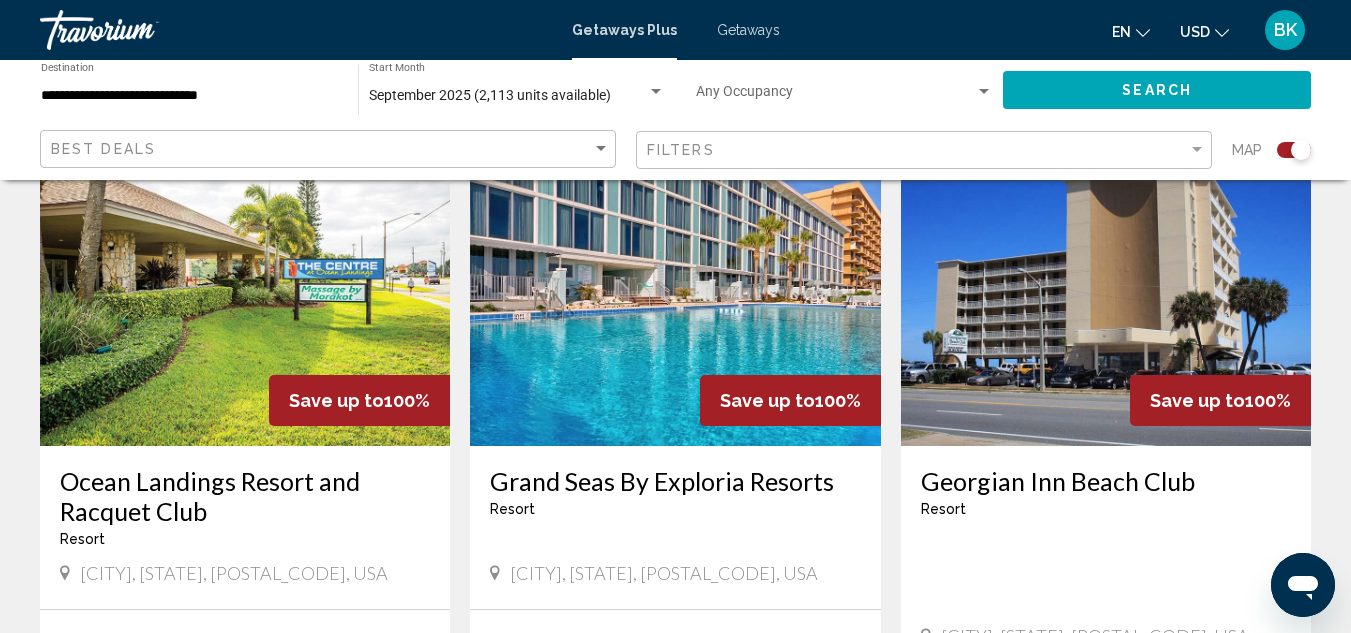 scroll, scrollTop: 765, scrollLeft: 0, axis: vertical 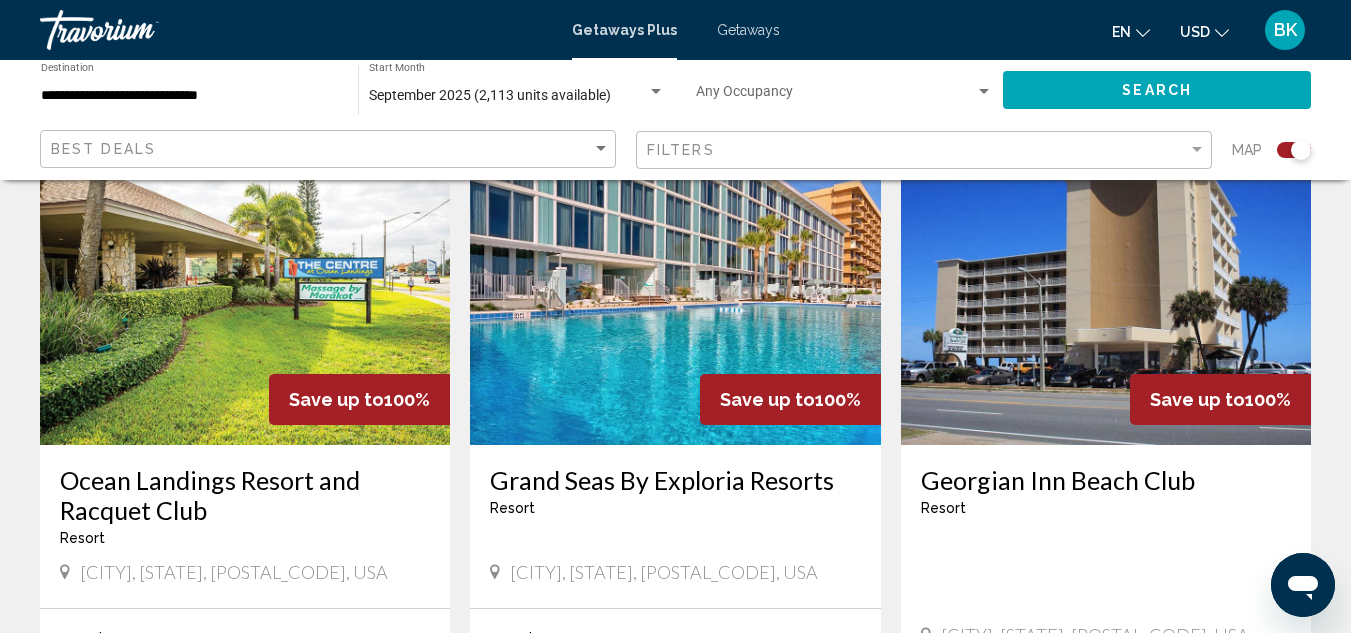 click on "To navigate the map with touch gestures double-tap and hold your finger on the map, then drag the map. ← Move left → Move right ↑ Move up ↓ Move down + Zoom in - Zoom out Home Jump left by 75% End Jump right by 75% Page Up Jump up by 75% Page Down Jump down by 75% To activate drag with keyboard, press Alt + Enter. Once in keyboard drag state, use the arrow keys to move the marker. To complete the drag, press the Enter key. To cancel, press Escape. Keyboard shortcuts Map Data Map data ©2025 Google, INEGI Map data ©2025 Google, INEGI 1000 km  Click to toggle between metric and imperial units Terms Report a map error 2,113 Getaways Plus units available across 103 Resorts Save up to  100%   Ocean Landings Resort and Racquet Club  Resort  -  This is an adults only resort
Cocoa Beach, FL, 329313111, USA From $700.00 USD $0.00 USD For 7 nights You save  $700.00 USD   temp  3
Fitness Center" at bounding box center [675, 1276] 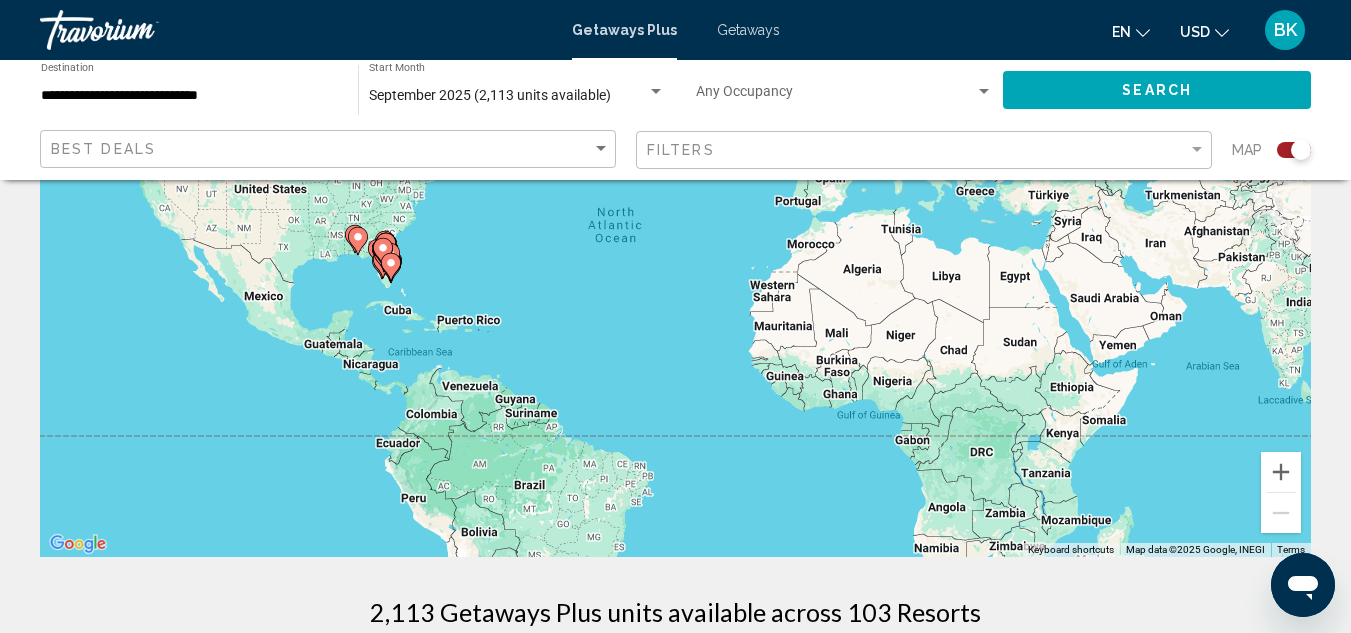 scroll, scrollTop: 242, scrollLeft: 0, axis: vertical 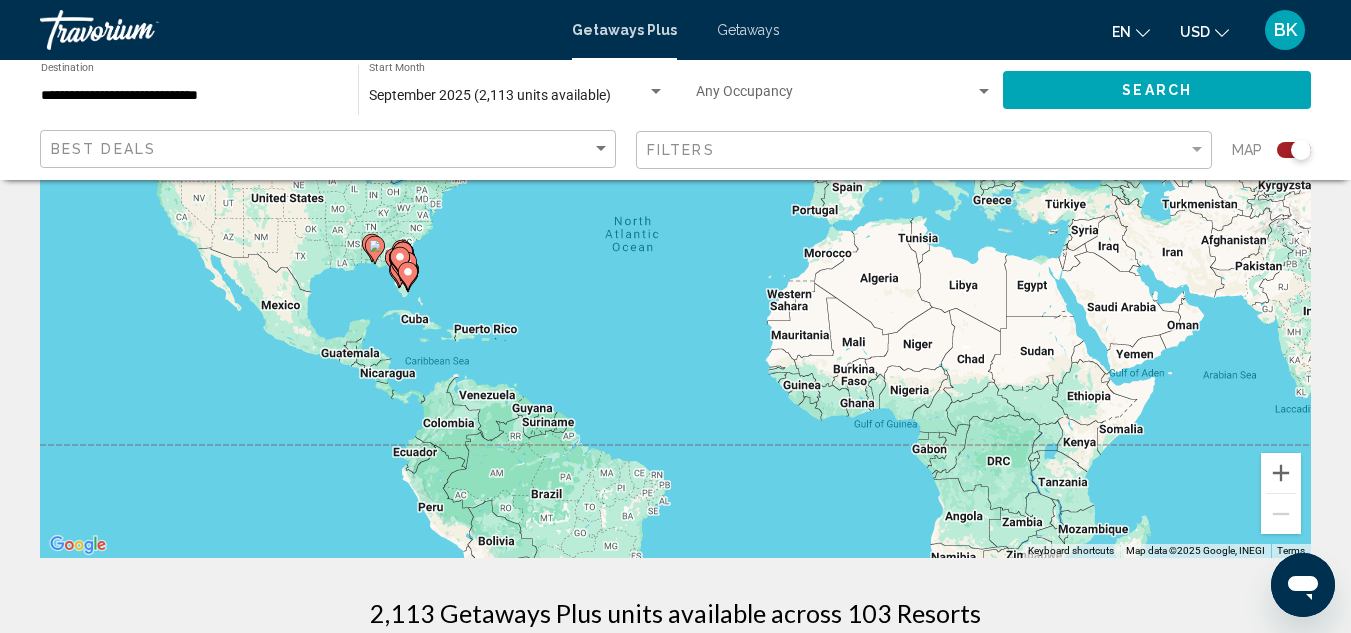 drag, startPoint x: 844, startPoint y: 395, endPoint x: 1052, endPoint y: 478, distance: 223.94865 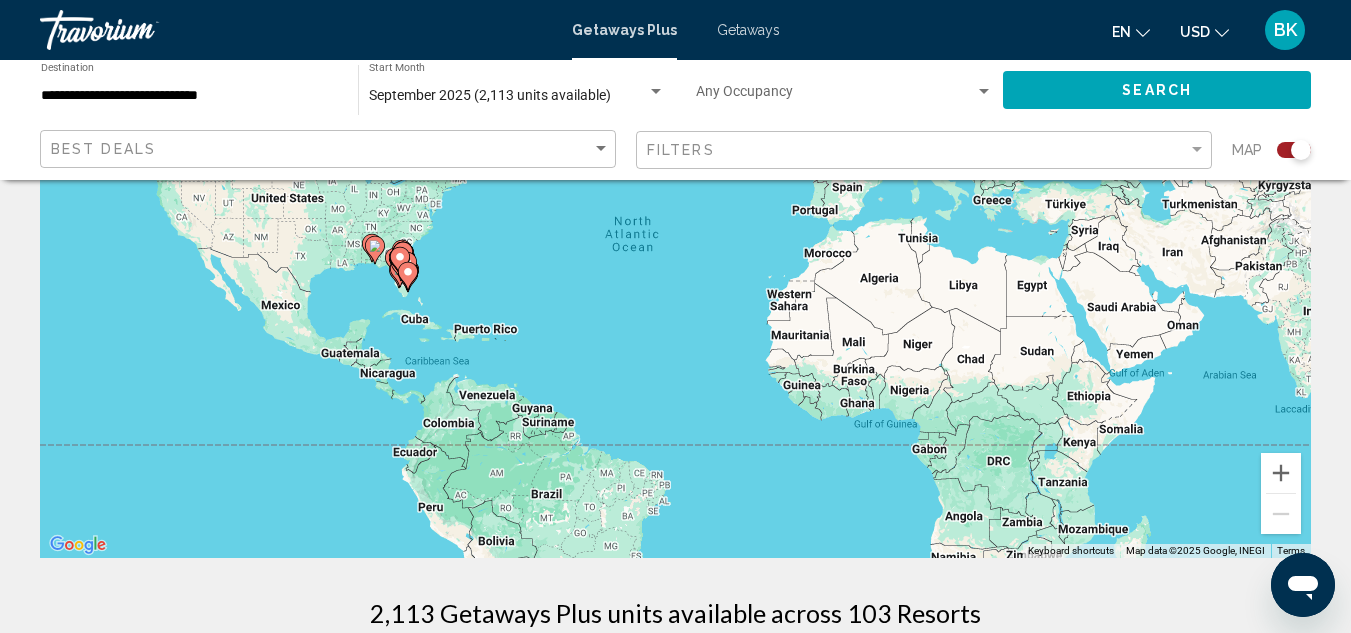 click on "To activate drag with keyboard, press Alt + Enter. Once in keyboard drag state, use the arrow keys to move the marker. To complete the drag, press the Enter key. To cancel, press Escape." at bounding box center [675, 258] 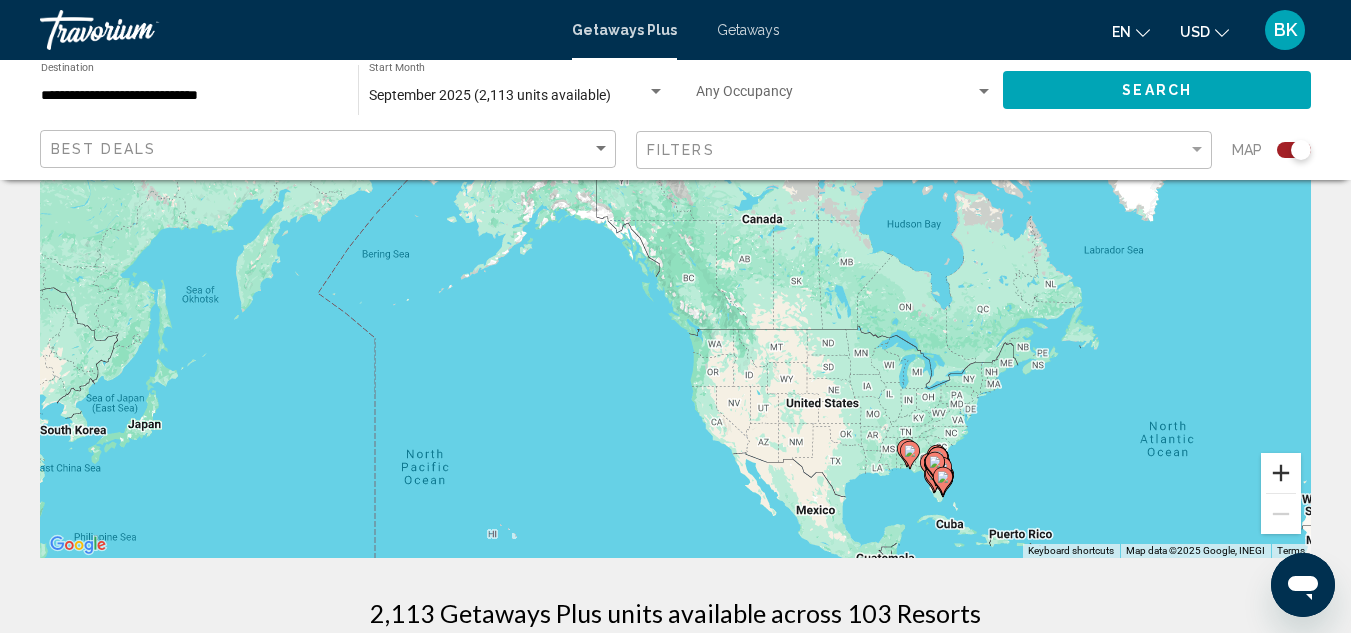 click at bounding box center (1281, 473) 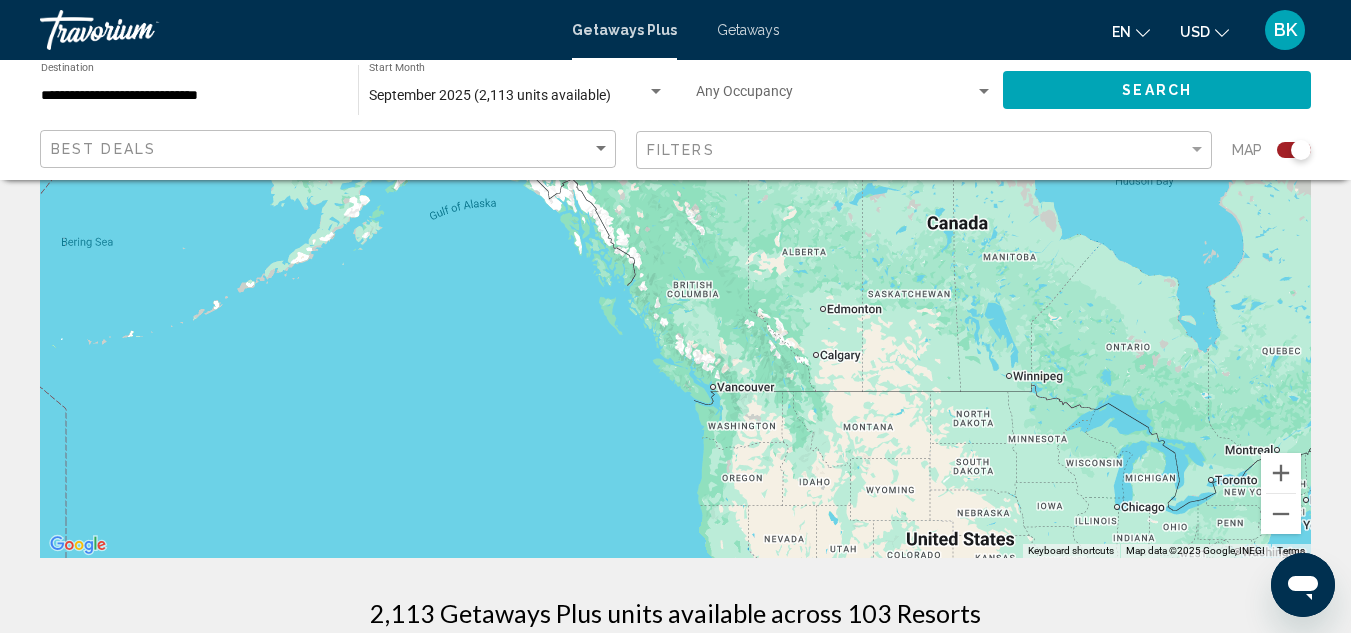 drag, startPoint x: 1029, startPoint y: 394, endPoint x: 692, endPoint y: 109, distance: 441.35474 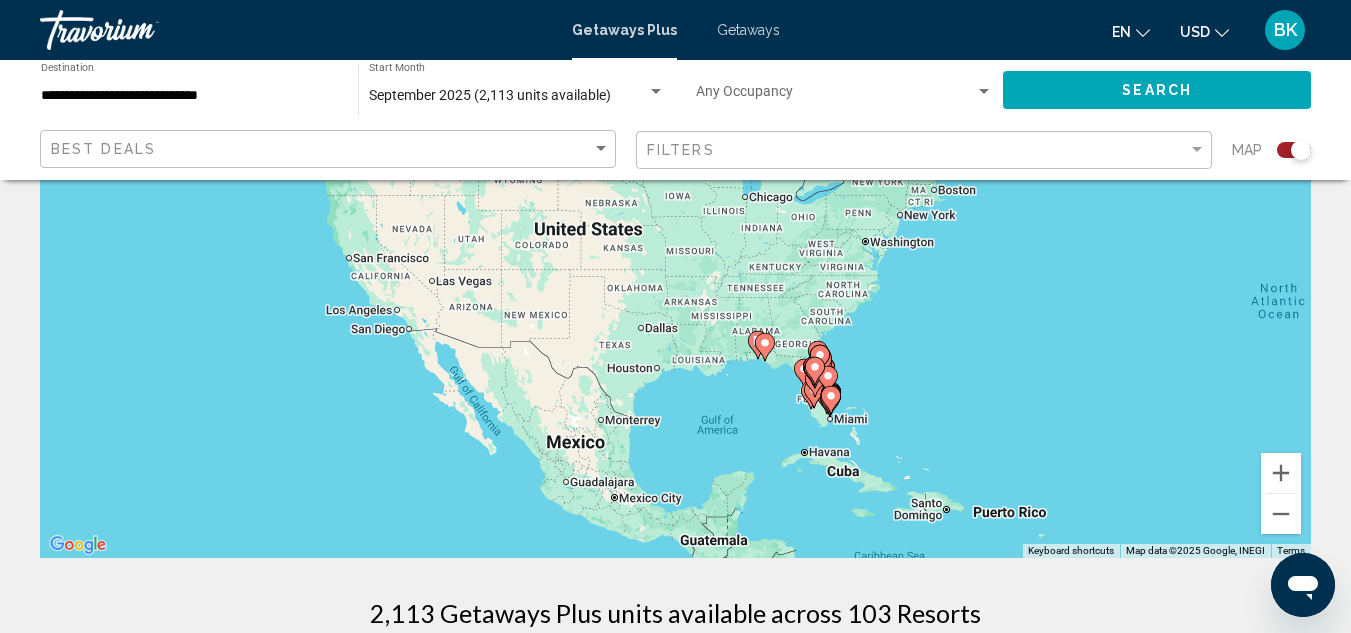 drag, startPoint x: 692, startPoint y: 109, endPoint x: 572, endPoint y: 301, distance: 226.41554 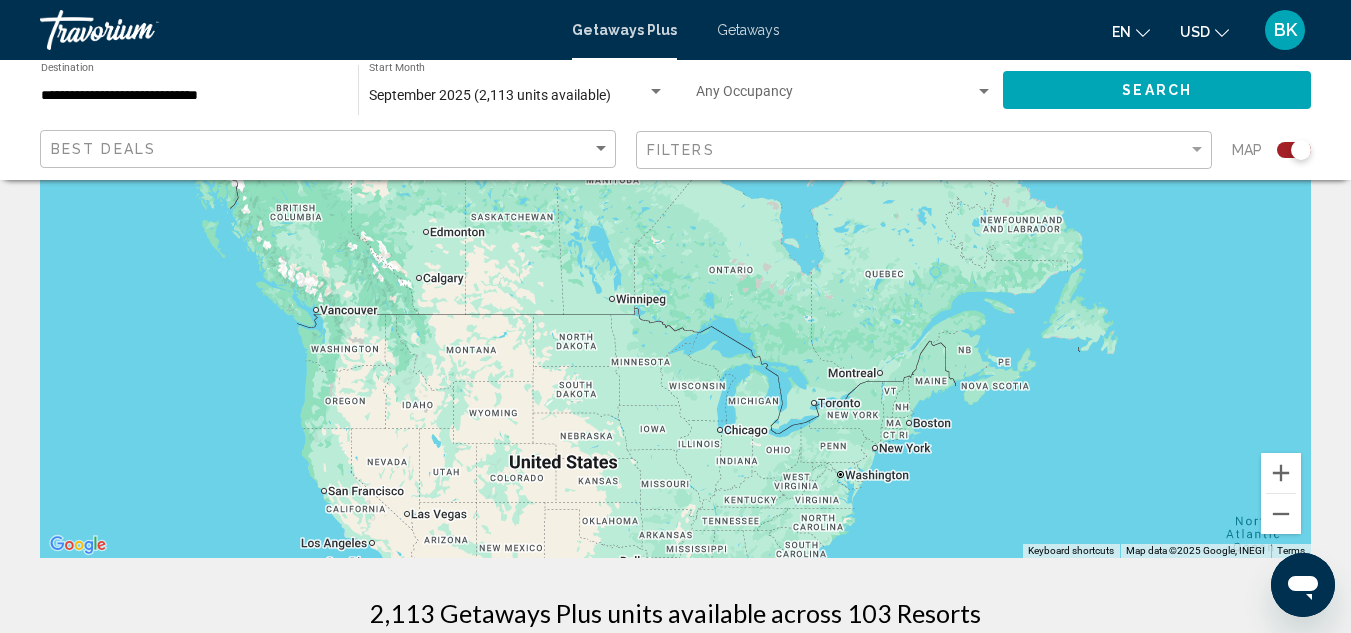drag, startPoint x: 572, startPoint y: 301, endPoint x: 543, endPoint y: 544, distance: 244.72433 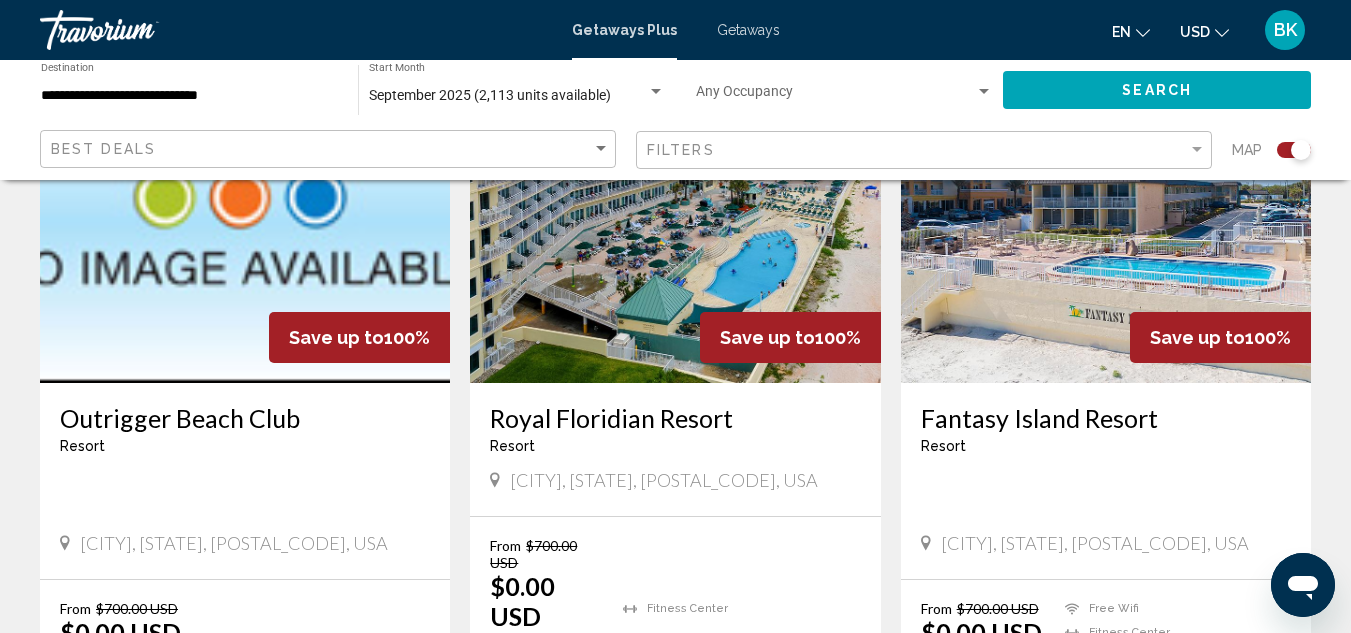scroll, scrollTop: 1568, scrollLeft: 0, axis: vertical 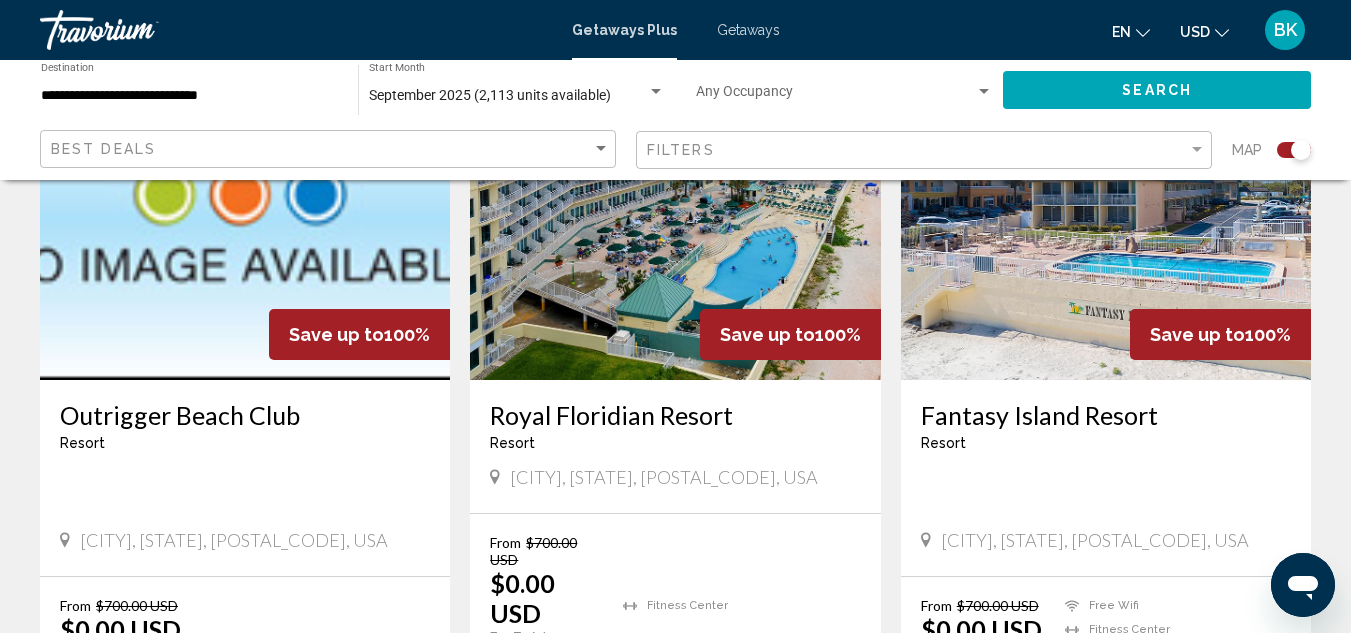 click on "Outrigger Beach Club  Resort  -  This is an adults only resort
Ormond Beach, FL, 321768105, USA" at bounding box center (245, 478) 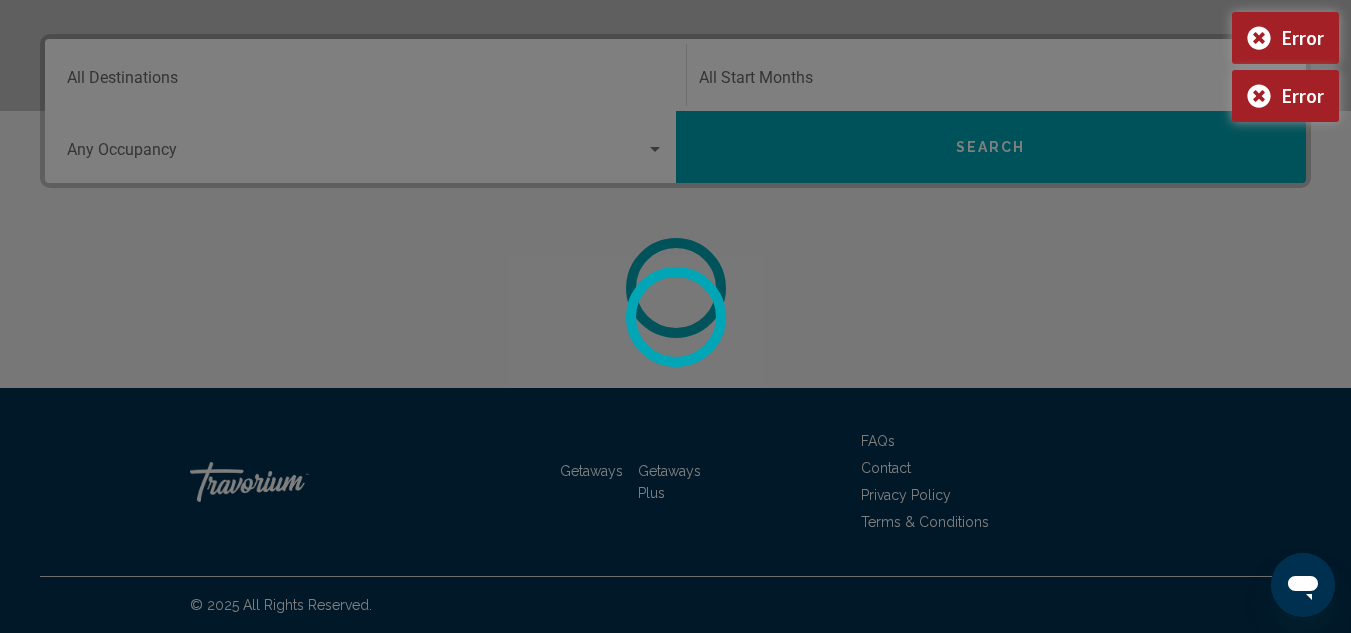 scroll, scrollTop: 0, scrollLeft: 0, axis: both 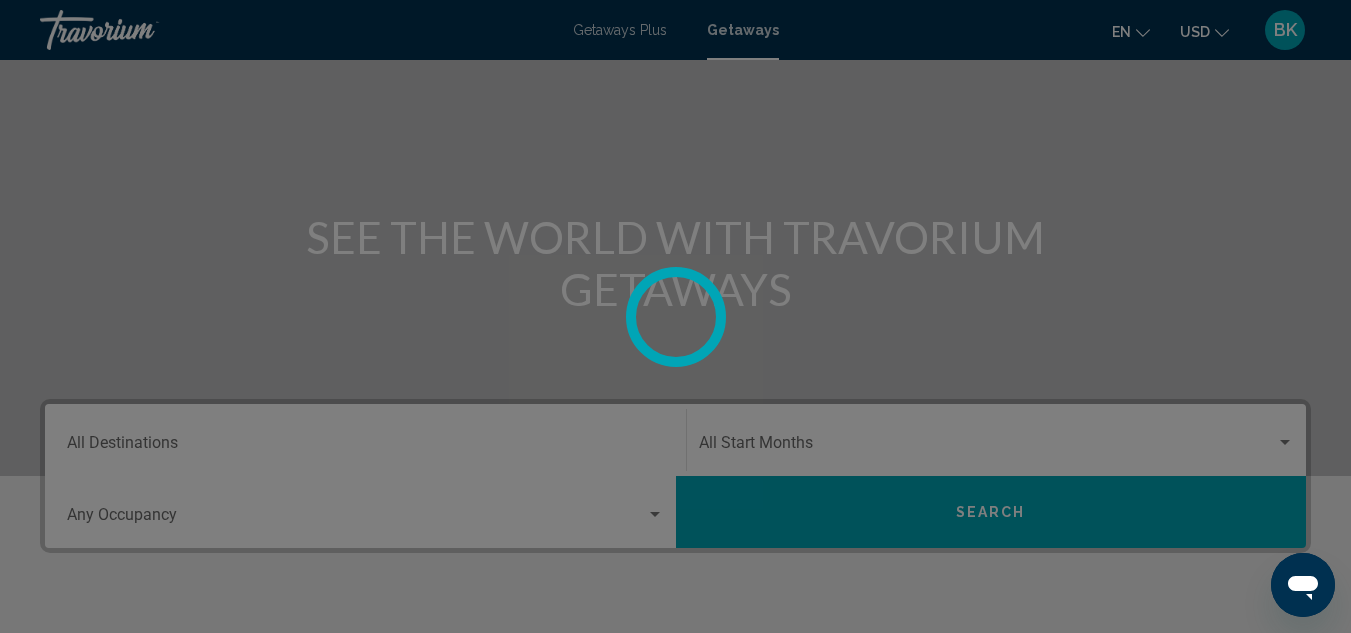 click at bounding box center (675, 316) 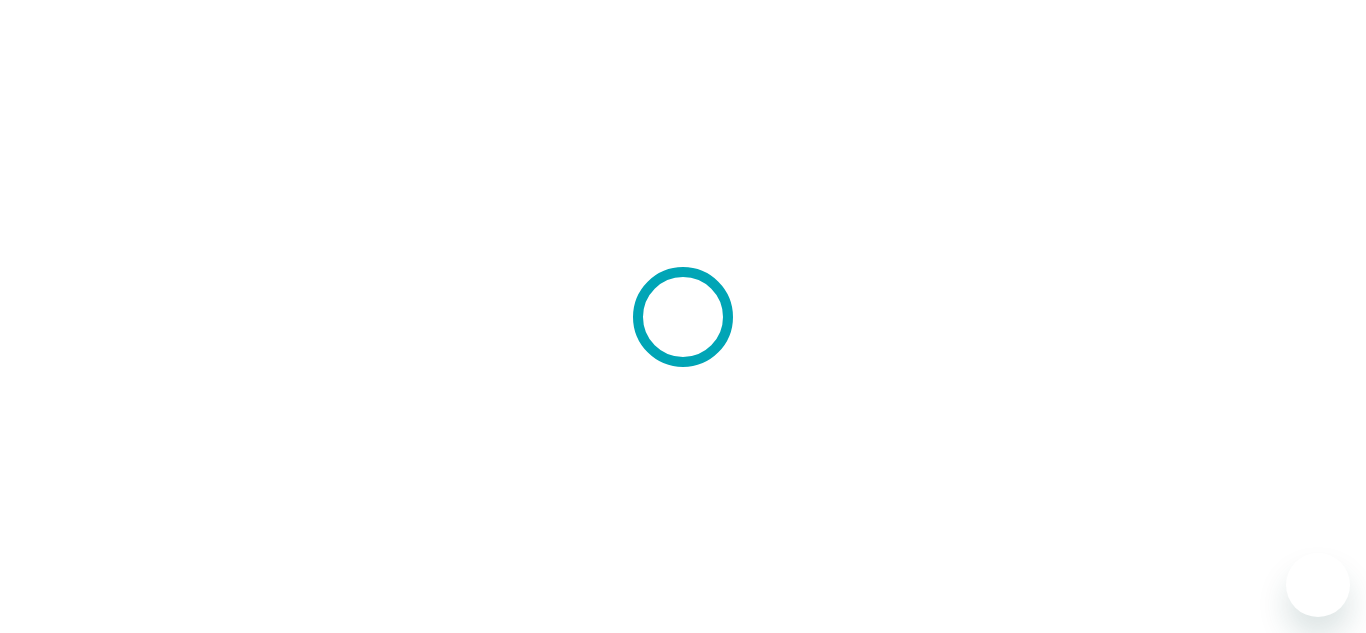 scroll, scrollTop: 0, scrollLeft: 0, axis: both 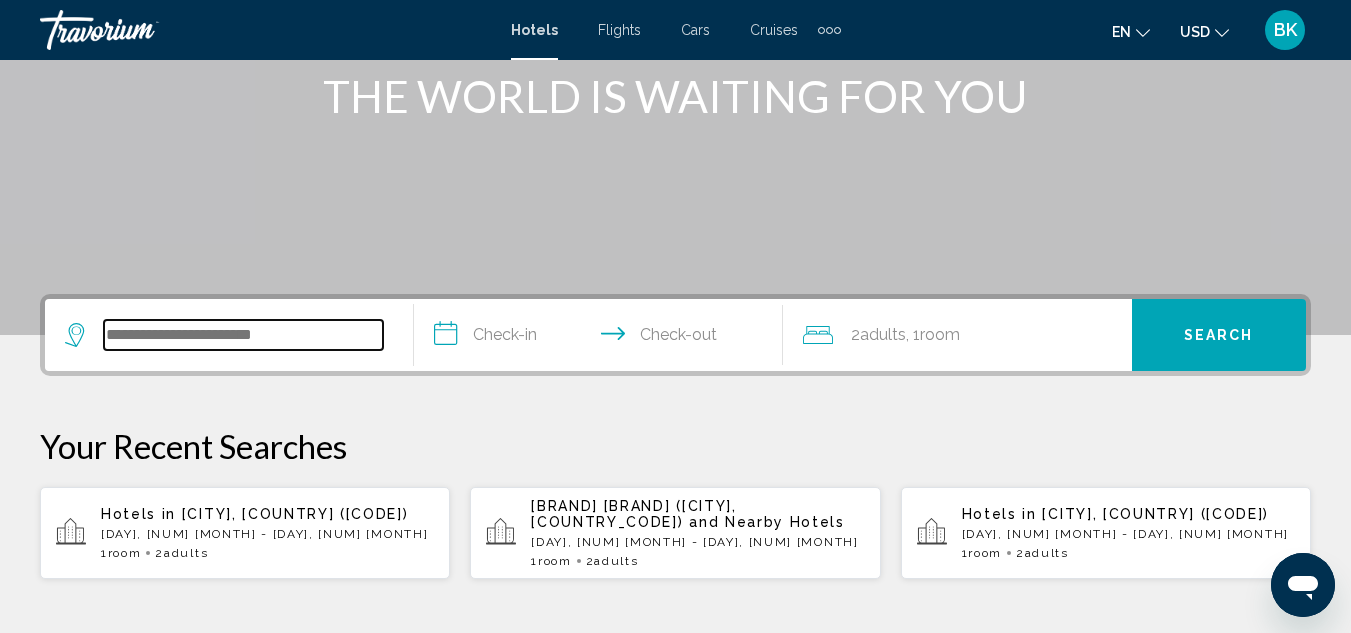 click at bounding box center [243, 335] 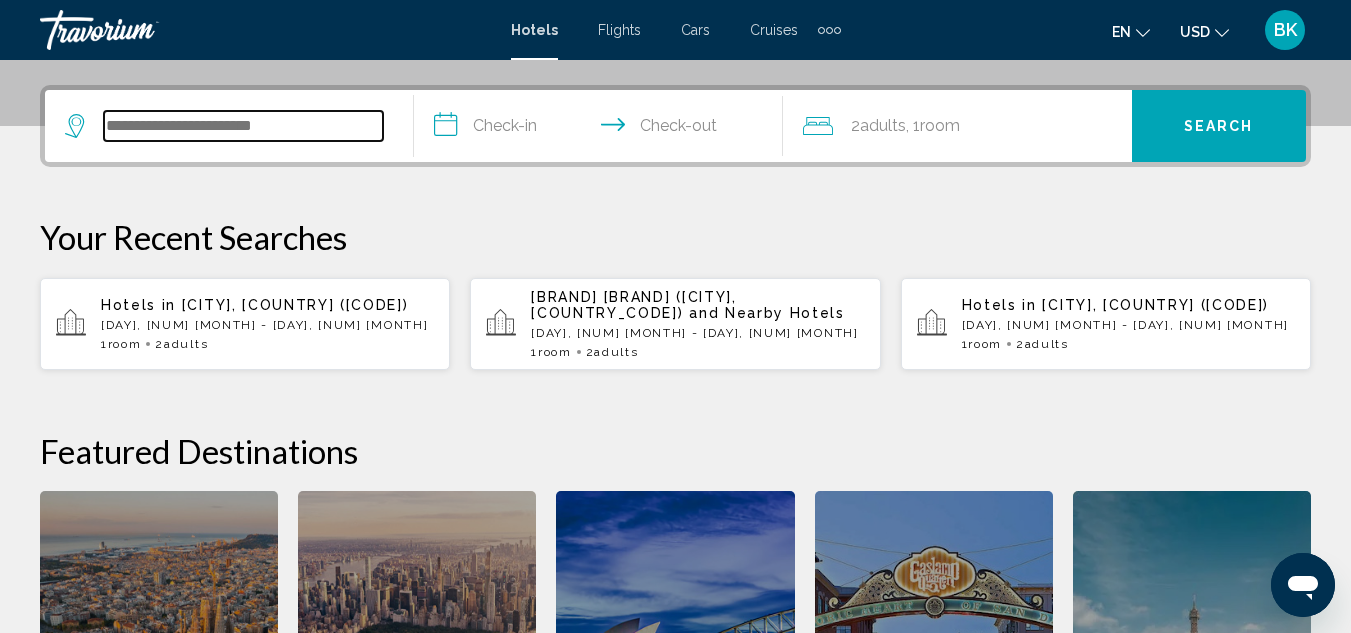 scroll, scrollTop: 494, scrollLeft: 0, axis: vertical 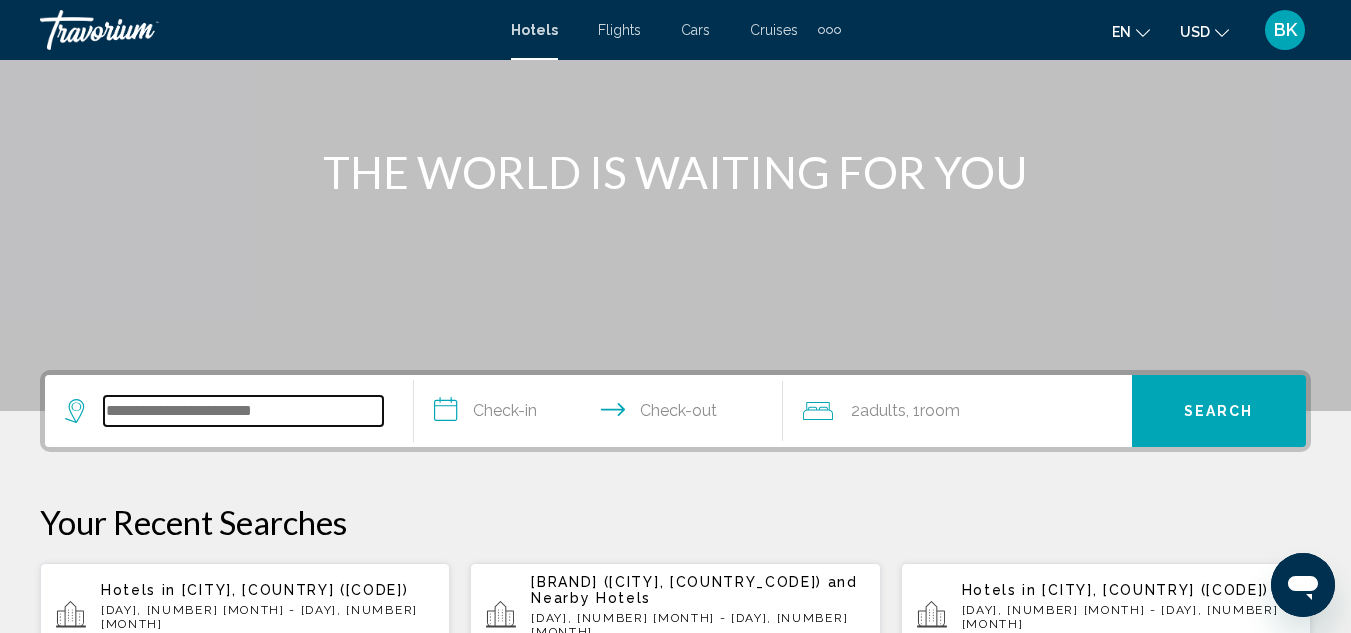 click at bounding box center (243, 411) 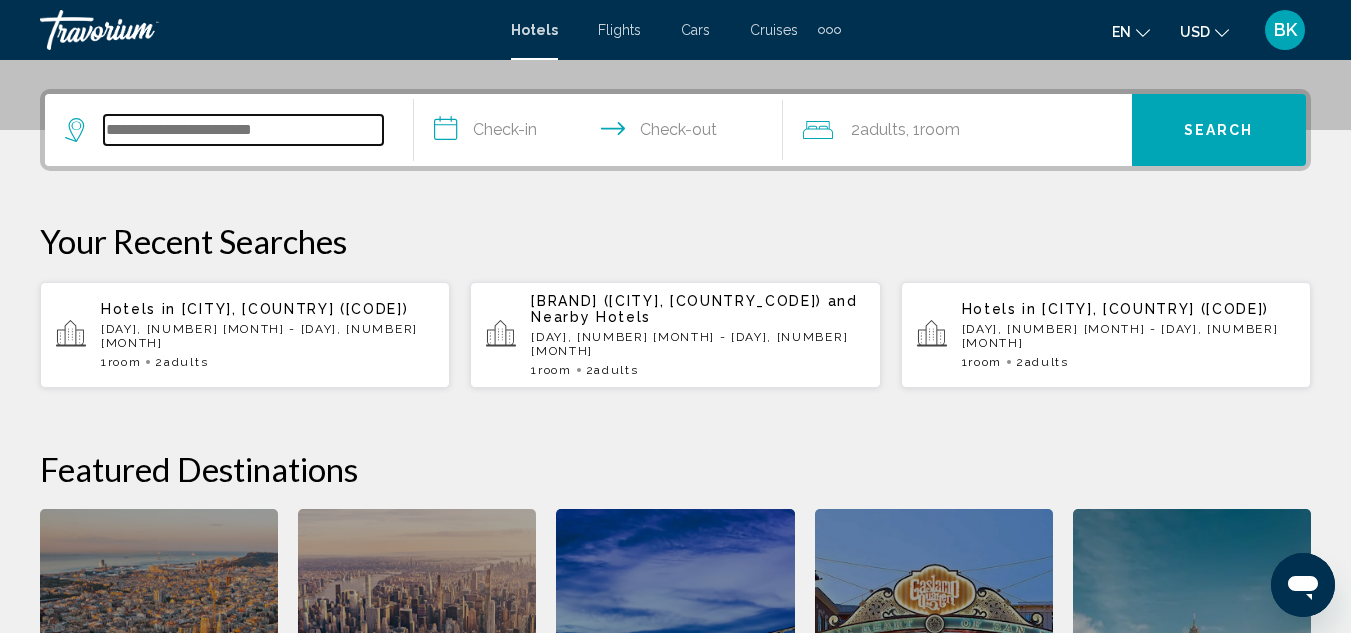 scroll, scrollTop: 494, scrollLeft: 0, axis: vertical 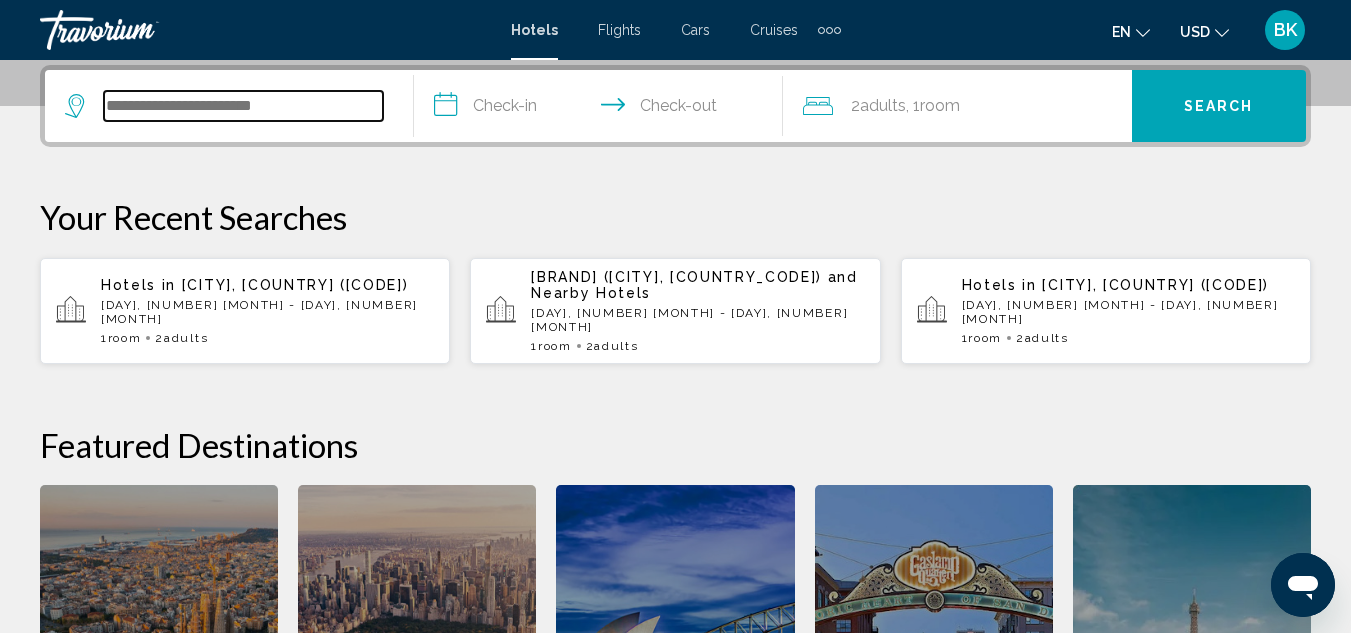 click at bounding box center (243, 106) 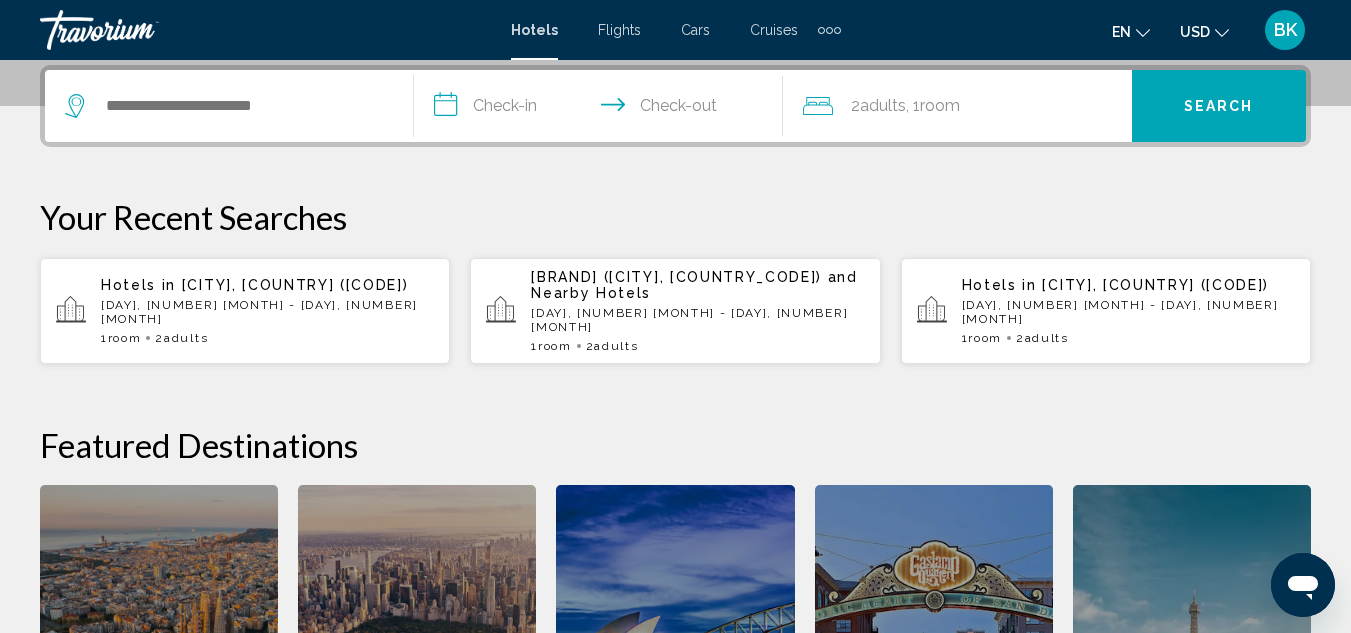 click on "**********" at bounding box center [675, 435] 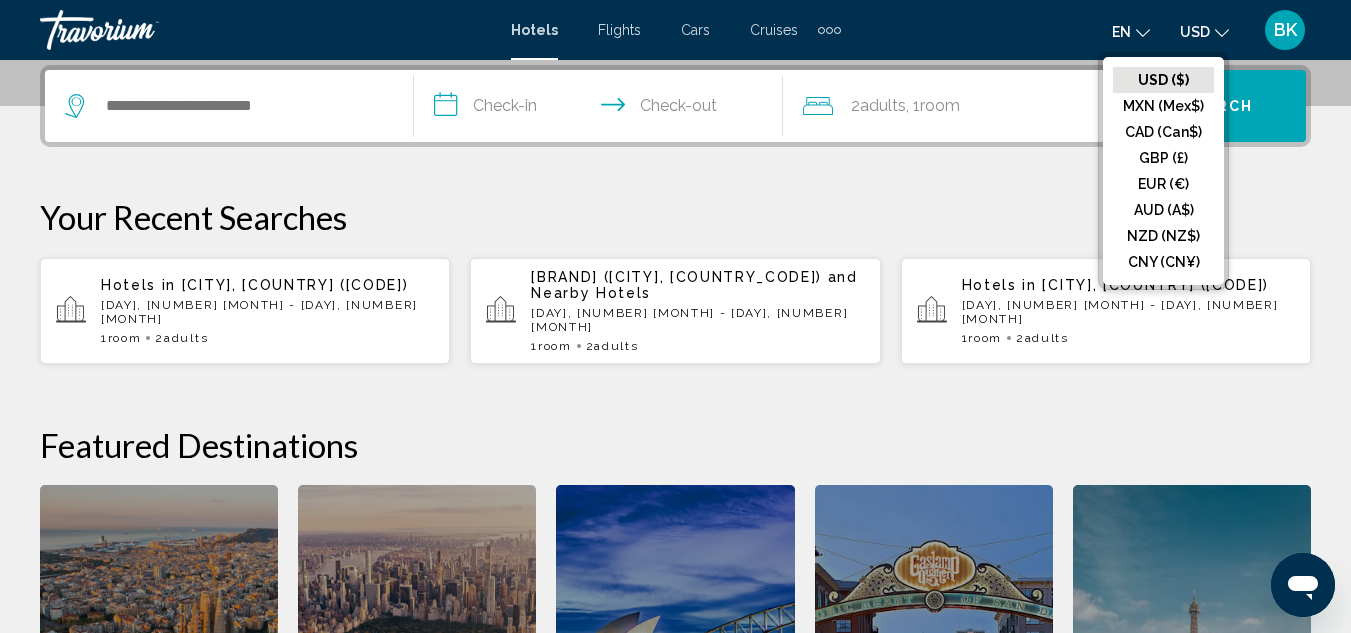 click on "en
English Español Français Italiano Português русский USD
USD ($) MXN (Mex$) CAD (Can$) GBP (£) EUR (€) AUD (A$) NZD (NZ$) CNY (CN¥) BK Login" at bounding box center [1086, 30] 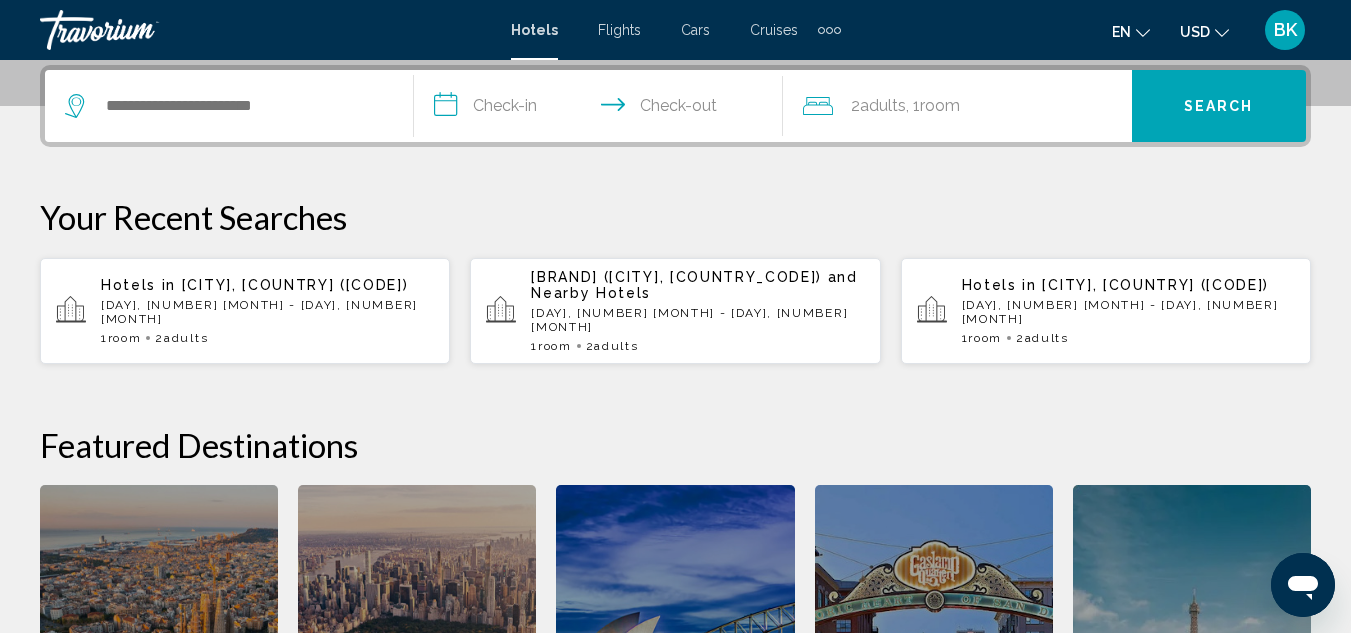 click on "2  Adult Adults , 1  Room rooms" 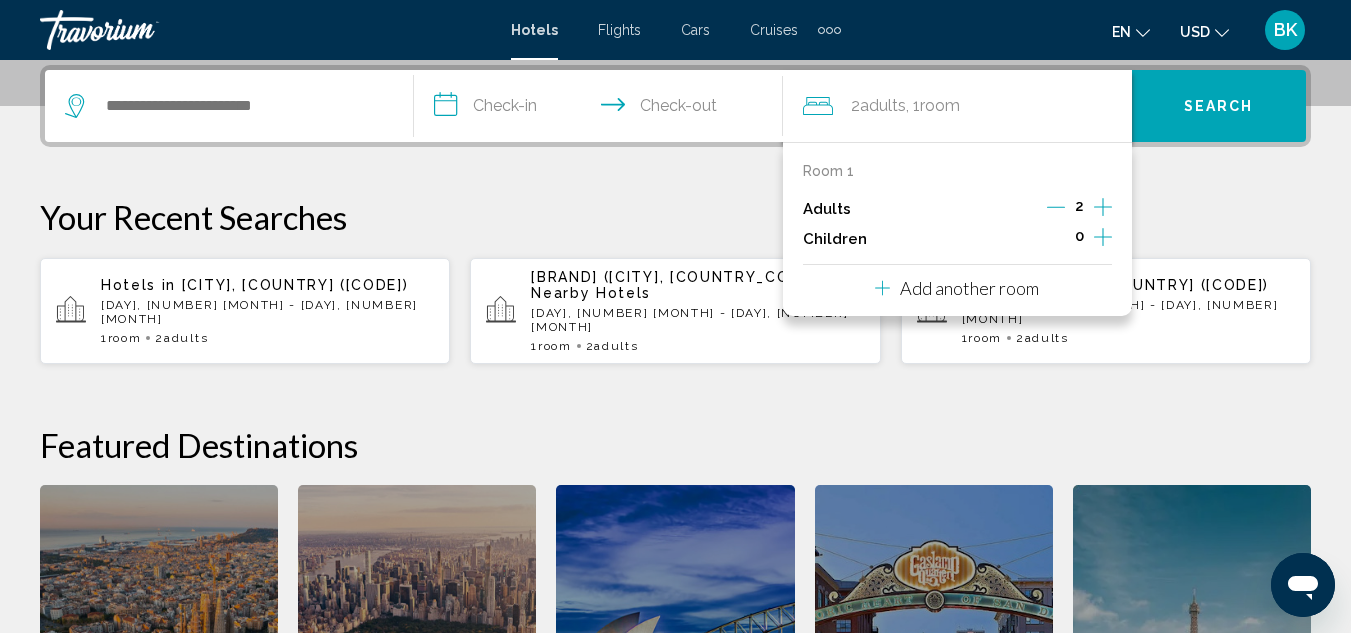 click on "**********" at bounding box center (602, 109) 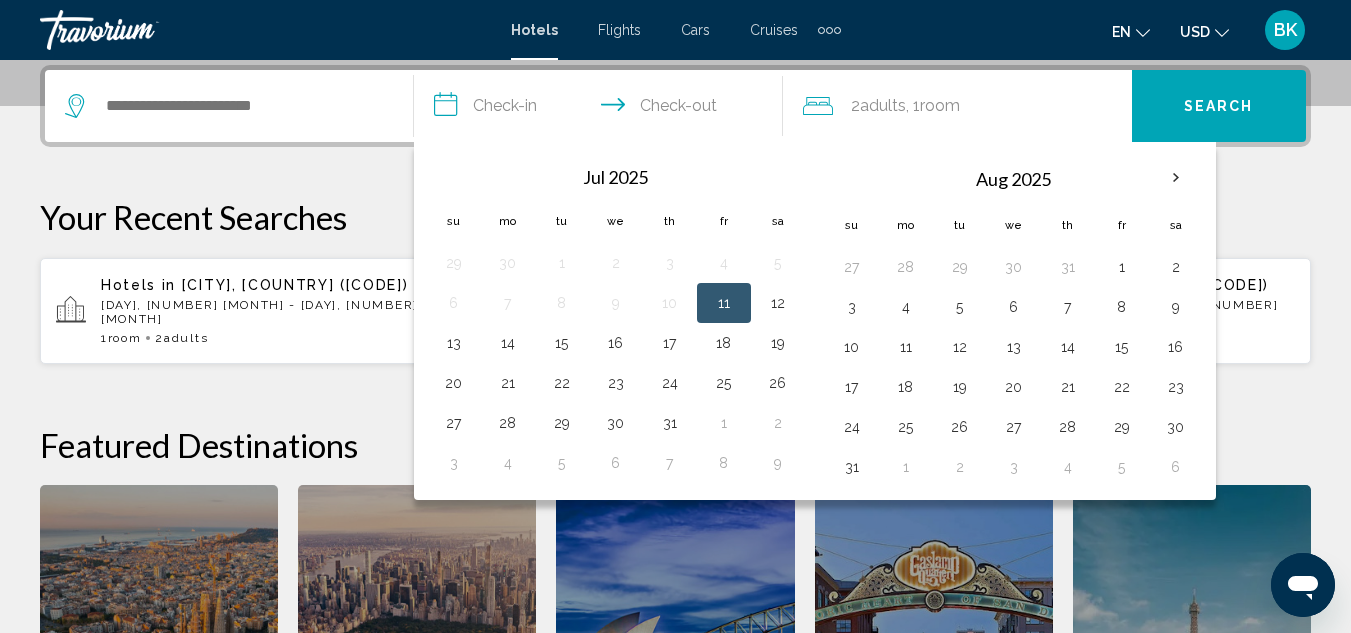 click on "**********" at bounding box center (602, 109) 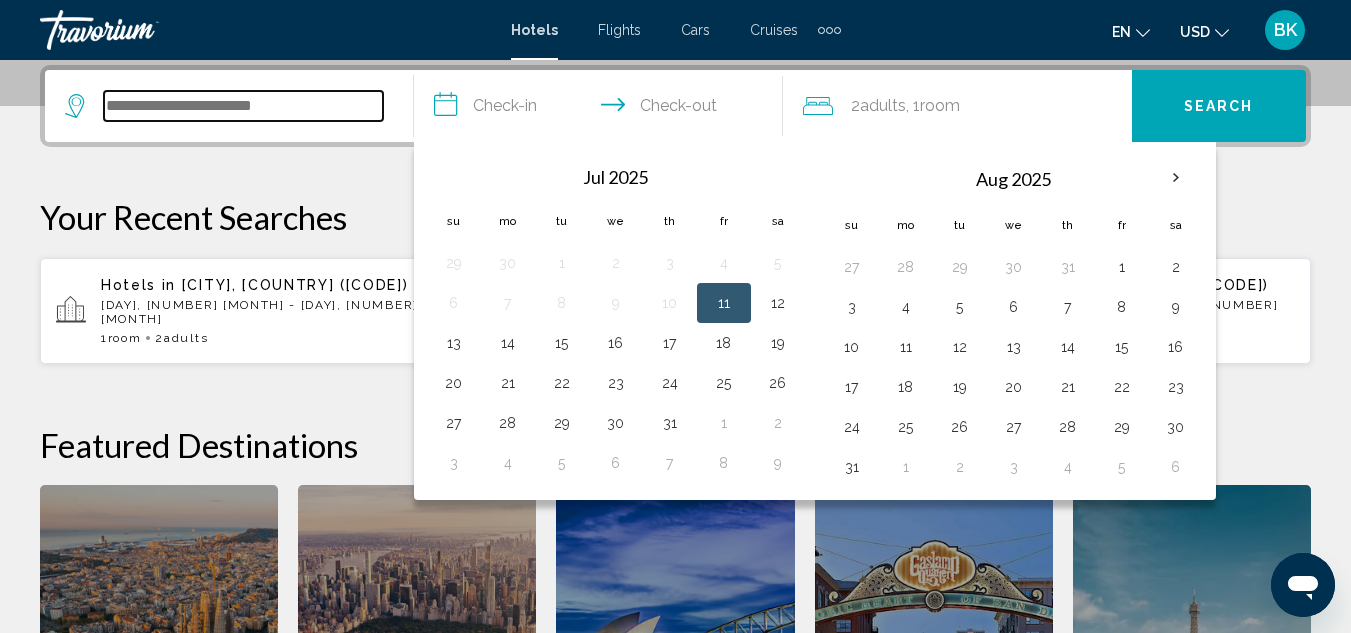 click at bounding box center (243, 106) 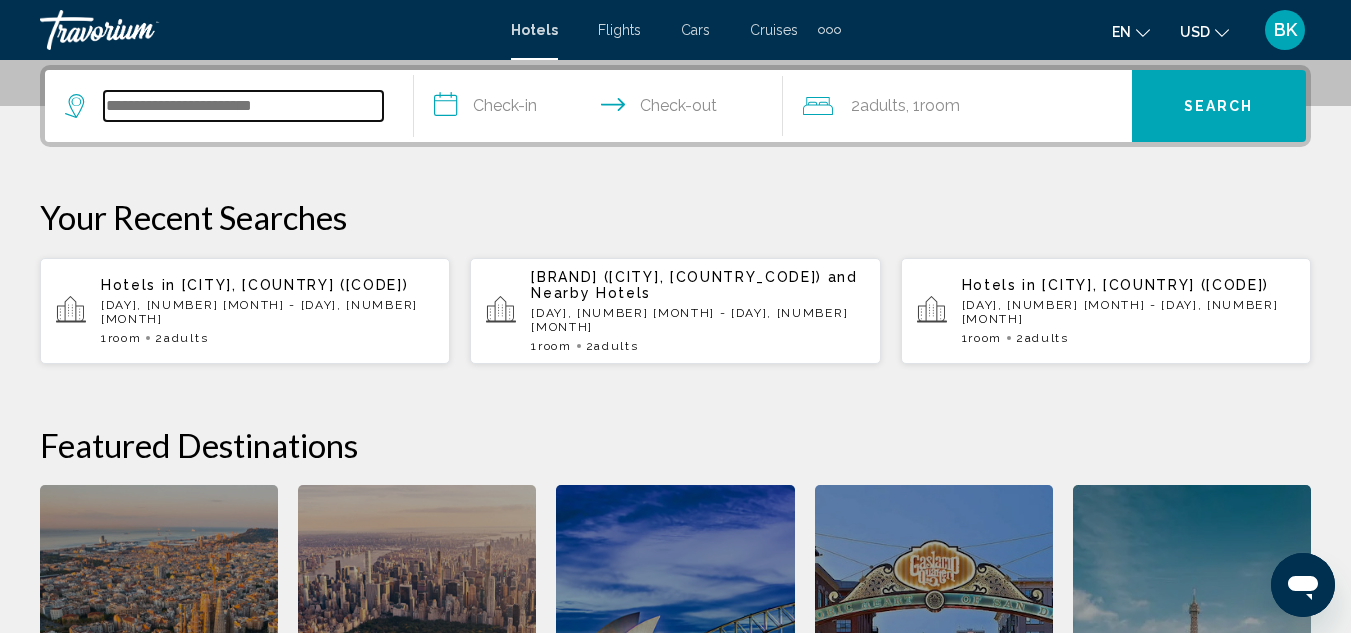 click at bounding box center [243, 106] 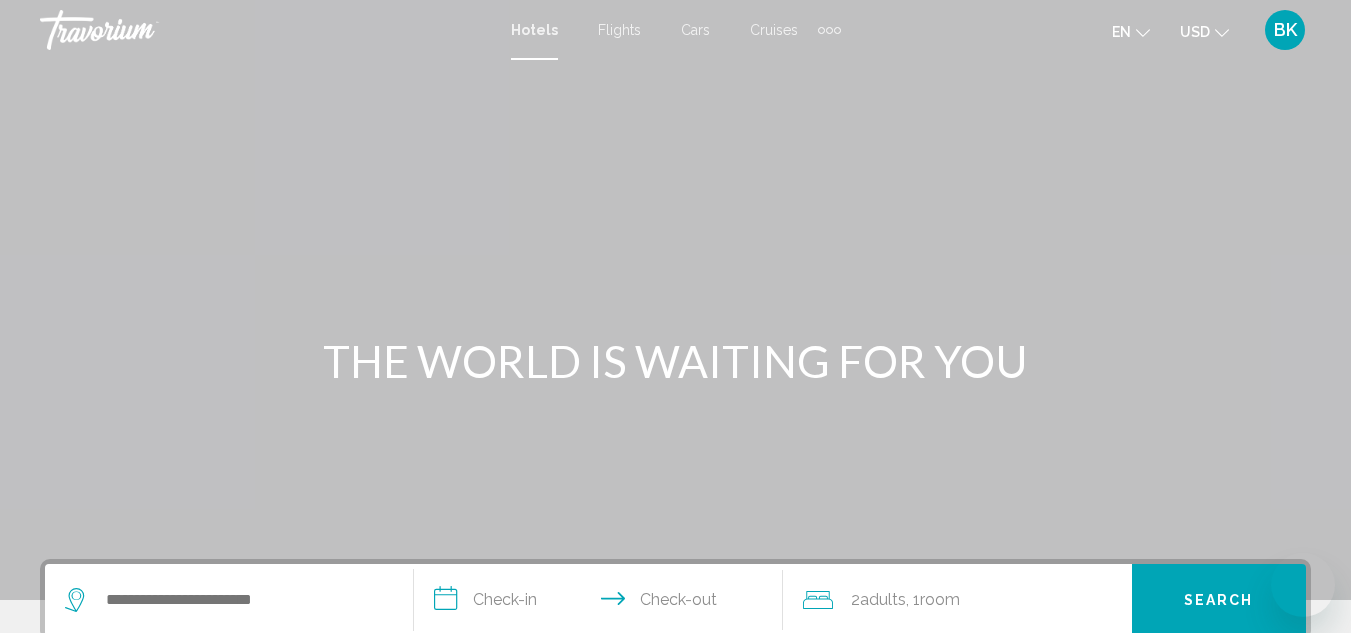 scroll, scrollTop: 0, scrollLeft: 0, axis: both 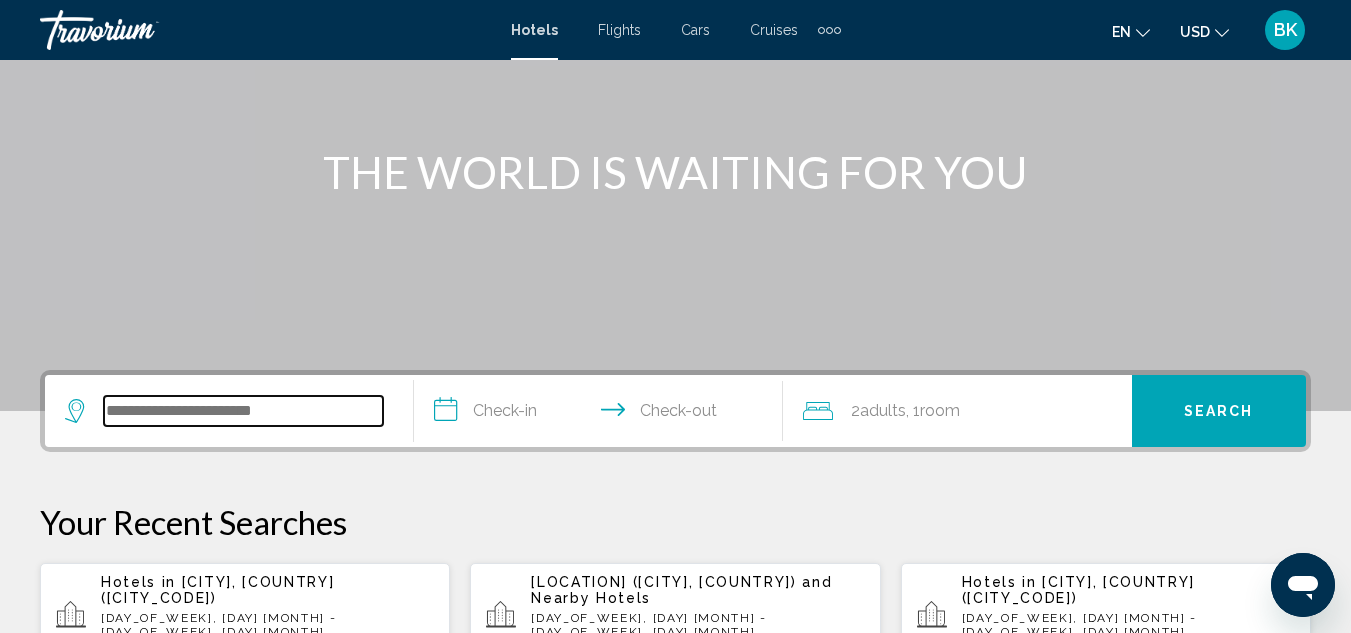 click at bounding box center [243, 411] 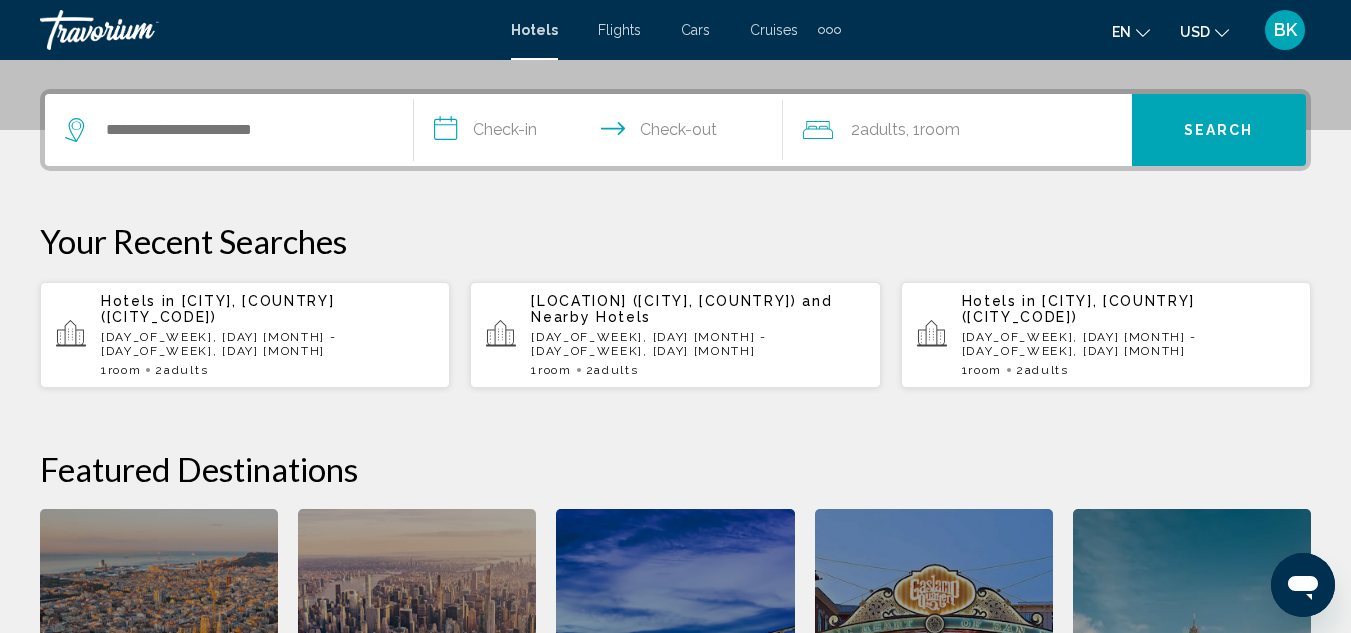 scroll, scrollTop: 494, scrollLeft: 0, axis: vertical 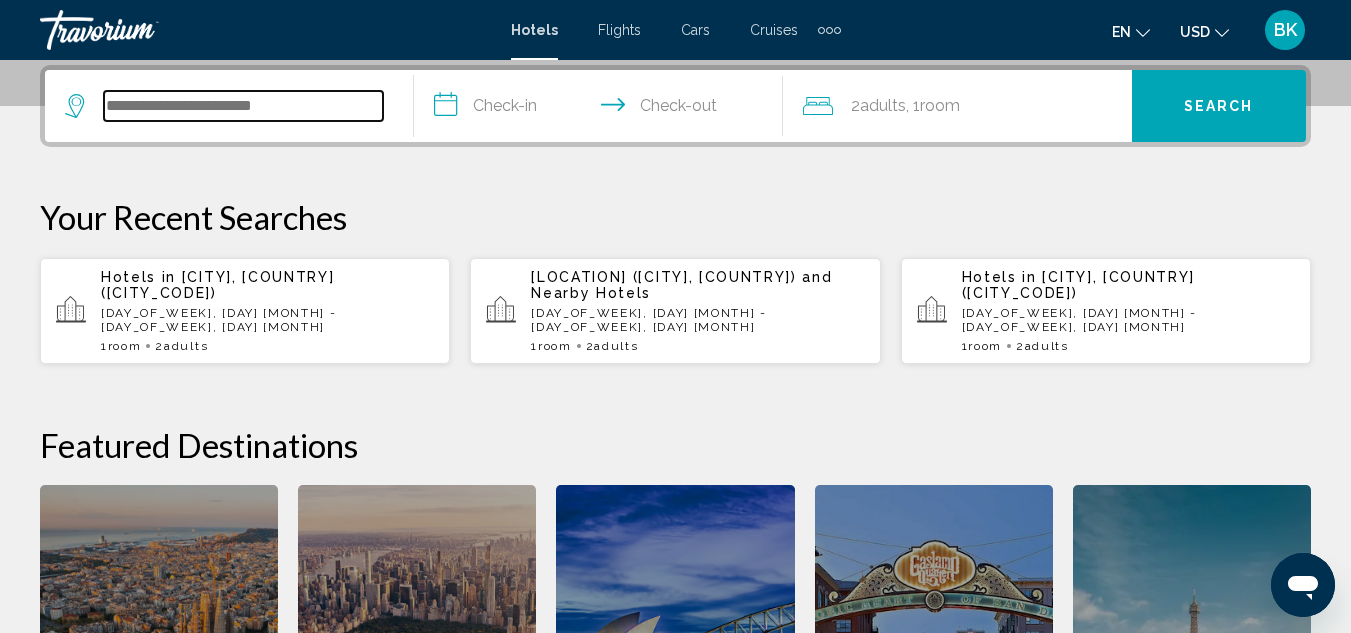 click at bounding box center (243, 106) 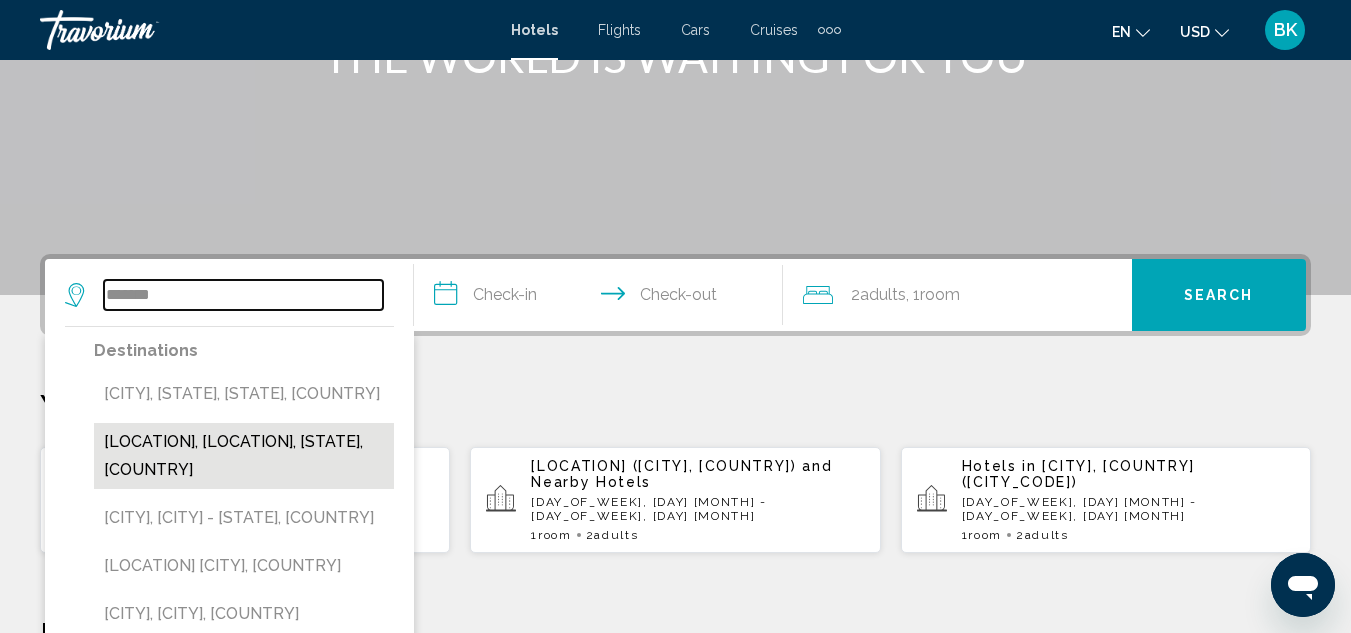 scroll, scrollTop: 304, scrollLeft: 0, axis: vertical 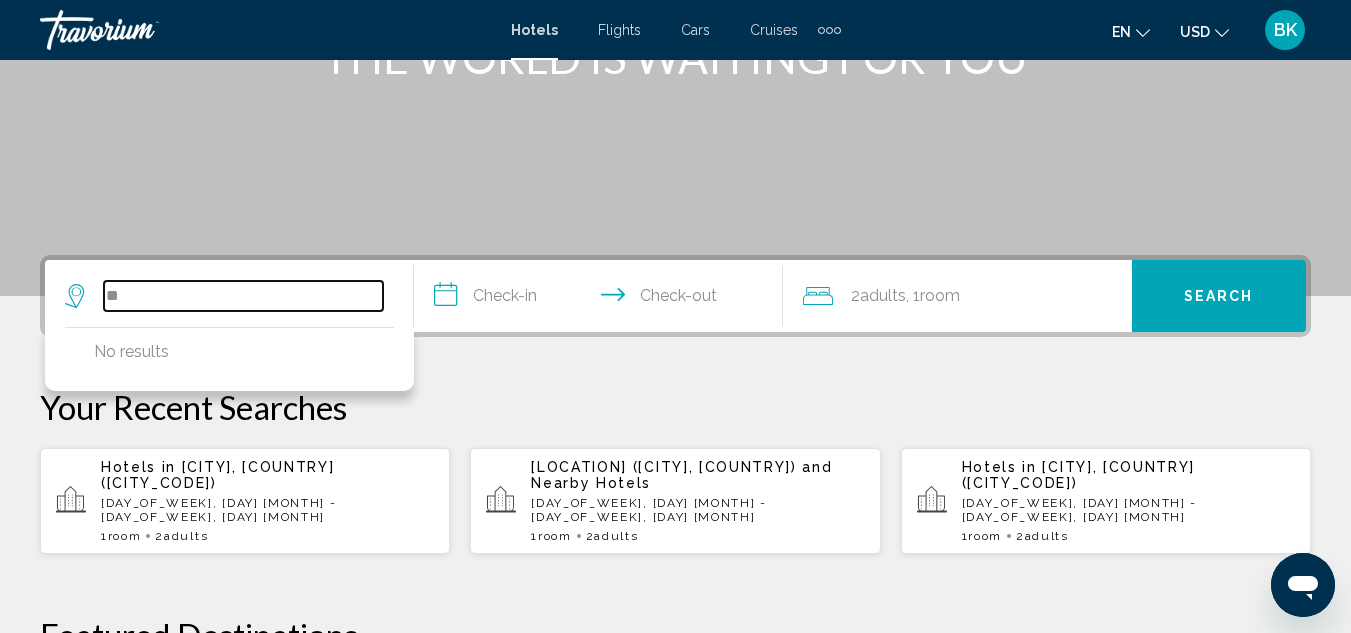 type on "*" 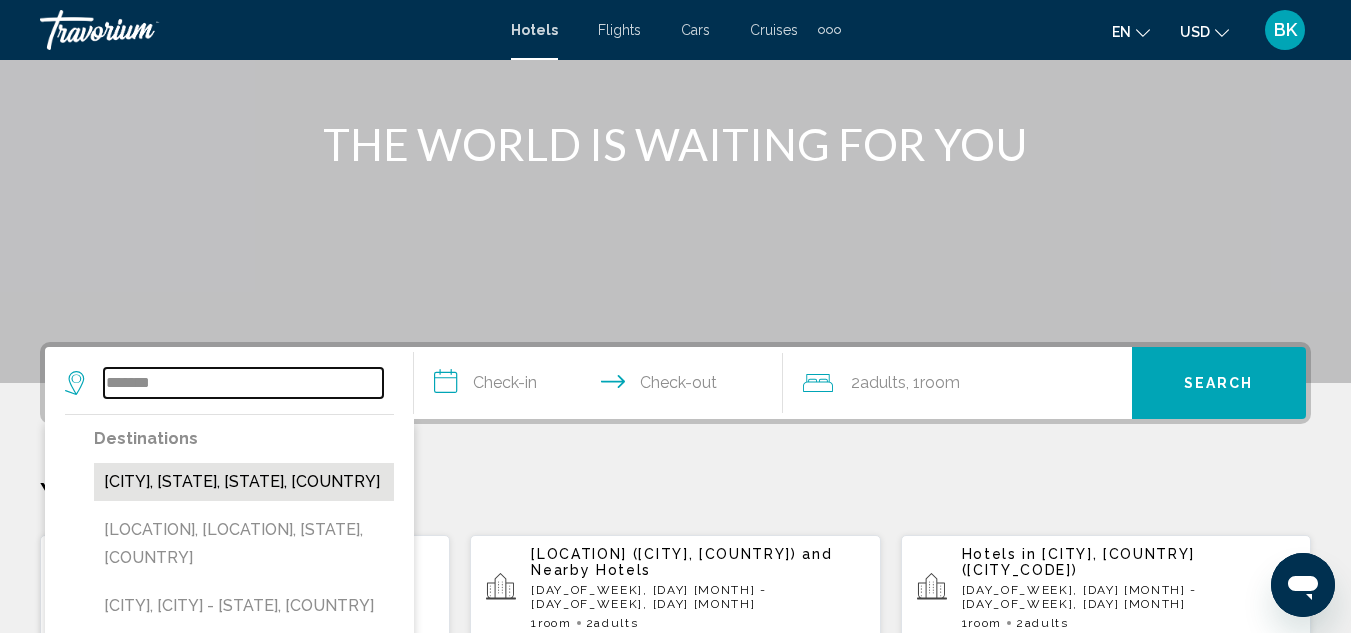 scroll, scrollTop: 275, scrollLeft: 0, axis: vertical 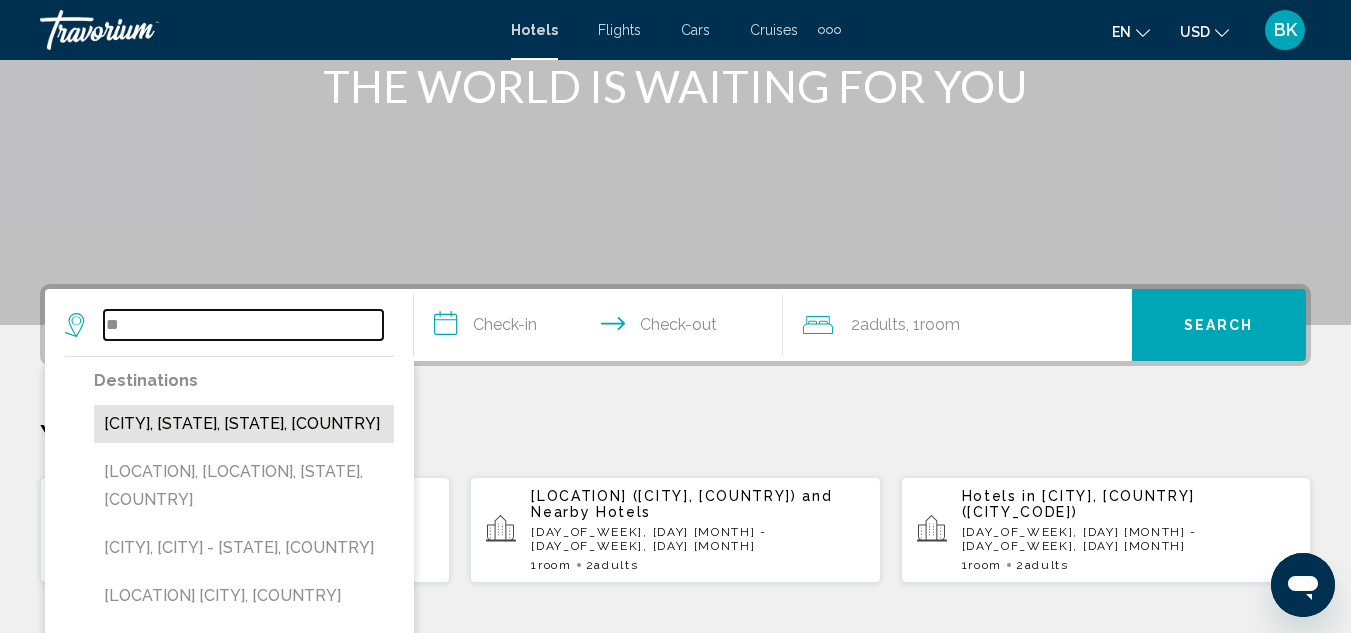 type on "*" 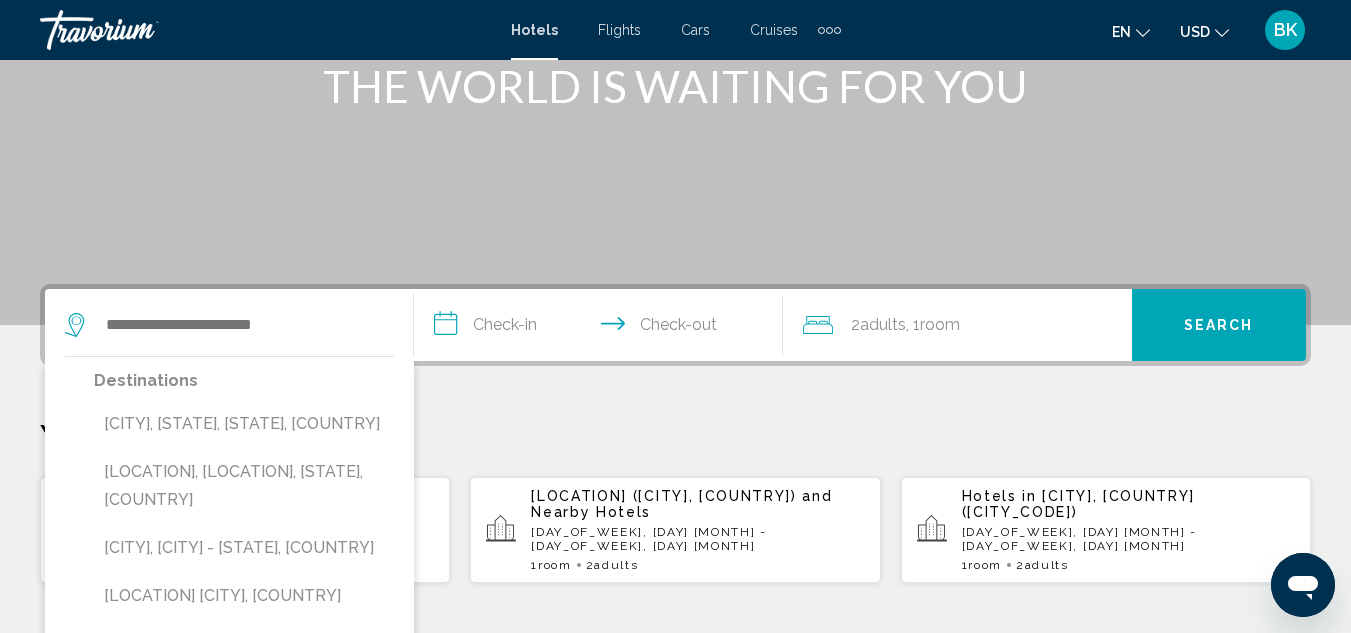 click at bounding box center (675, 25) 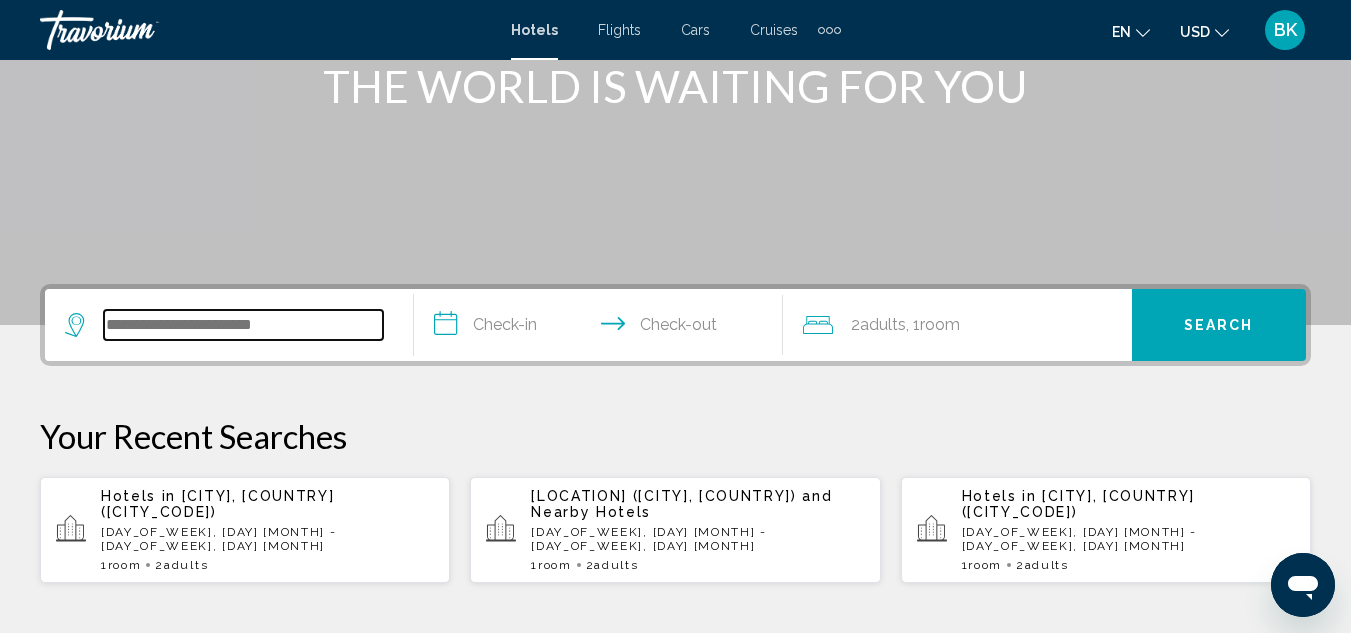 click at bounding box center (243, 325) 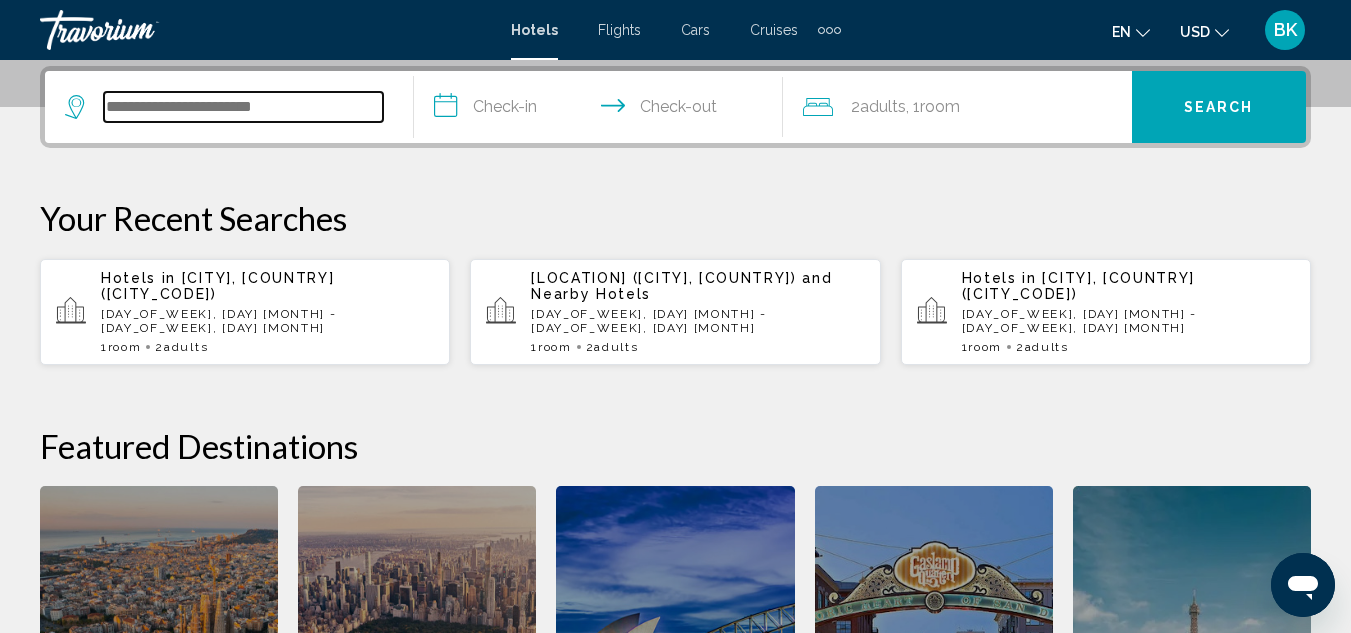 scroll, scrollTop: 494, scrollLeft: 0, axis: vertical 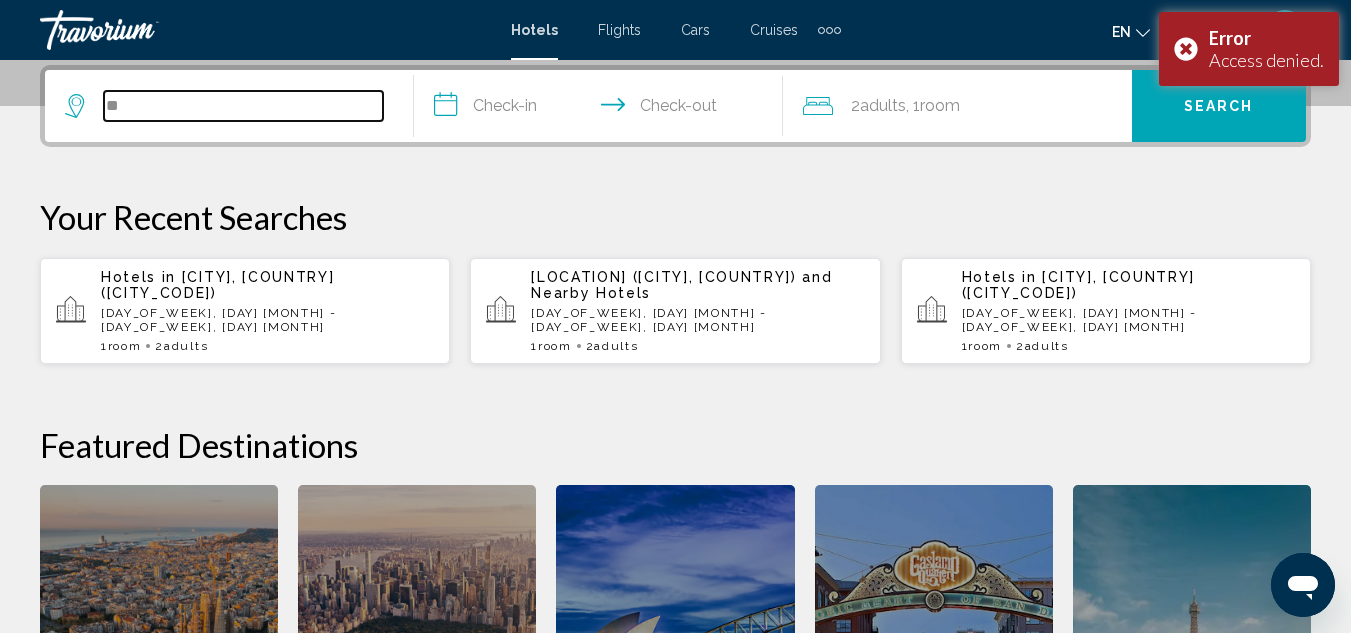 type on "*" 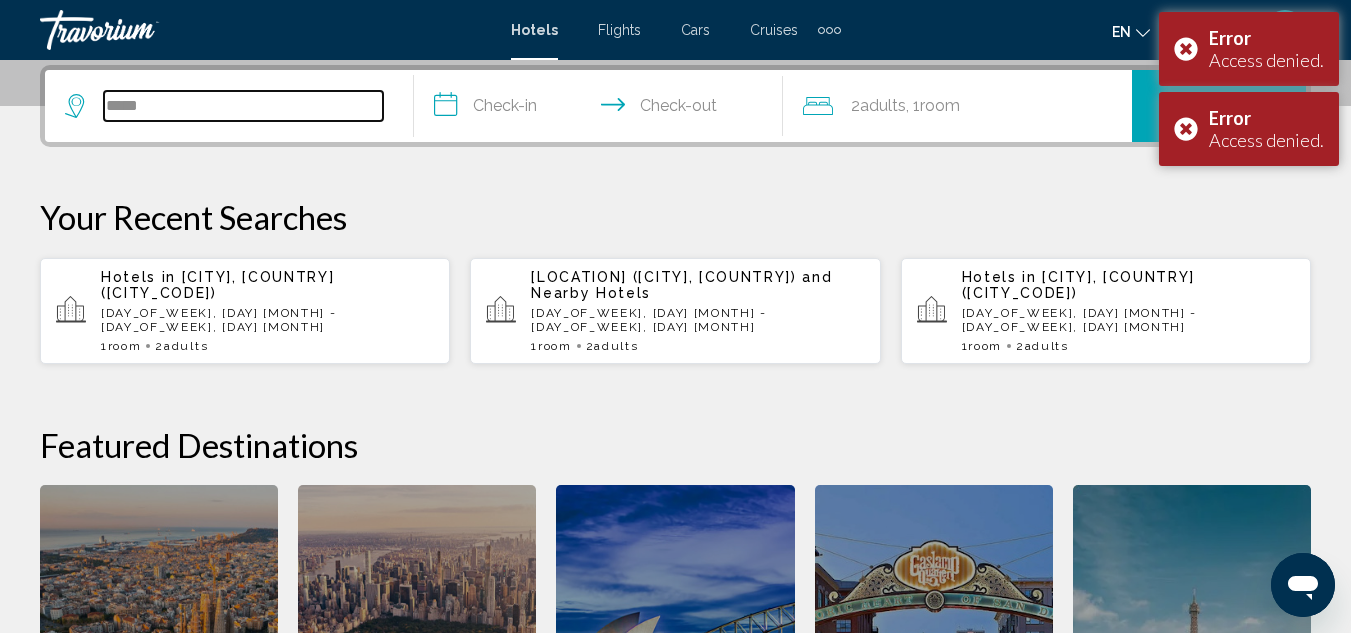 type on "*****" 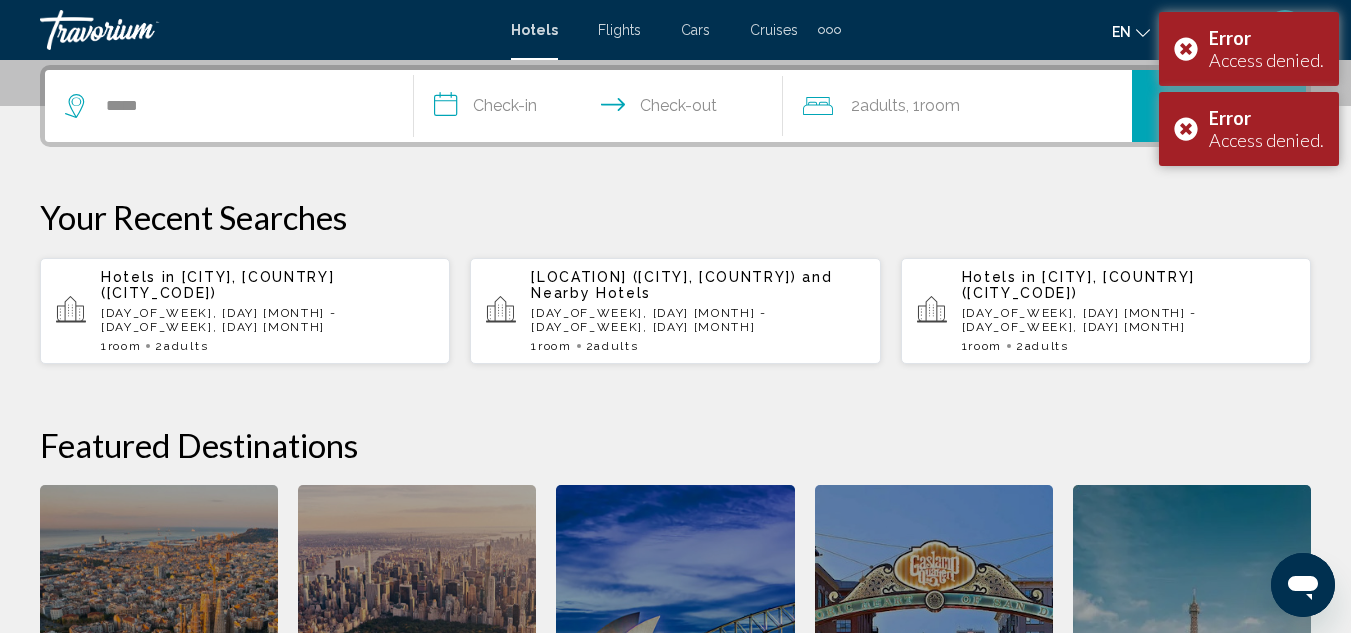 click on "**********" at bounding box center [602, 109] 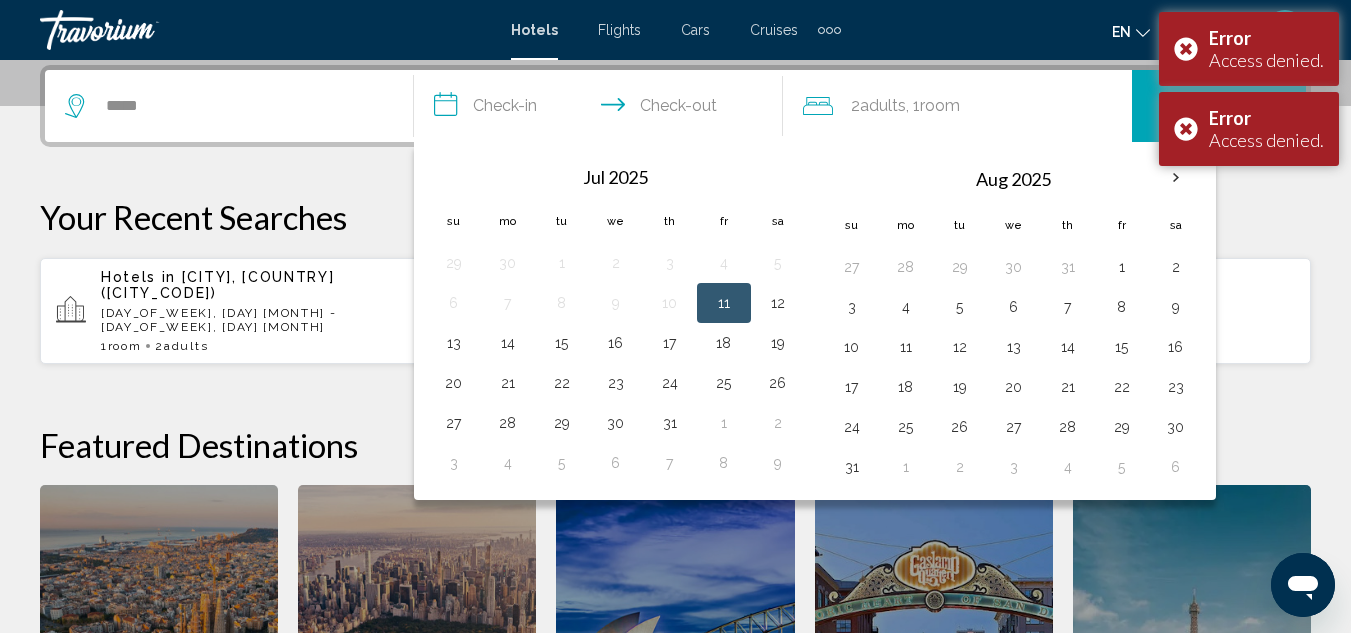 click on "2  Adult Adults , 1  Room rooms" 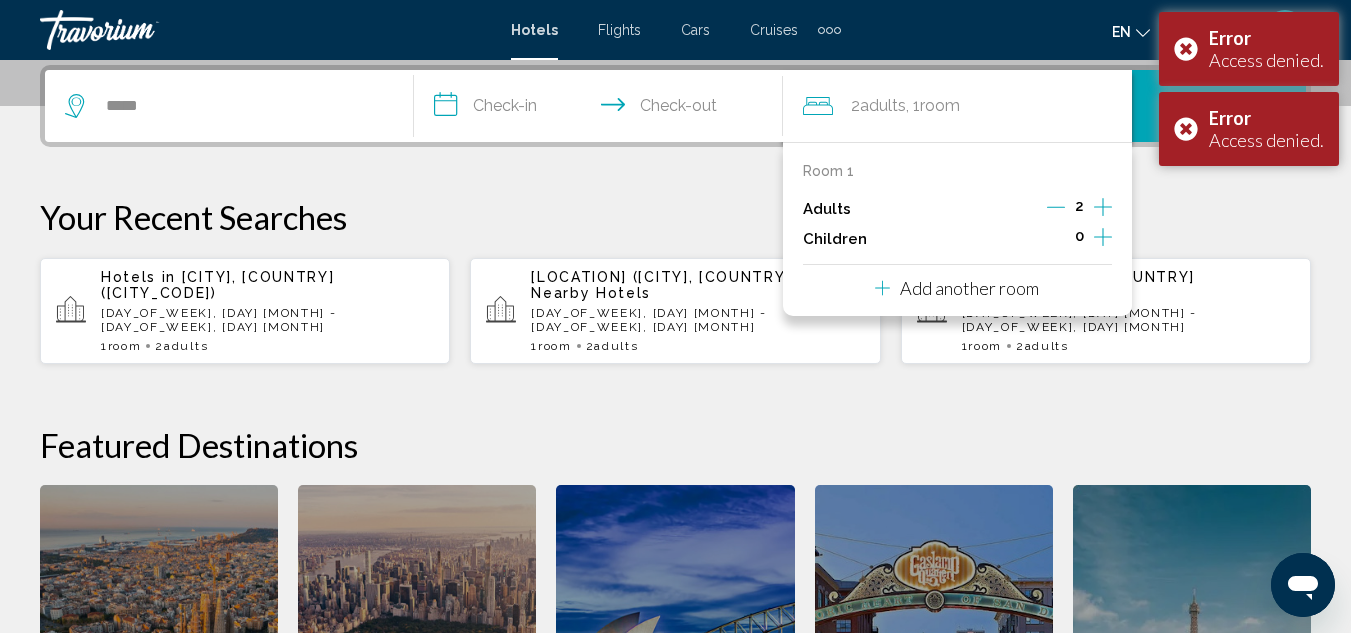 click on "Search" at bounding box center (1219, 106) 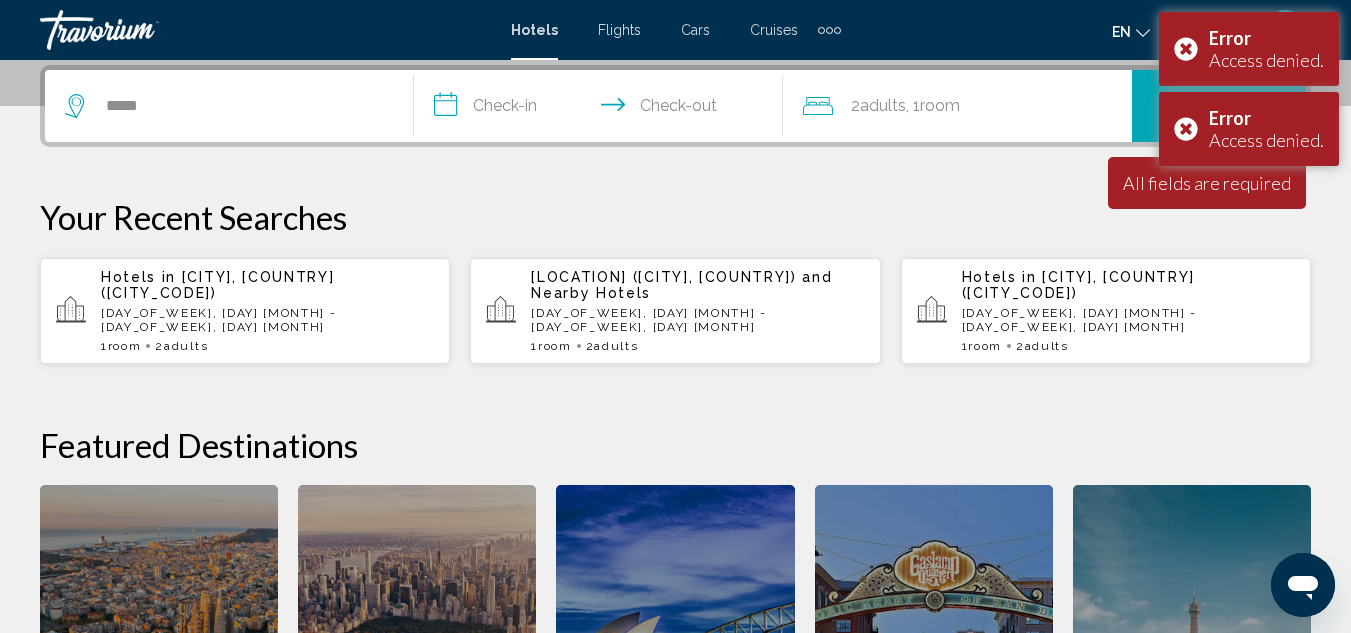 click on "Search" at bounding box center (1219, 106) 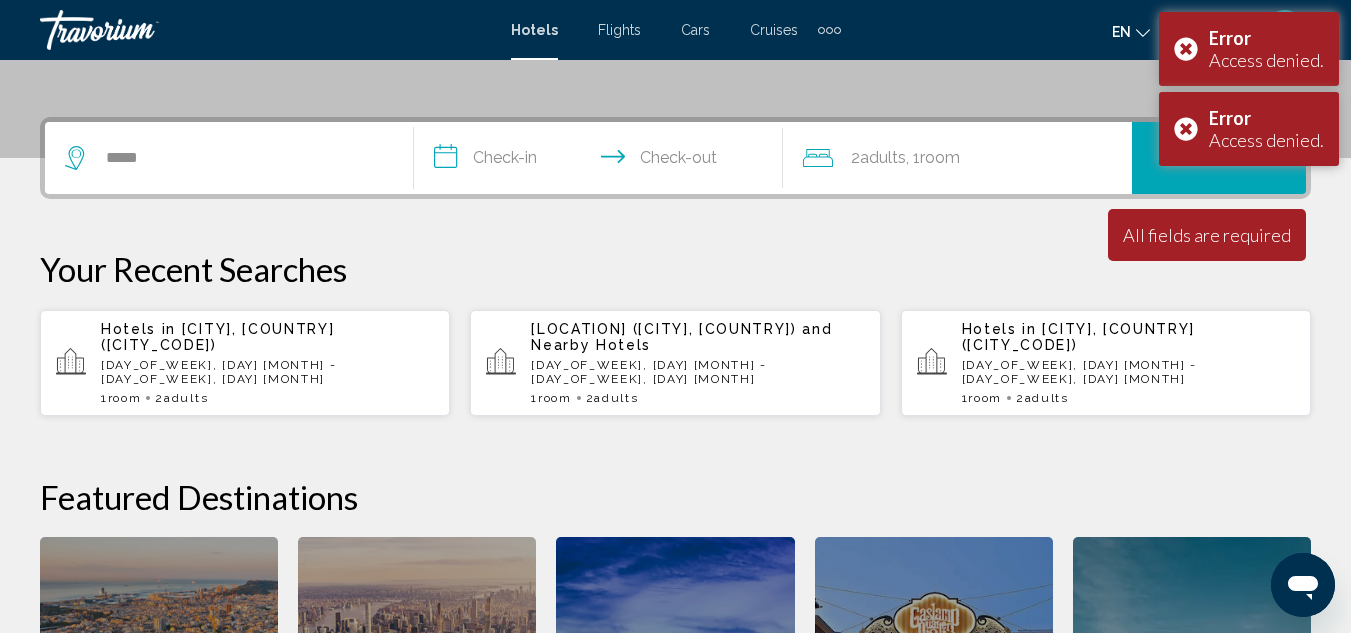 click on "**********" at bounding box center (602, 161) 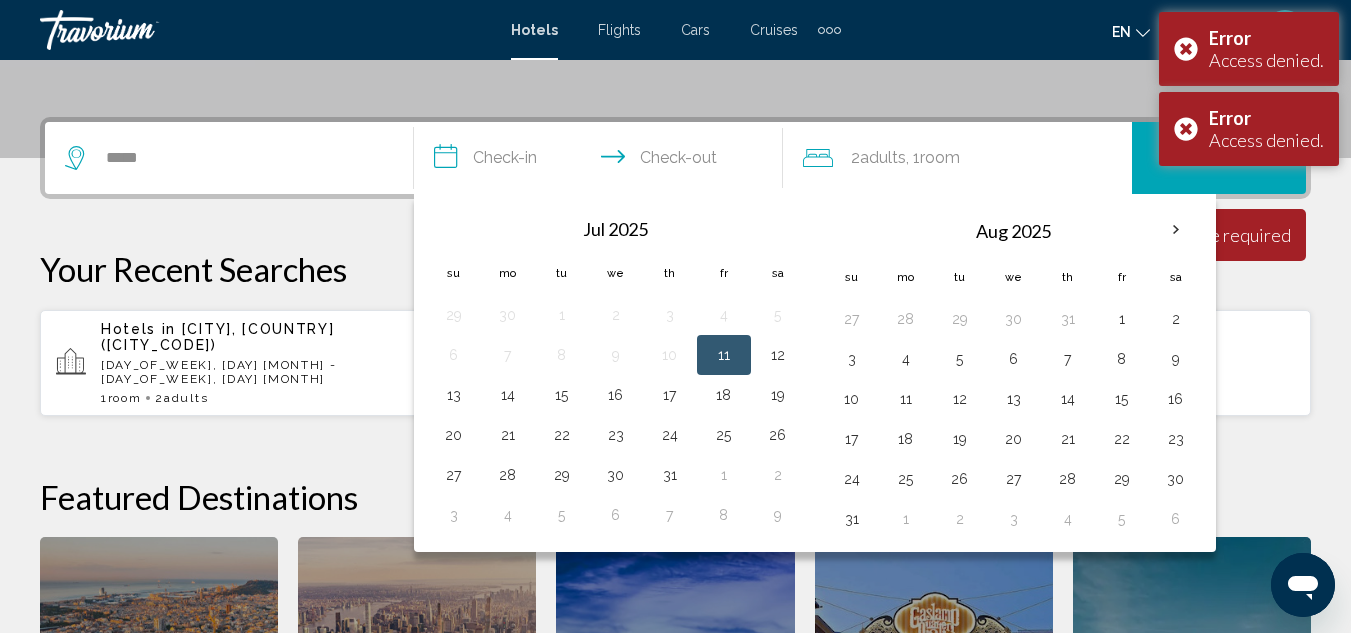 scroll, scrollTop: 494, scrollLeft: 0, axis: vertical 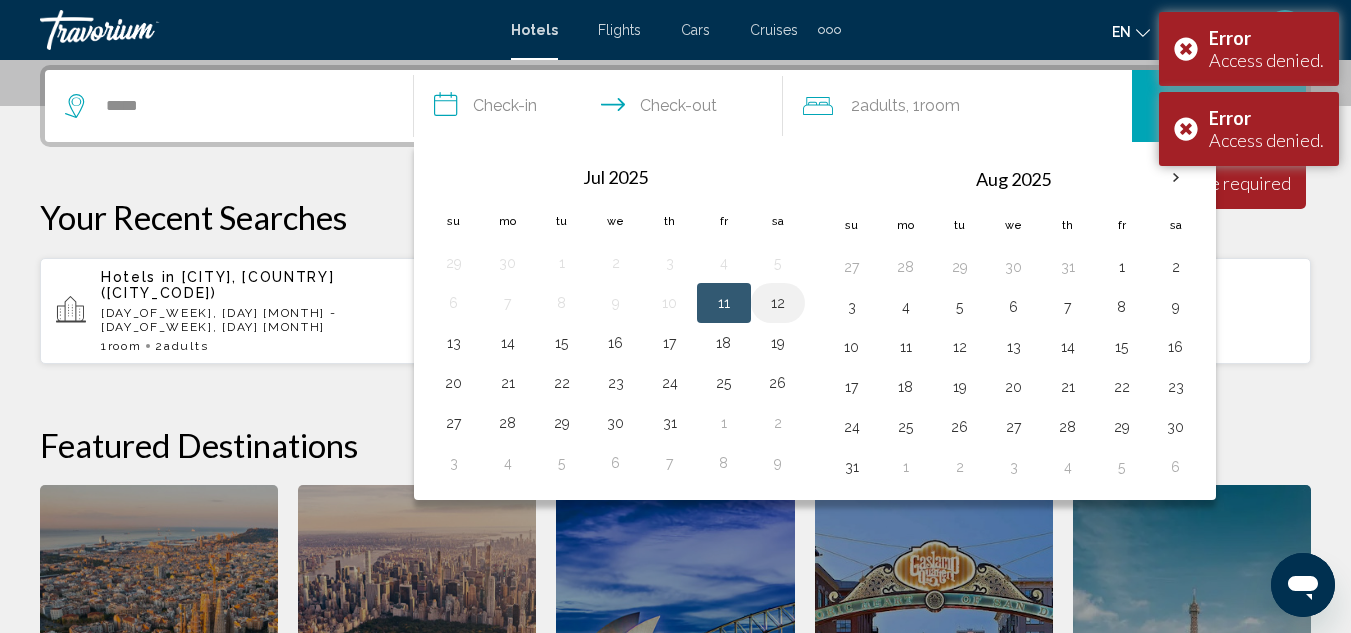 click on "12" at bounding box center (778, 303) 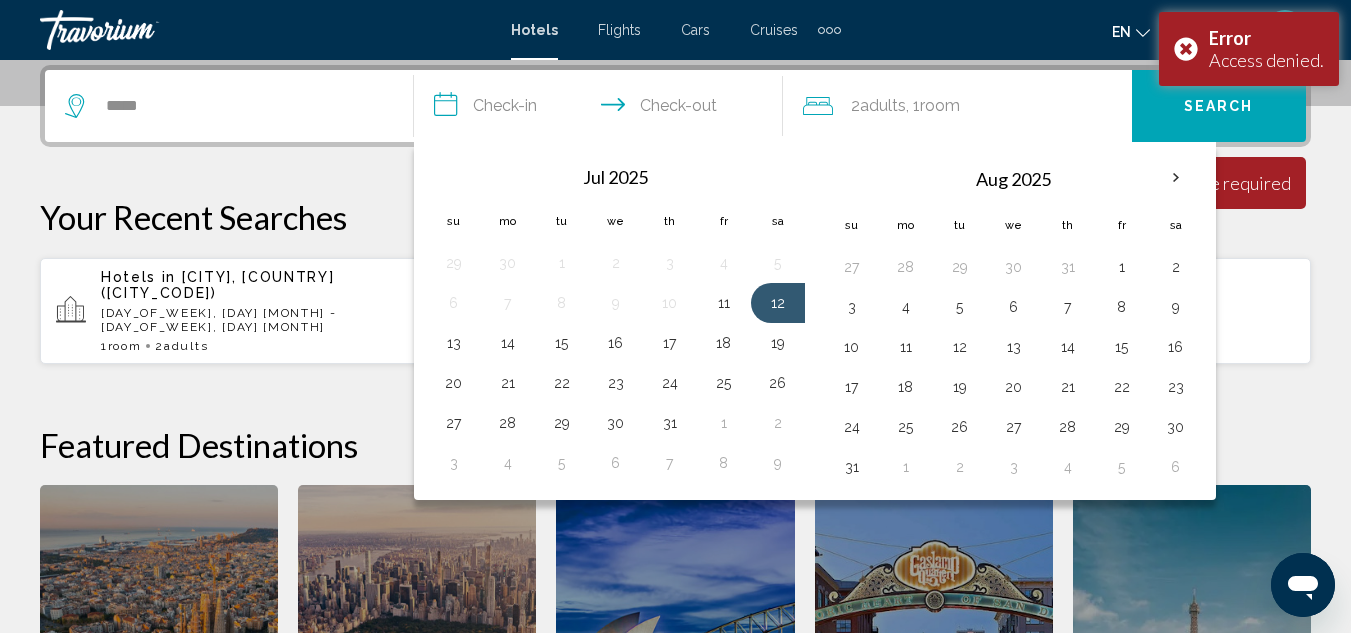click on "**********" at bounding box center [602, 109] 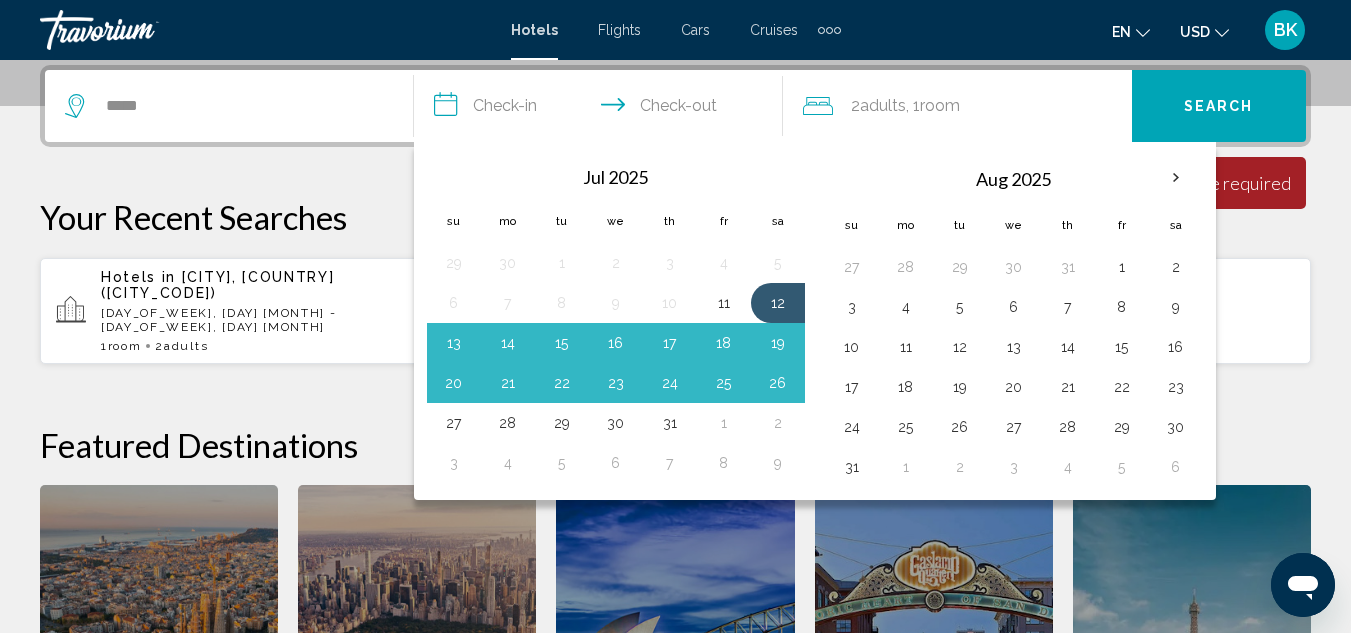 click on "**********" at bounding box center [602, 109] 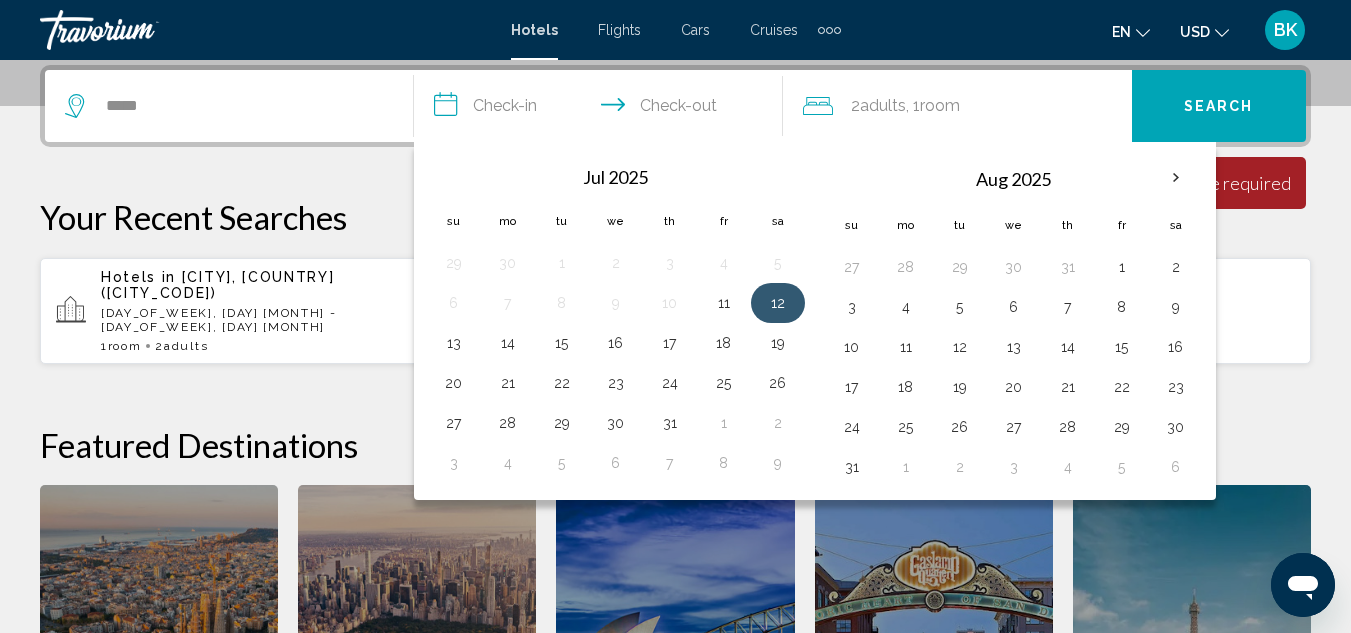 click on "12" at bounding box center (778, 303) 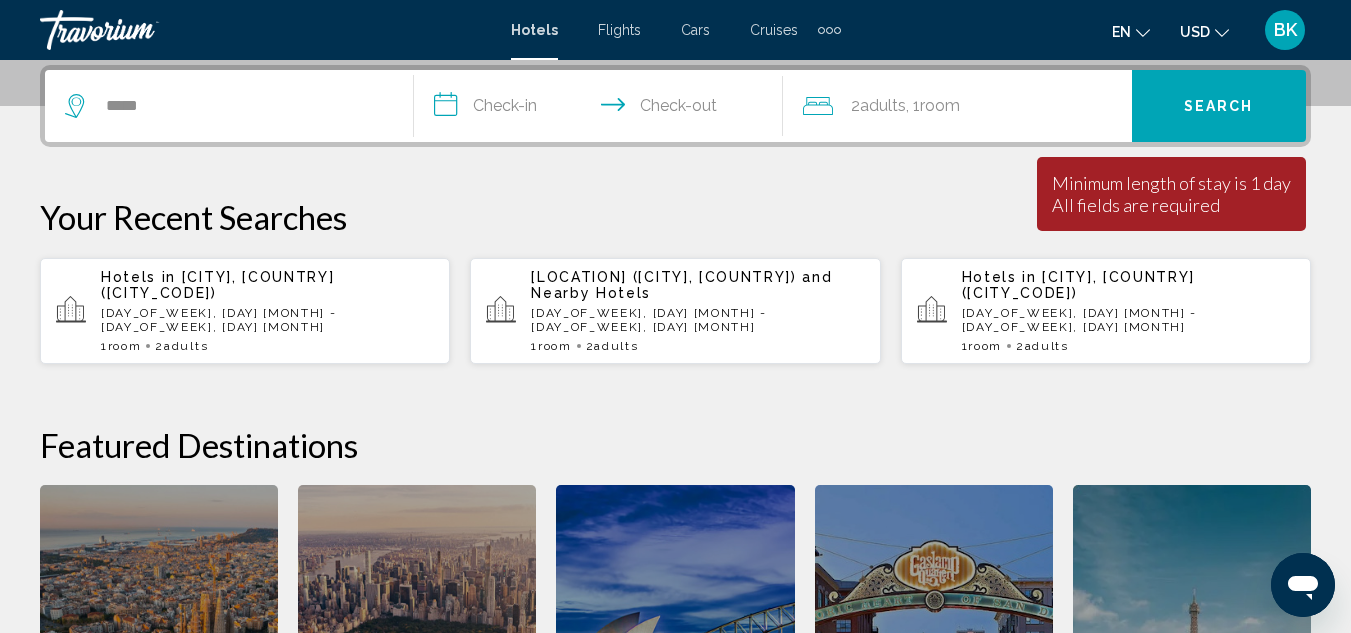 click on "**********" at bounding box center (602, 109) 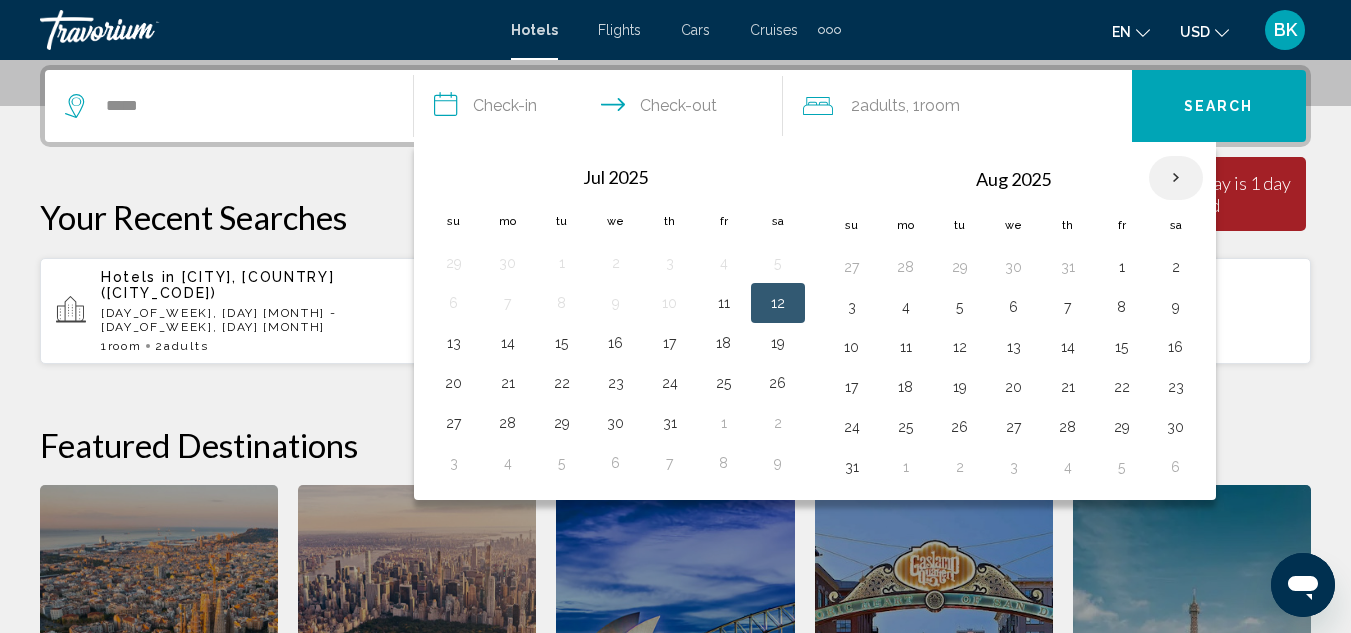 click at bounding box center [1176, 178] 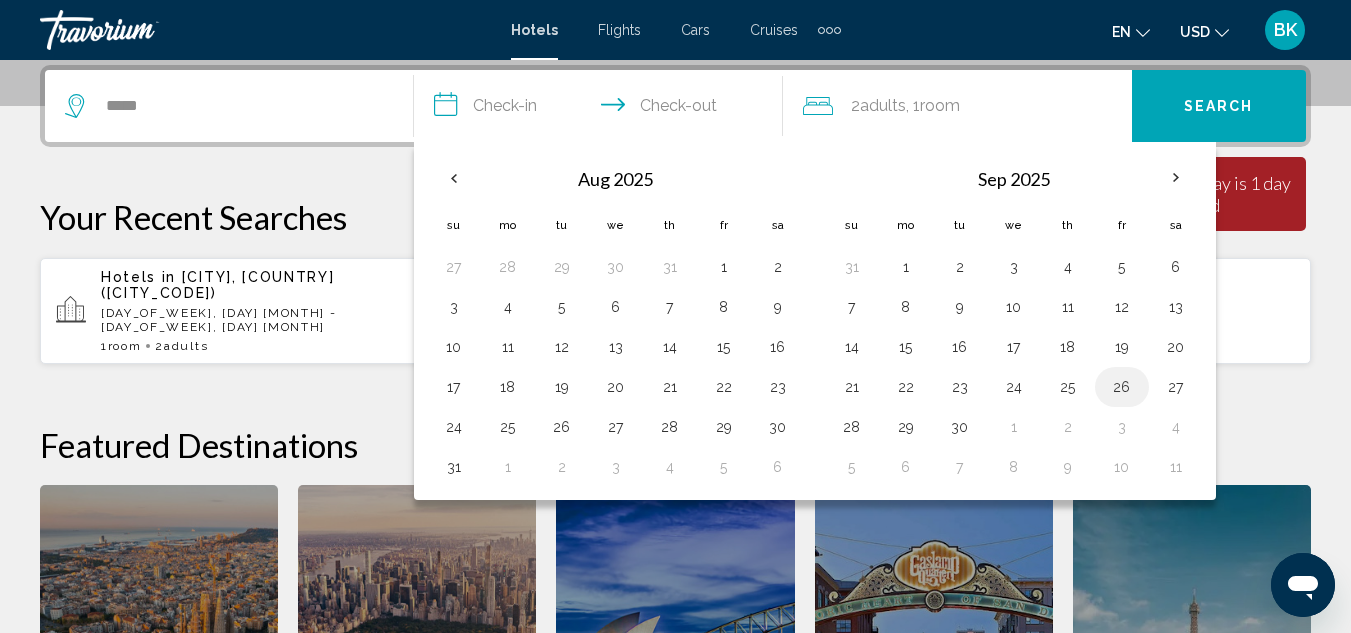 click on "26" at bounding box center [1122, 387] 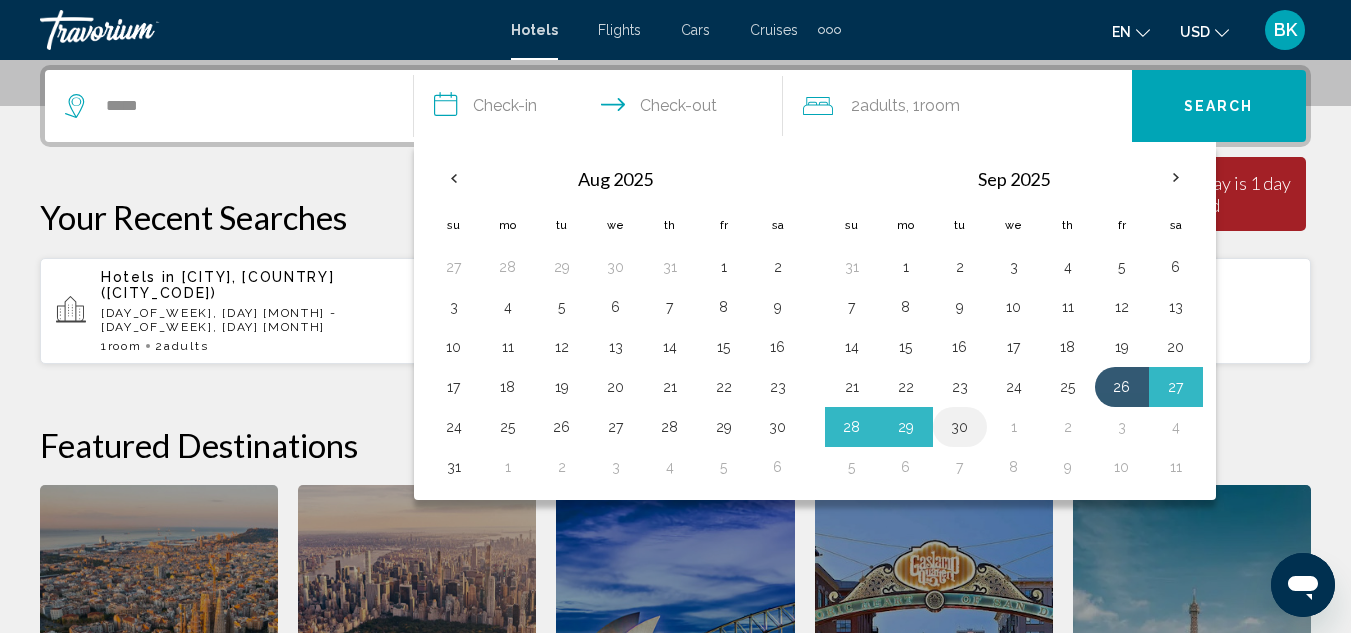 click on "30" at bounding box center (960, 427) 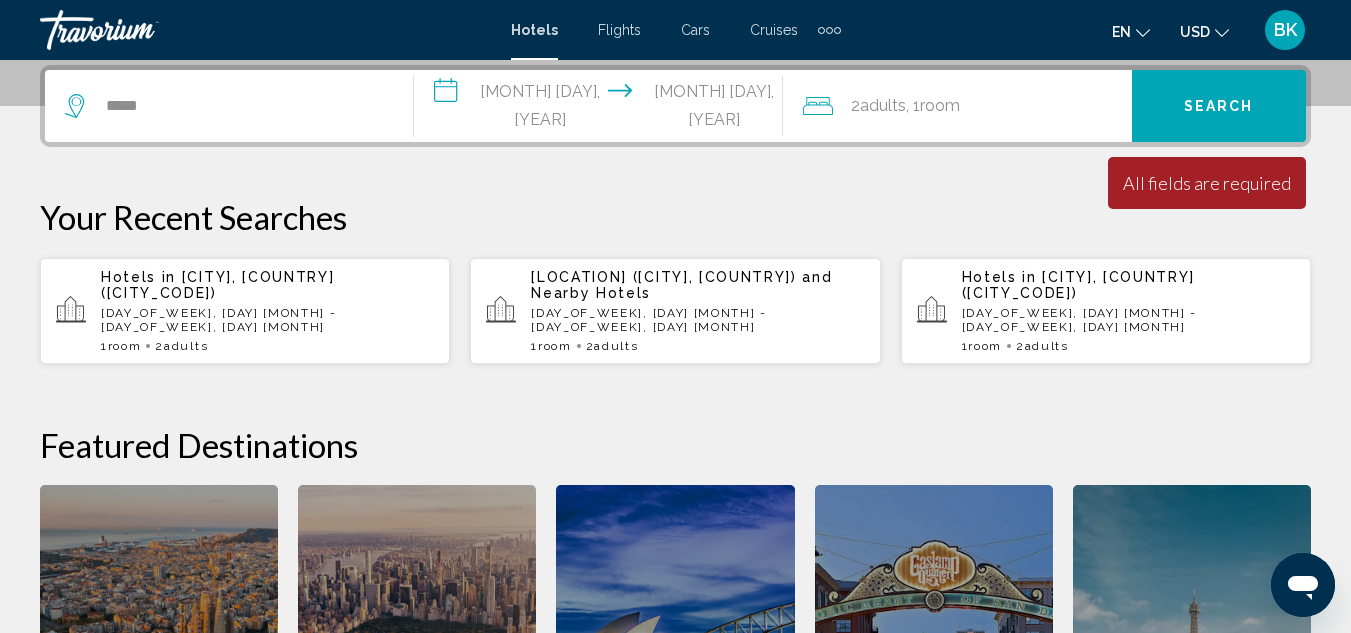 click on "2  Adult Adults , 1  Room rooms" 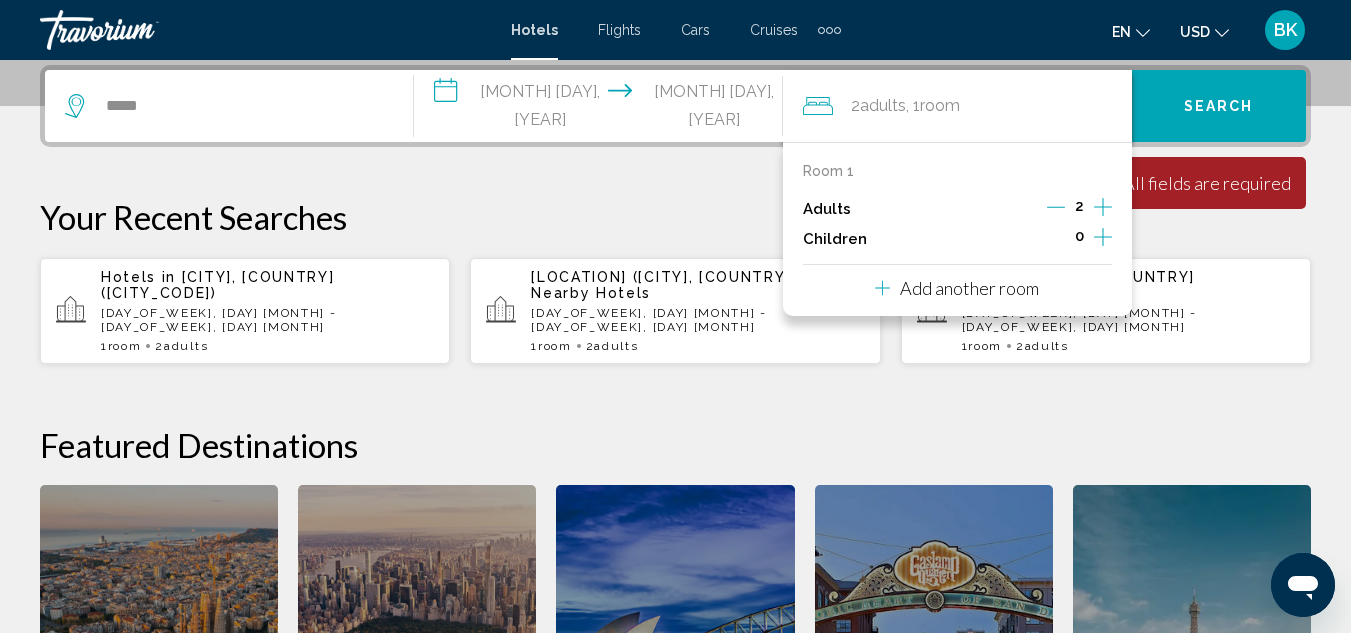 click 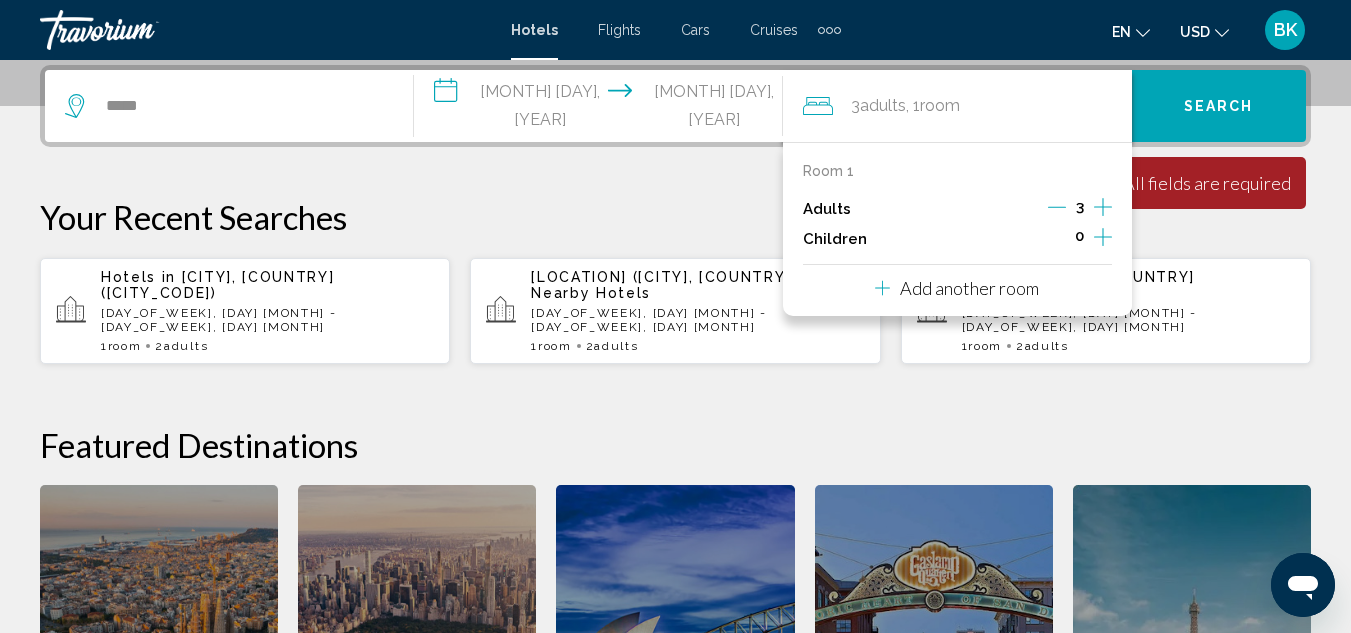 click on "Room 1 Adults
3
Children
0
Add another room" at bounding box center (957, 229) 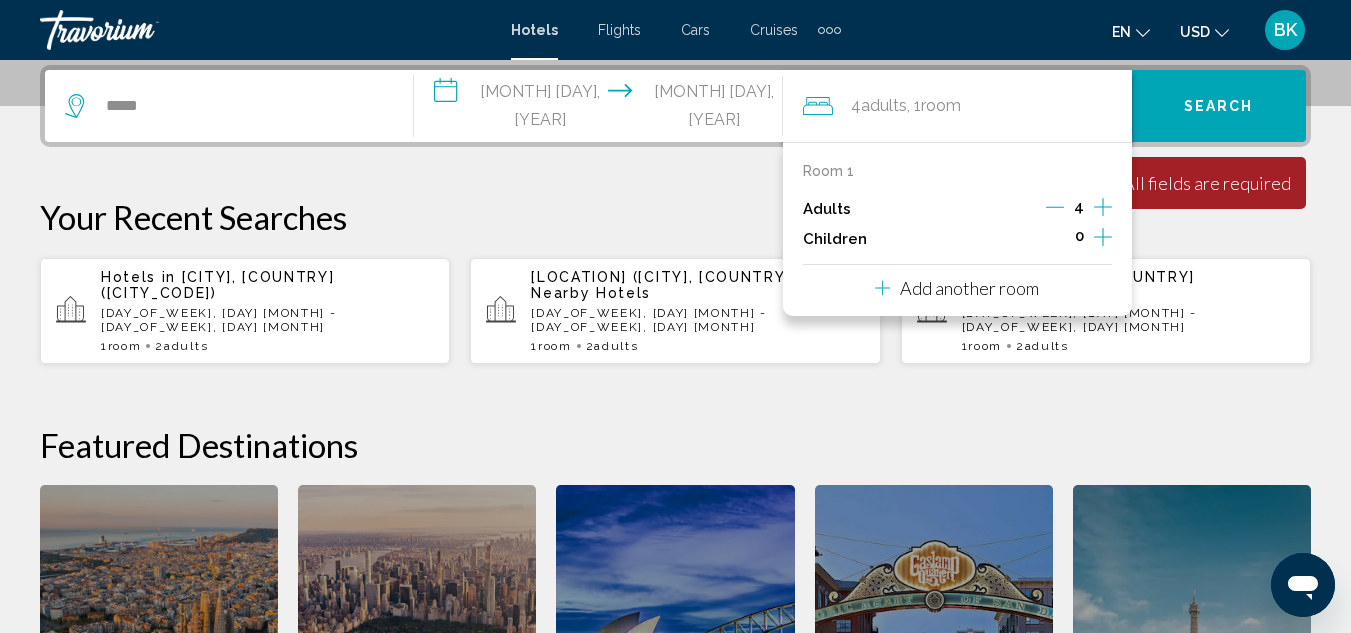 click on "Search" at bounding box center (1219, 107) 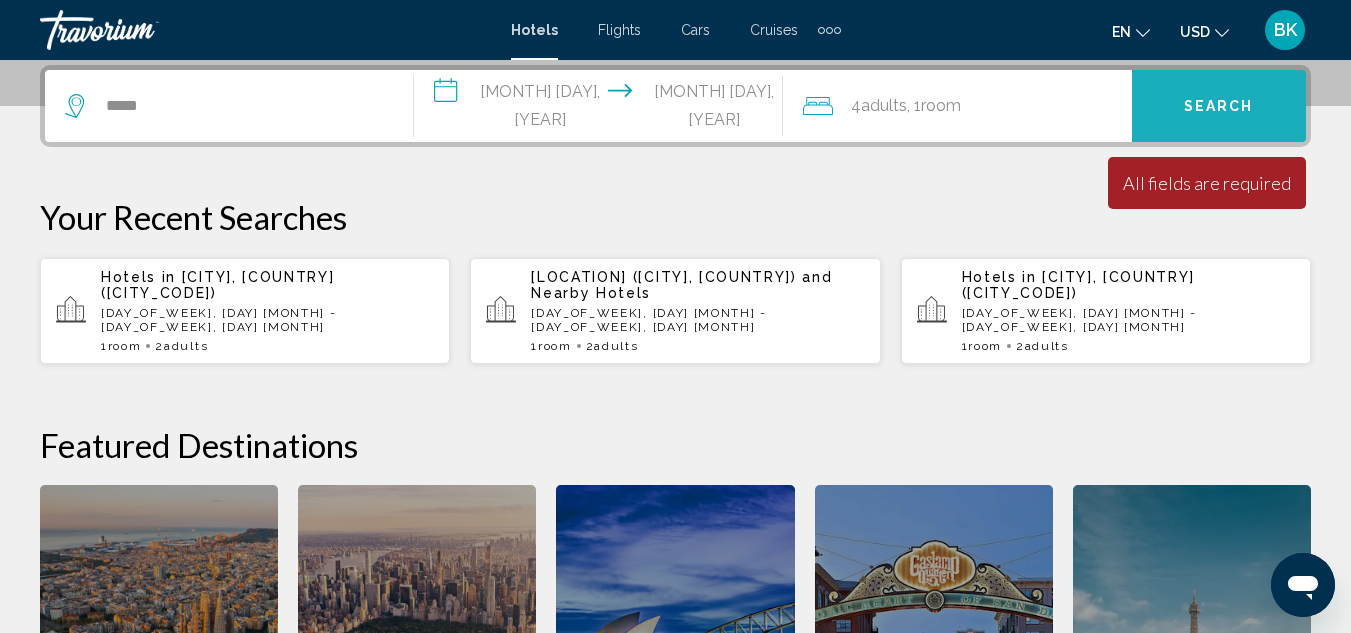 click on "Search" at bounding box center [1219, 107] 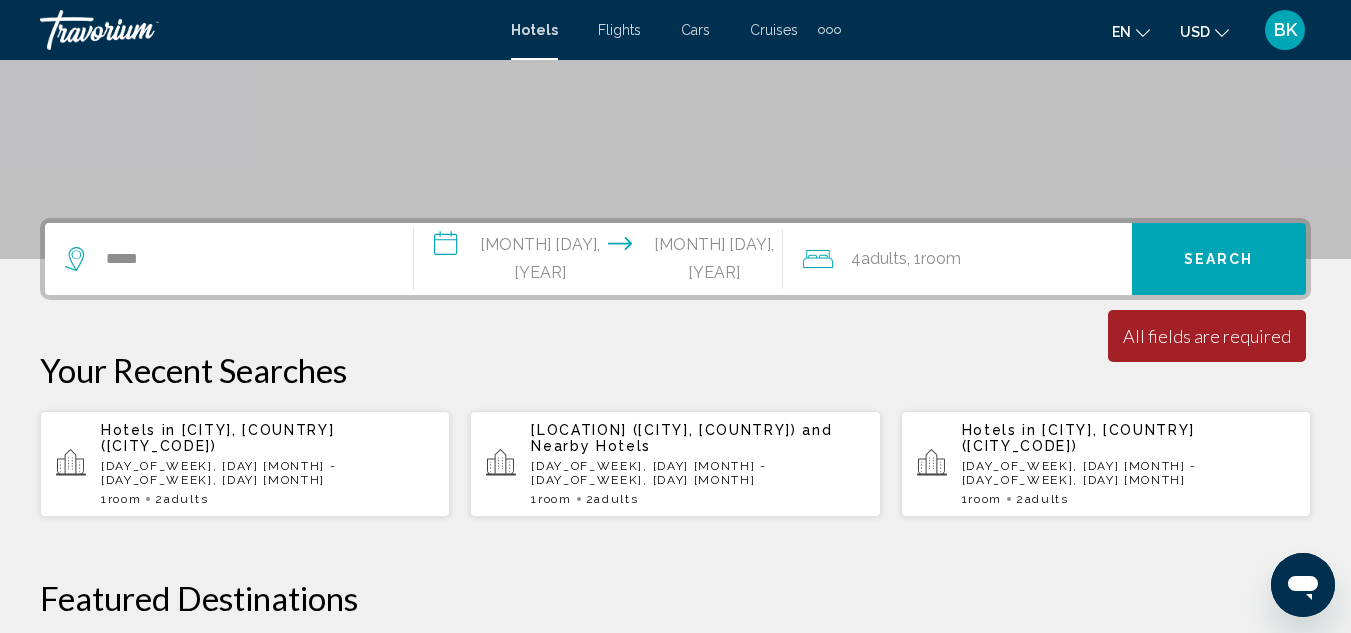 scroll, scrollTop: 328, scrollLeft: 0, axis: vertical 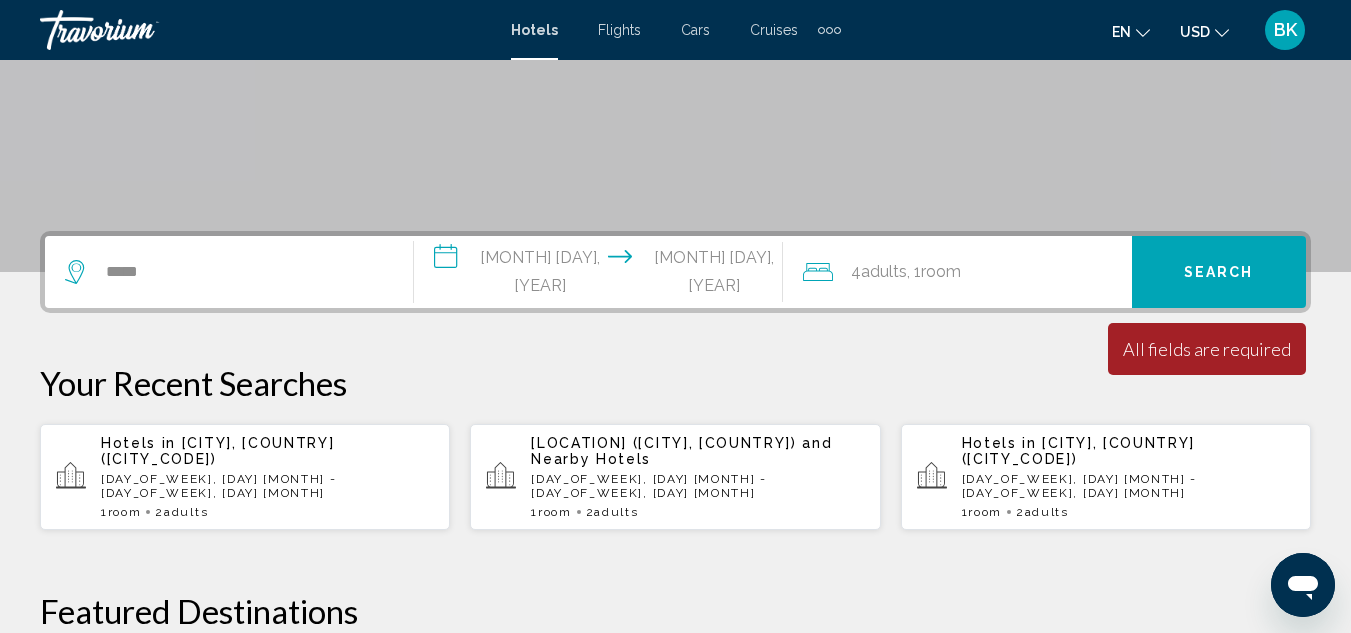 click on "Search" at bounding box center [1219, 272] 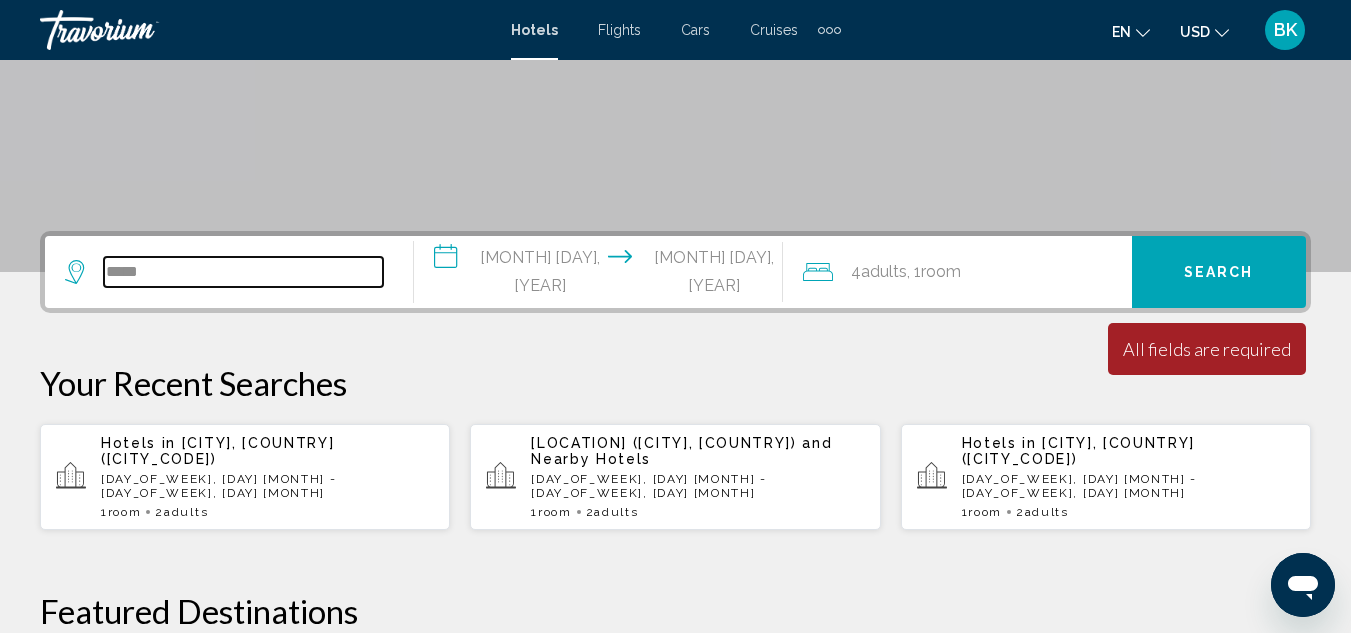 click on "*****" at bounding box center (243, 272) 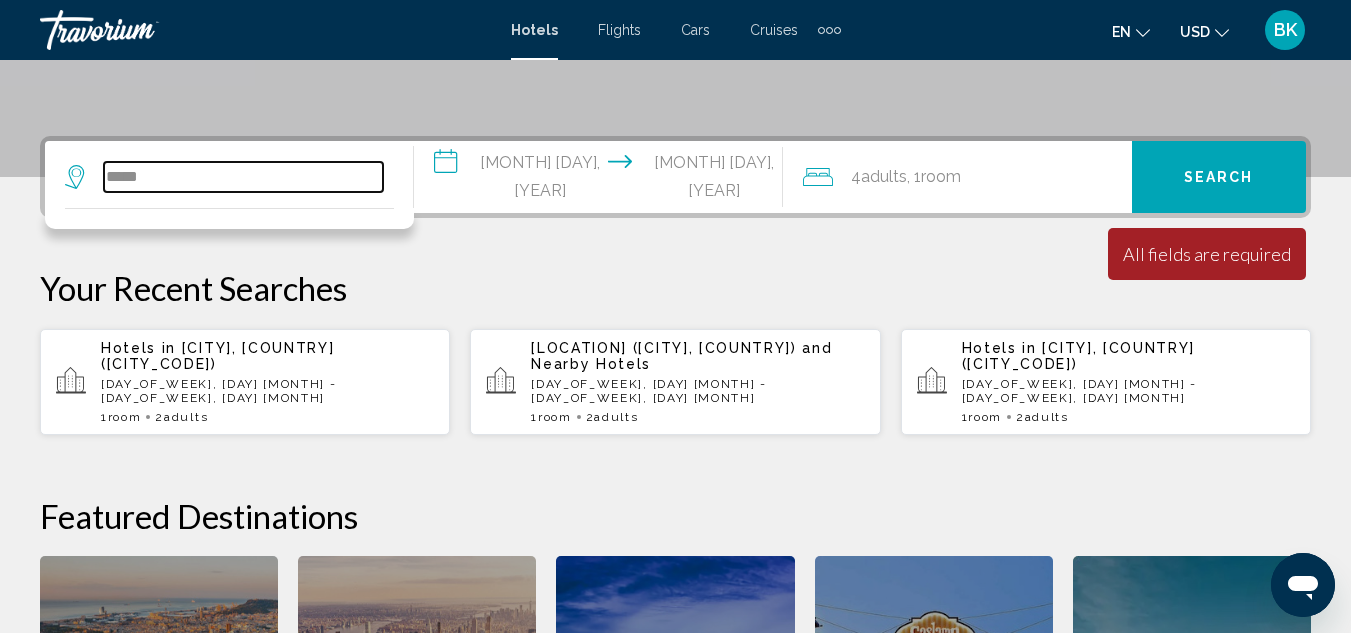 scroll, scrollTop: 494, scrollLeft: 0, axis: vertical 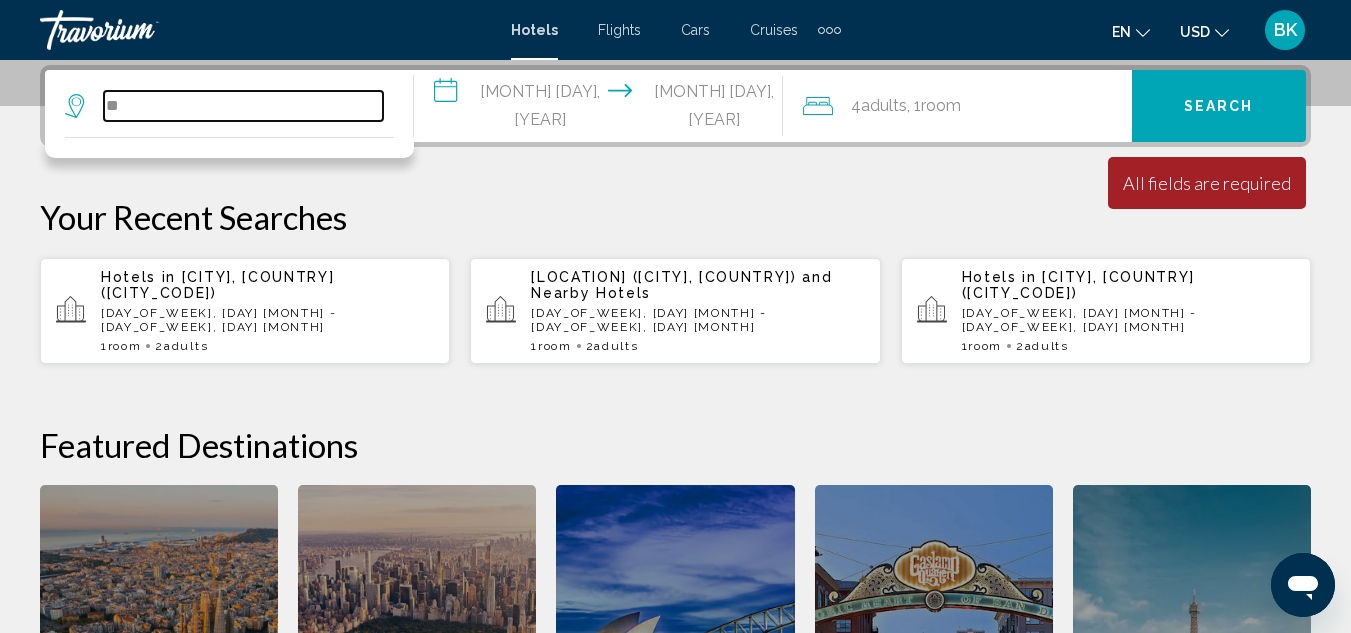 type on "*" 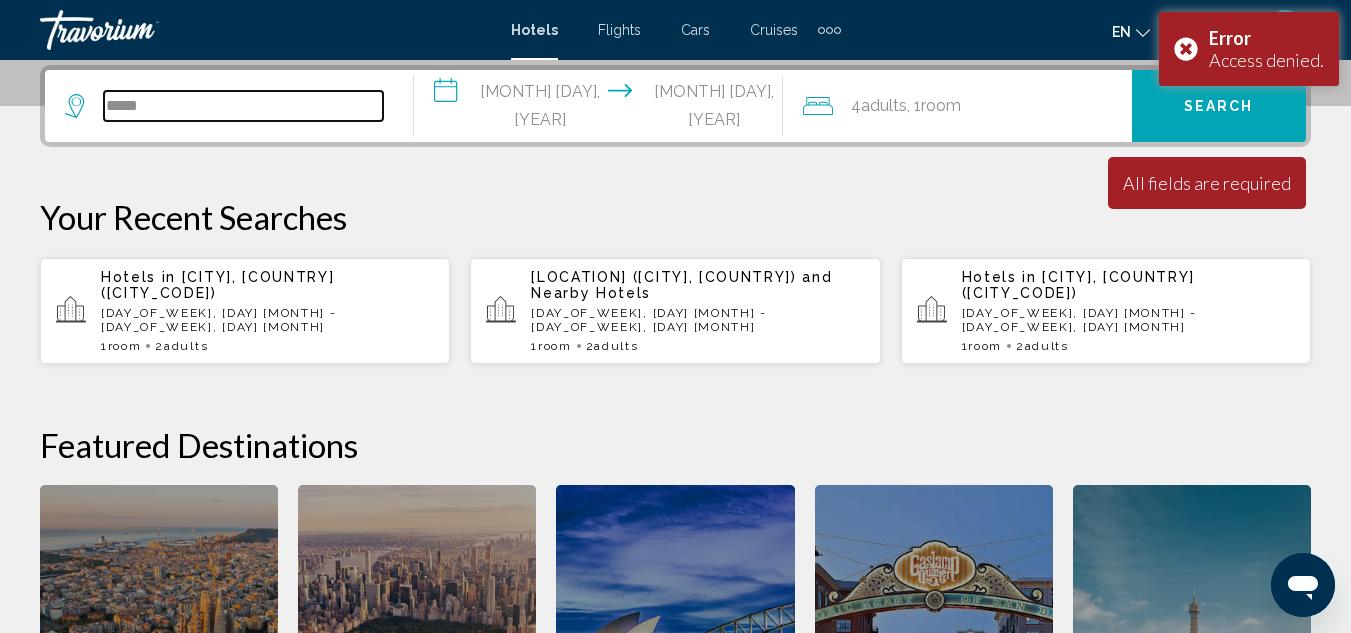 type on "*****" 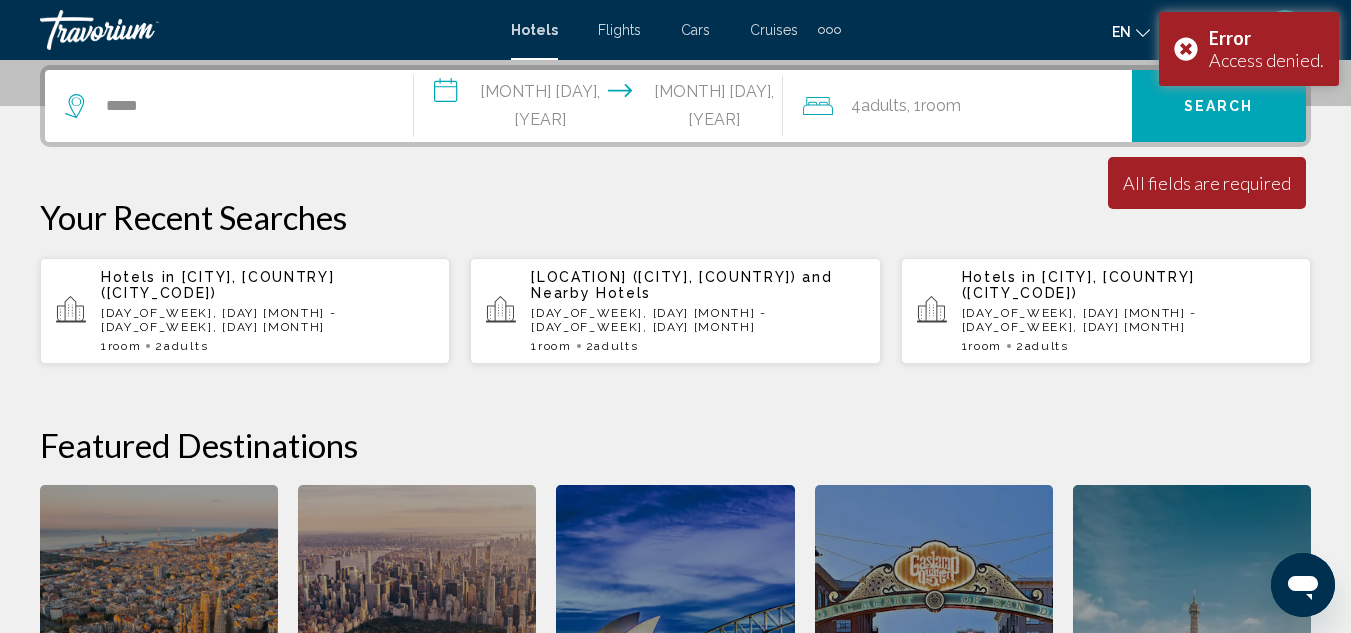 click on "Search" at bounding box center (1219, 107) 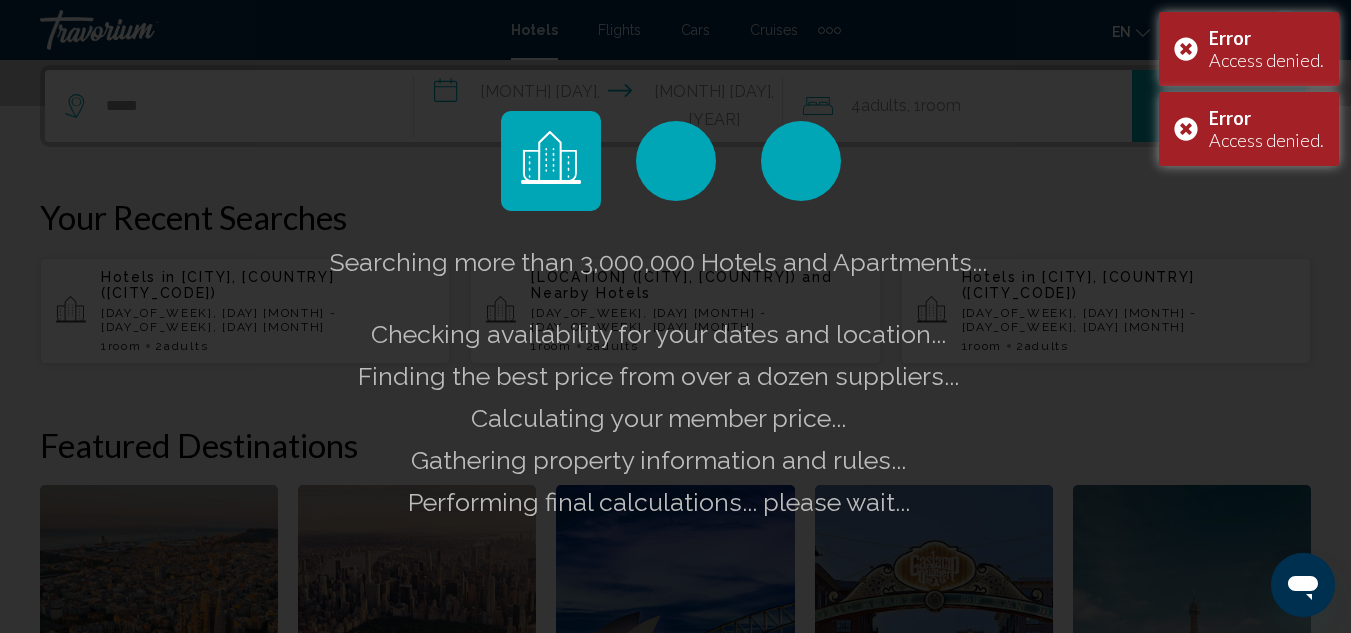 drag, startPoint x: 951, startPoint y: 200, endPoint x: 812, endPoint y: 202, distance: 139.01439 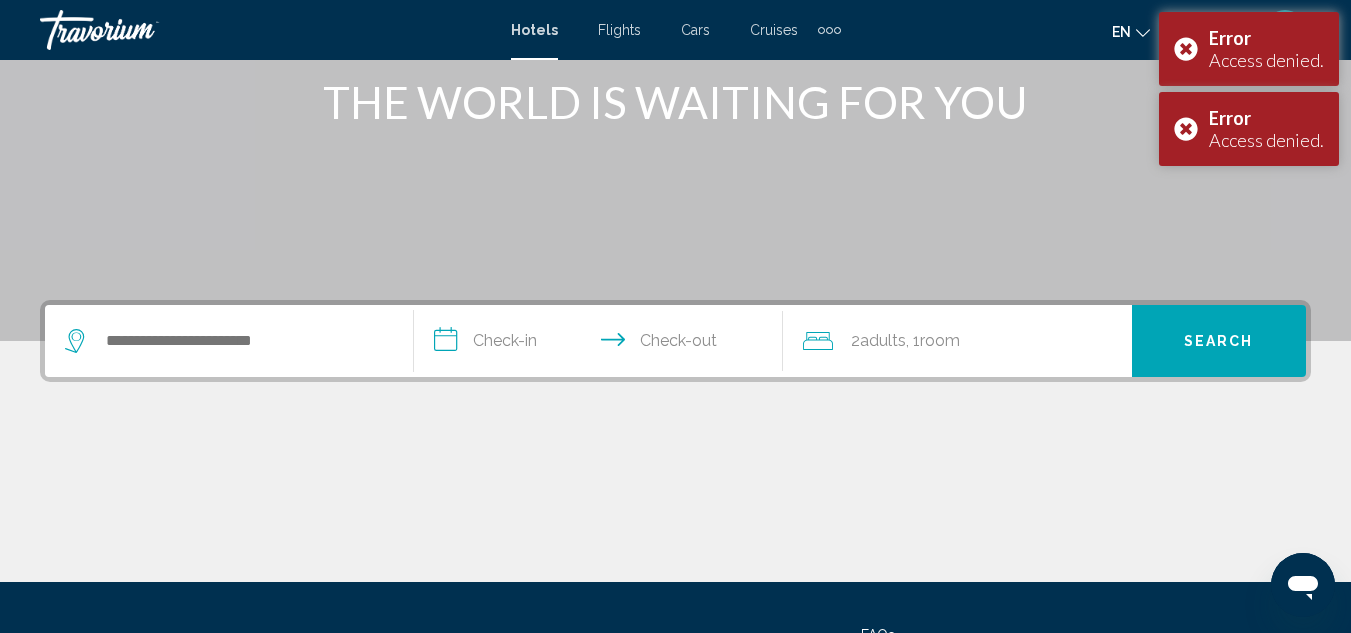 scroll, scrollTop: 263, scrollLeft: 0, axis: vertical 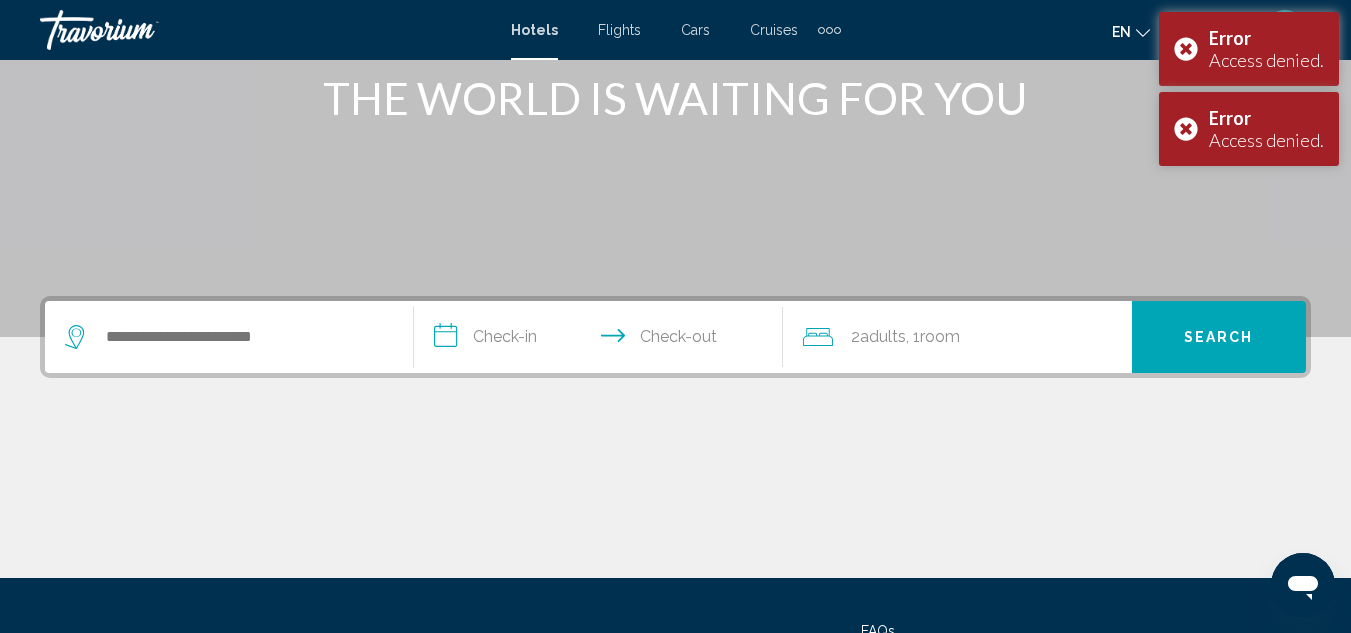 click at bounding box center [229, 337] 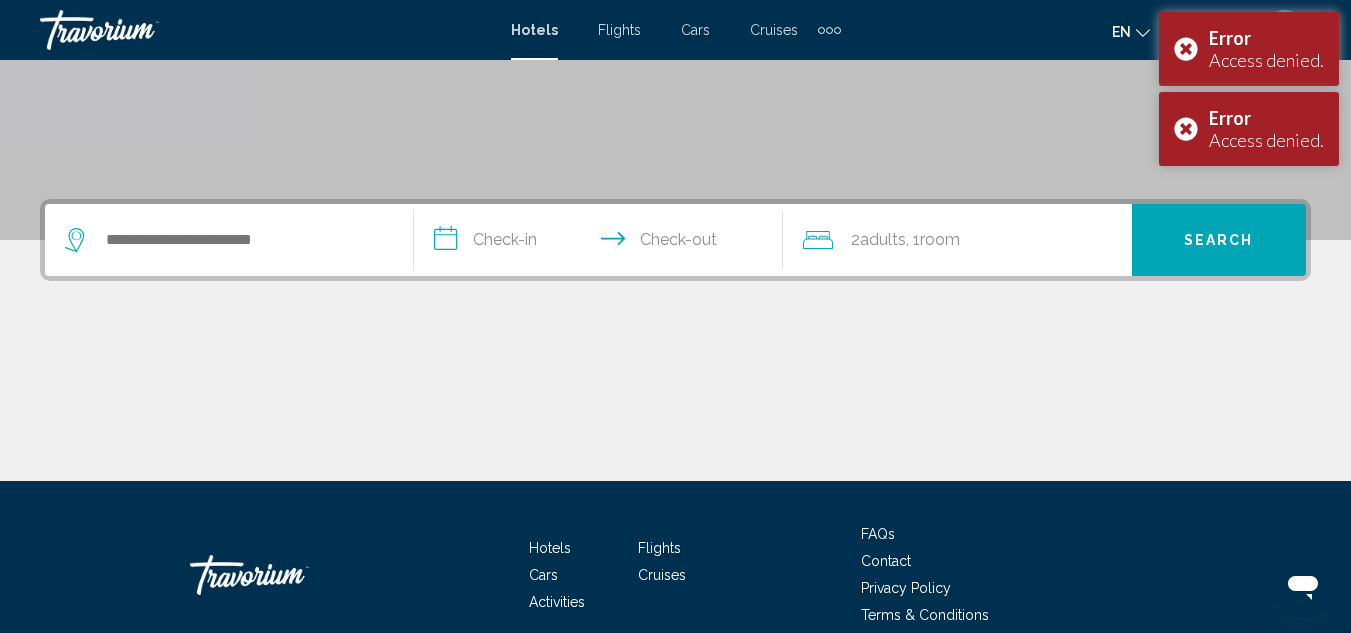 scroll, scrollTop: 453, scrollLeft: 0, axis: vertical 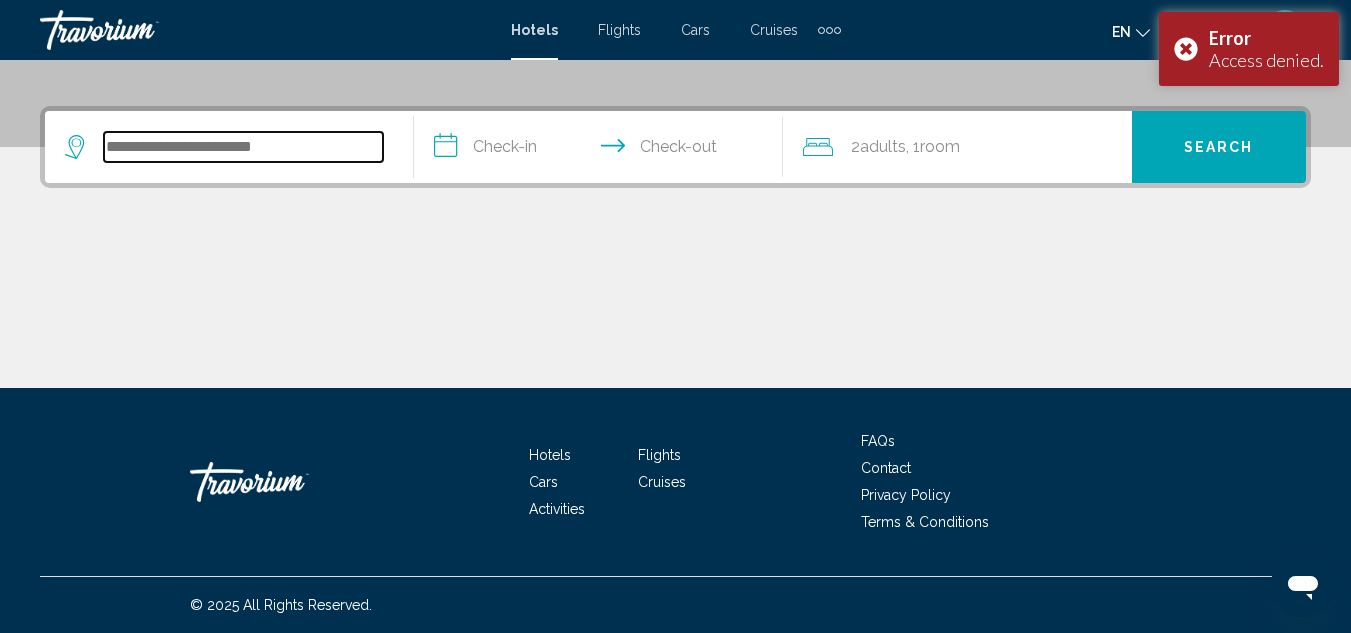click at bounding box center (243, 147) 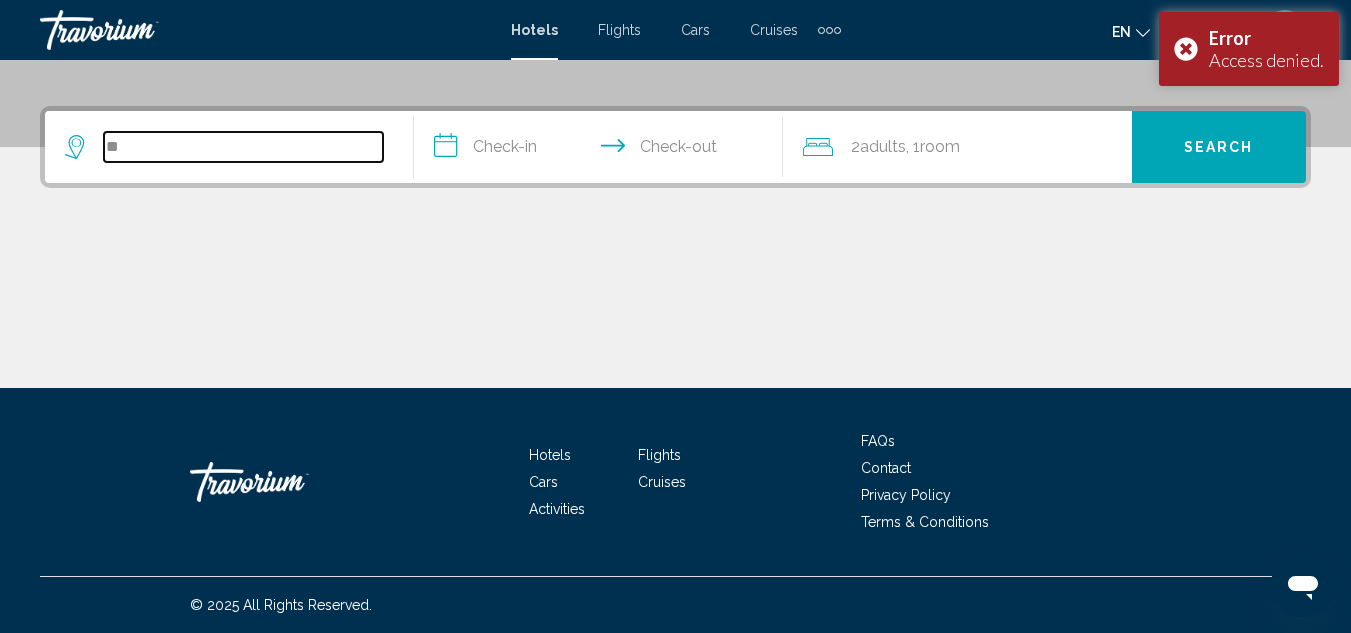 type on "*" 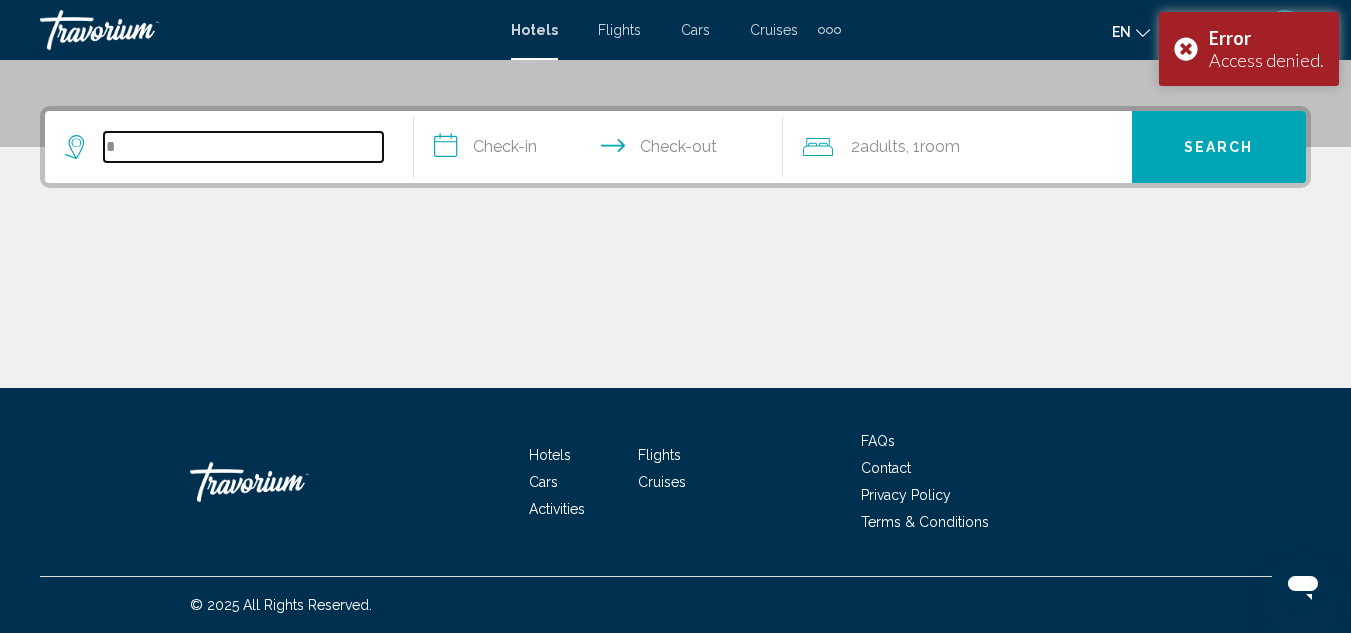type 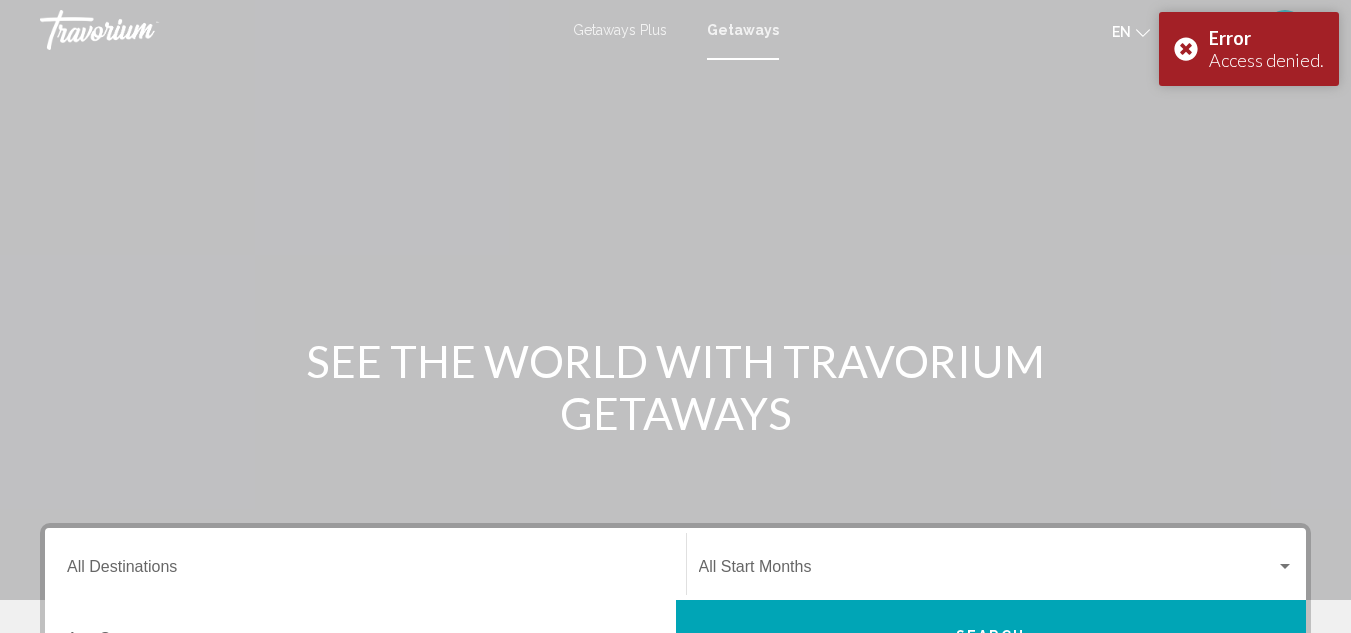 scroll, scrollTop: 0, scrollLeft: 0, axis: both 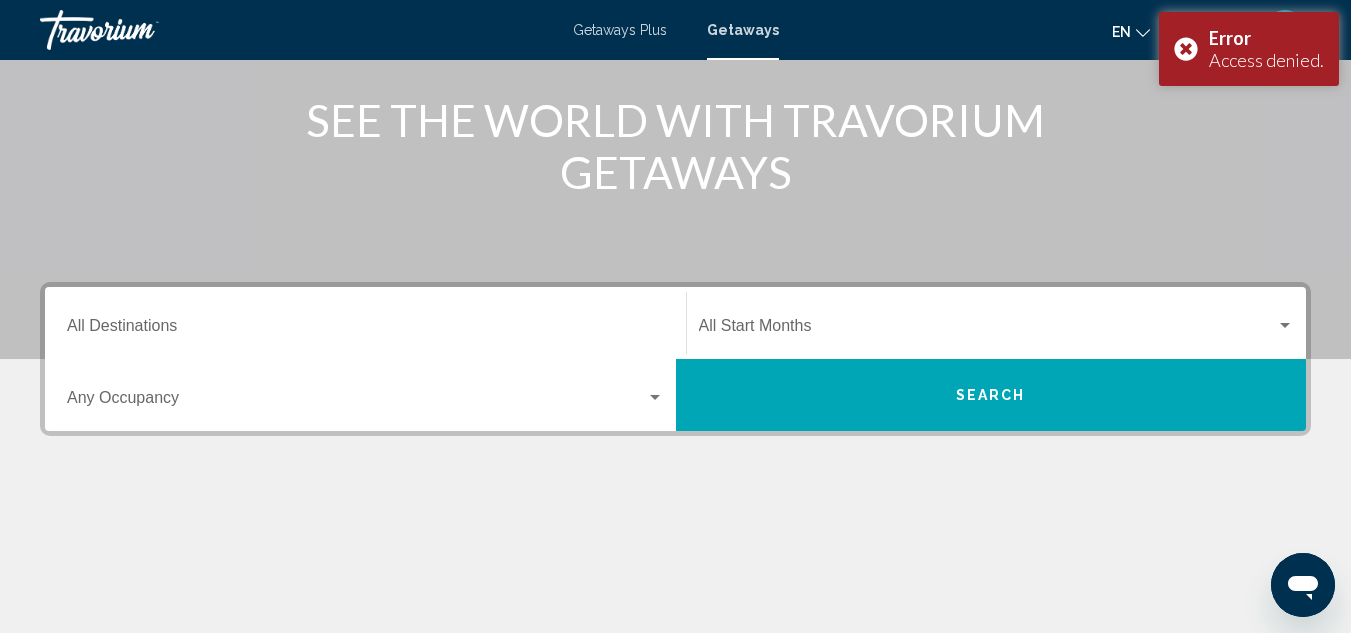 click on "Destination All Destinations" at bounding box center [365, 323] 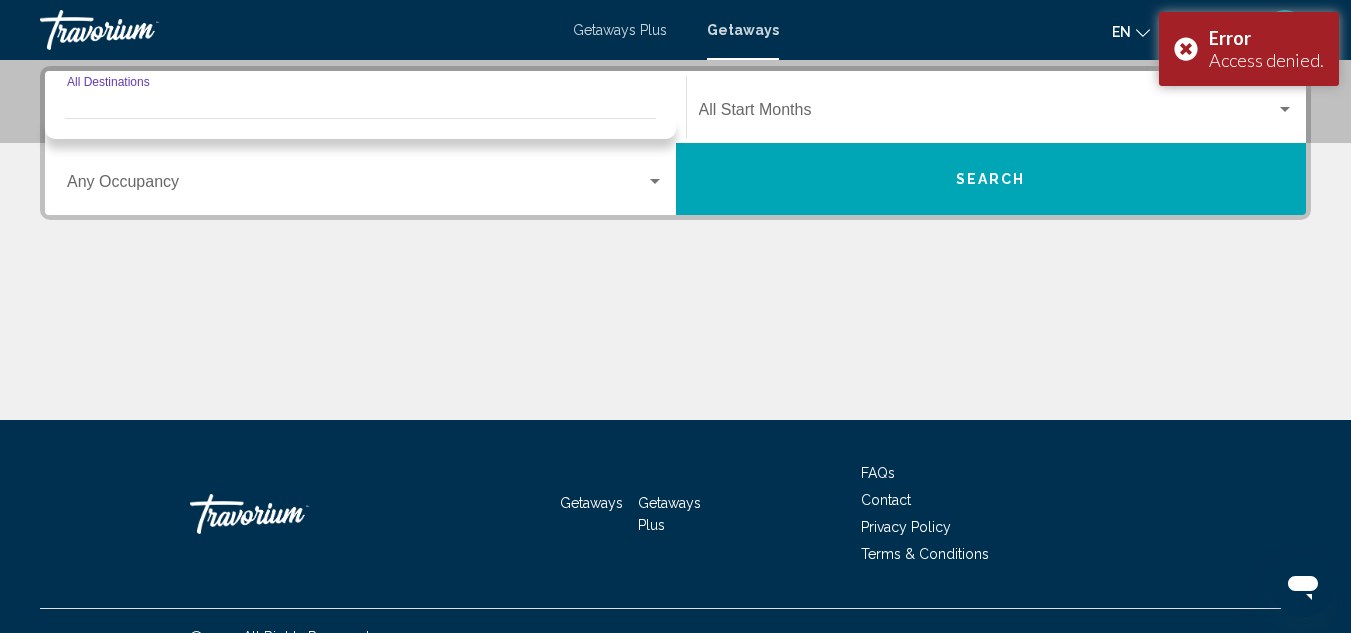 scroll, scrollTop: 458, scrollLeft: 0, axis: vertical 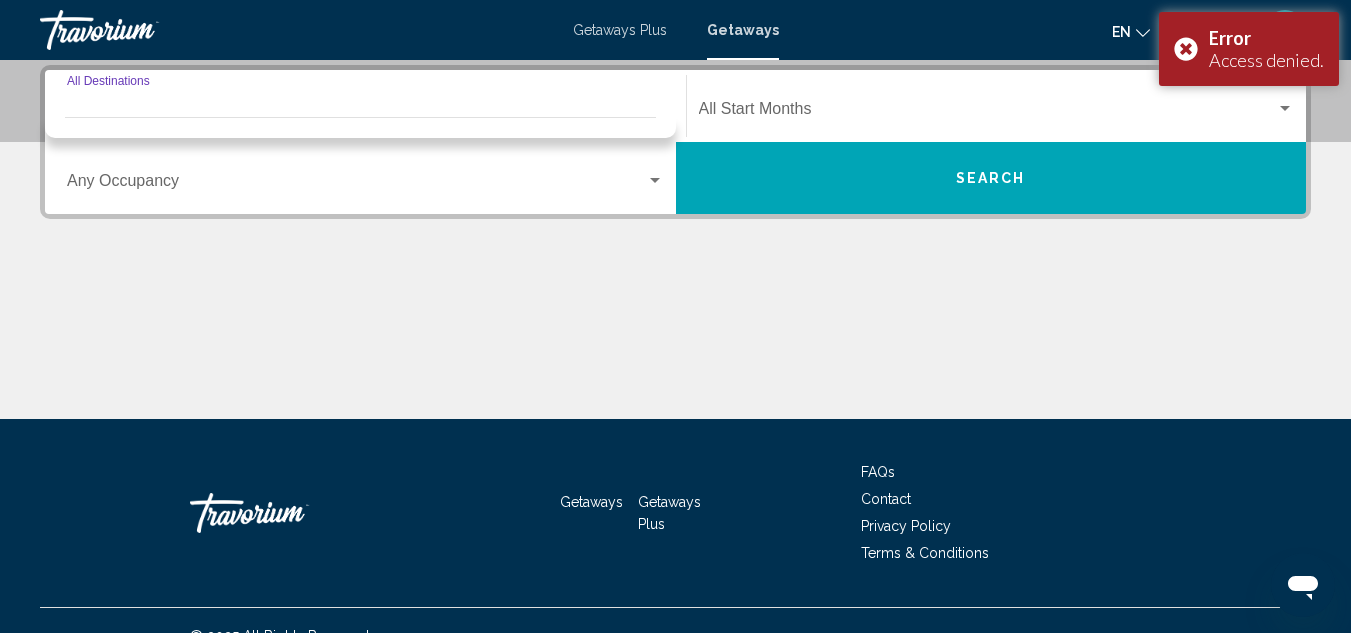 click on "Destination All Destinations" at bounding box center [365, 113] 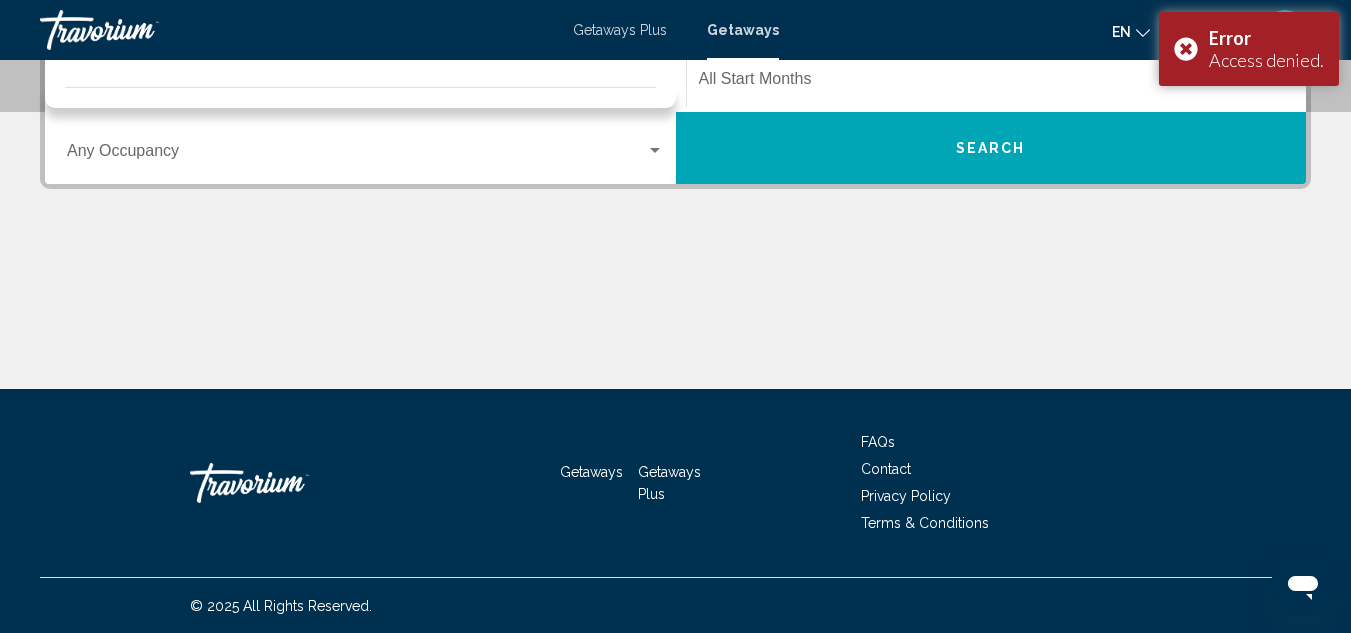 drag, startPoint x: 105, startPoint y: 108, endPoint x: 11, endPoint y: 159, distance: 106.94391 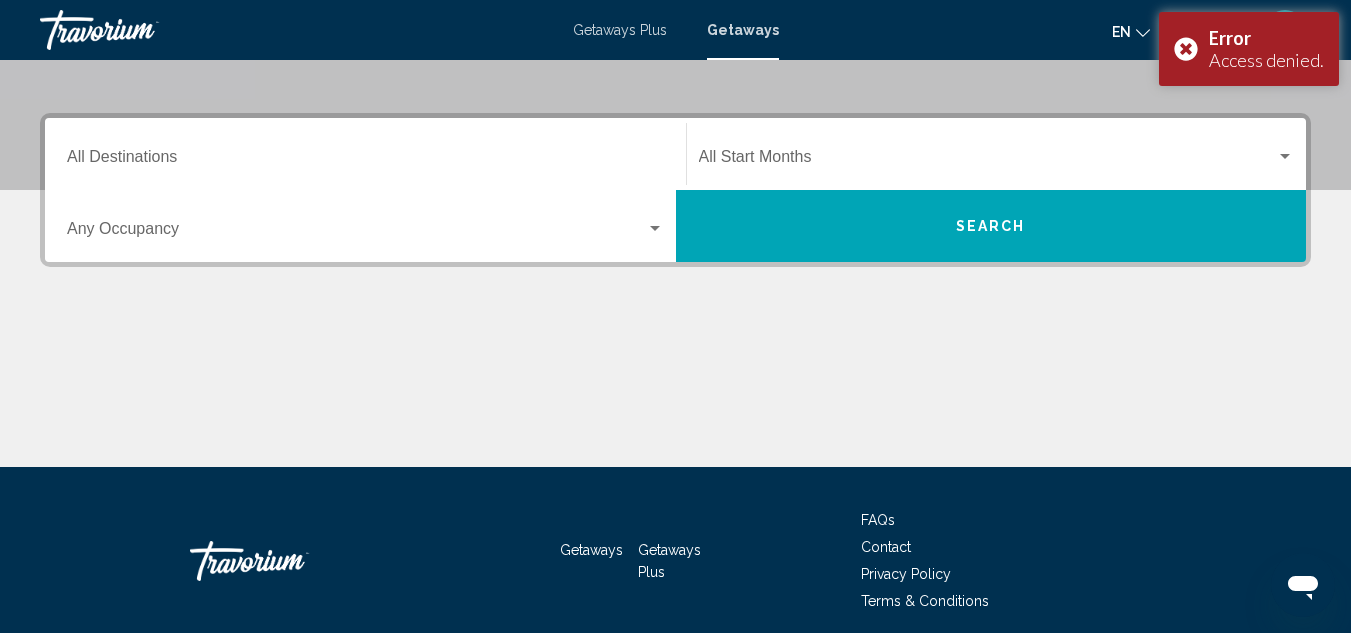 click on "Destination All Destinations" at bounding box center [365, 161] 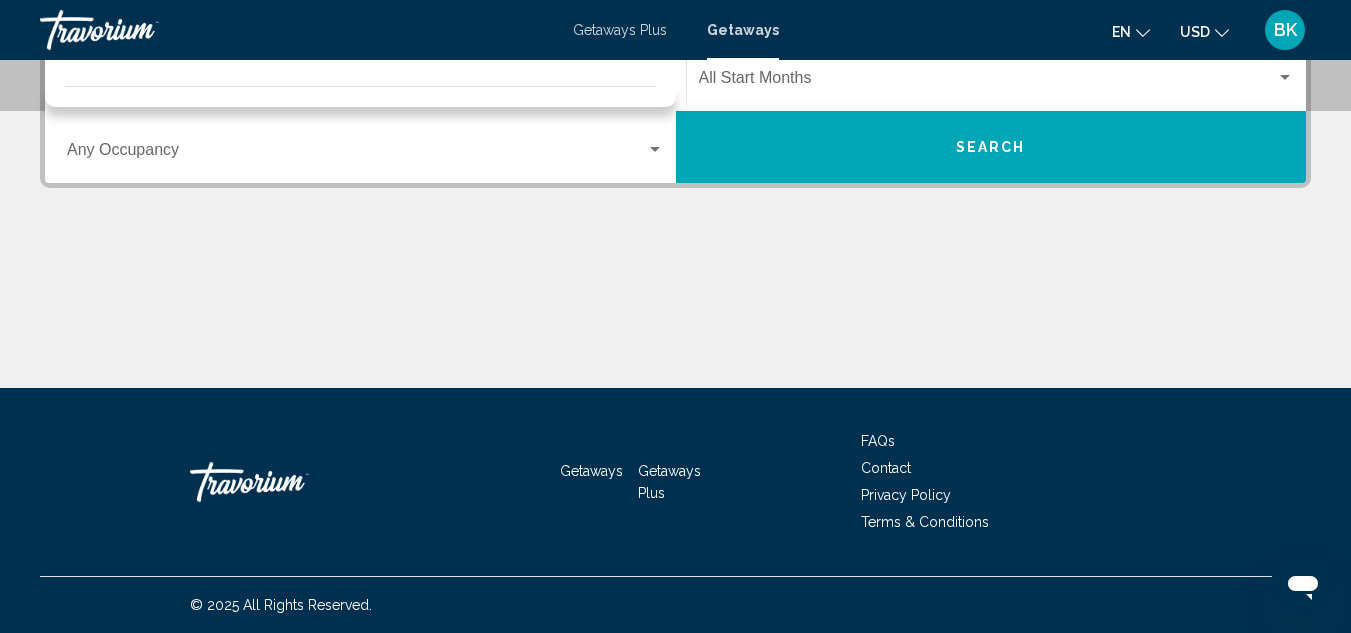 scroll, scrollTop: 229, scrollLeft: 0, axis: vertical 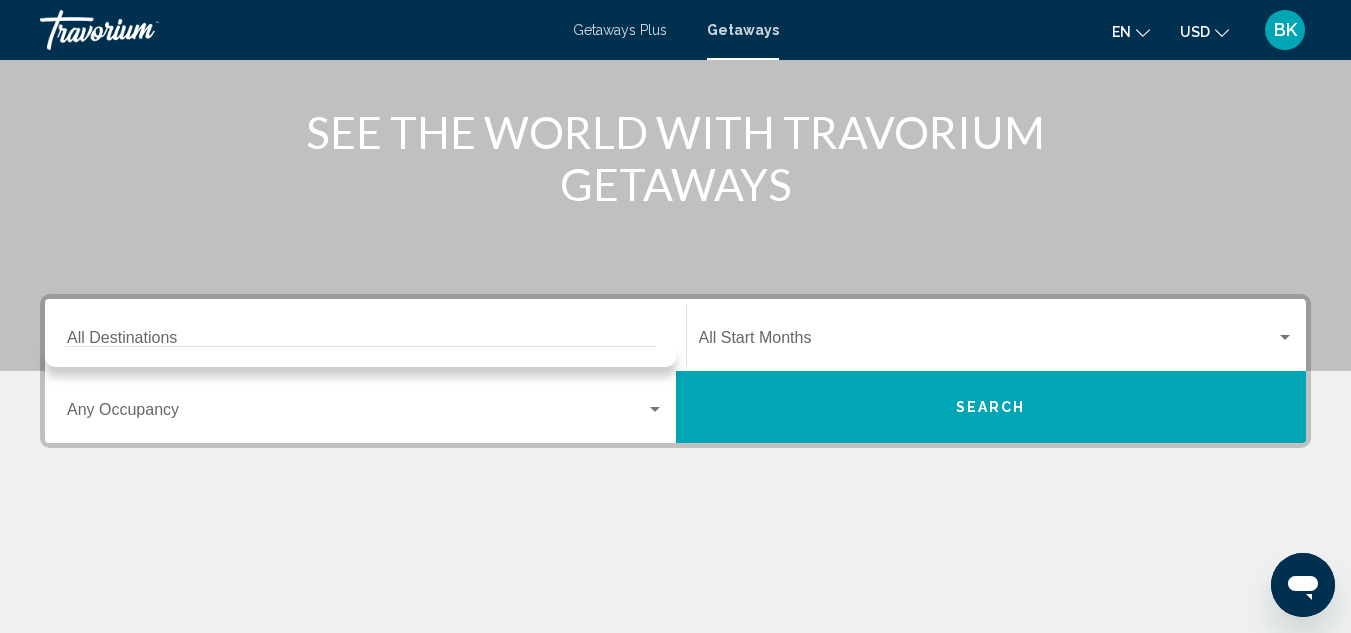 click on "Start Month All Start Months" 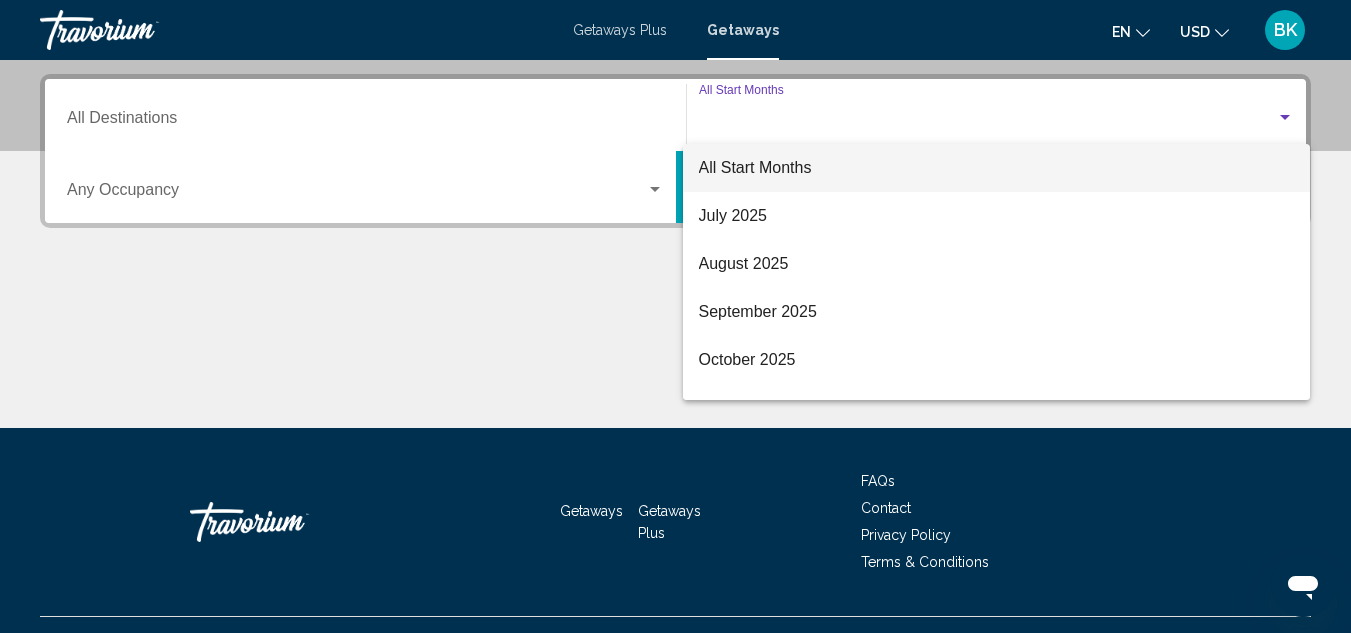 scroll, scrollTop: 458, scrollLeft: 0, axis: vertical 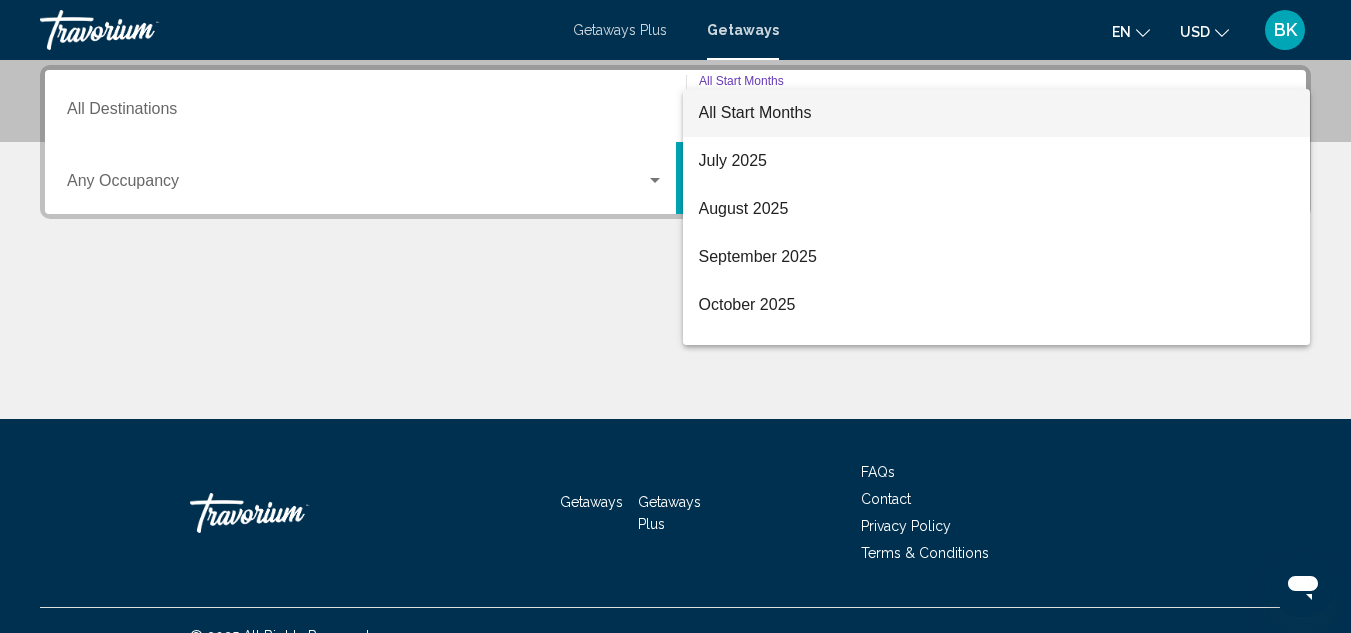 click at bounding box center (675, 316) 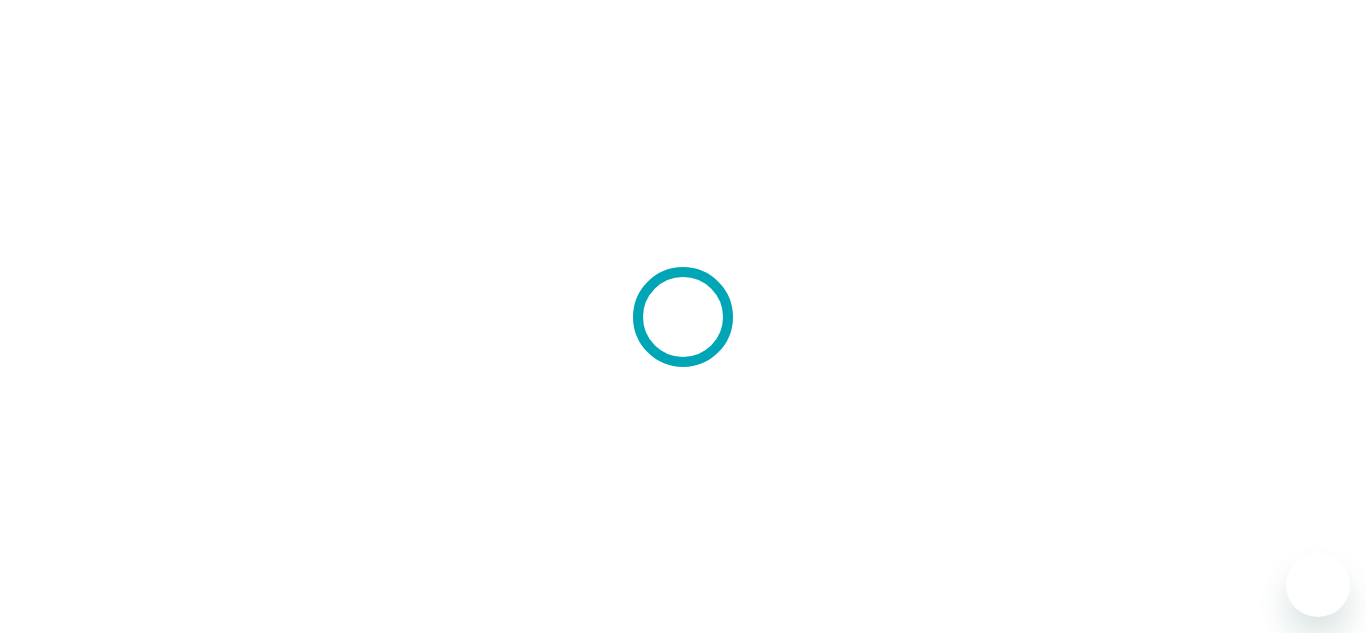 scroll, scrollTop: 0, scrollLeft: 0, axis: both 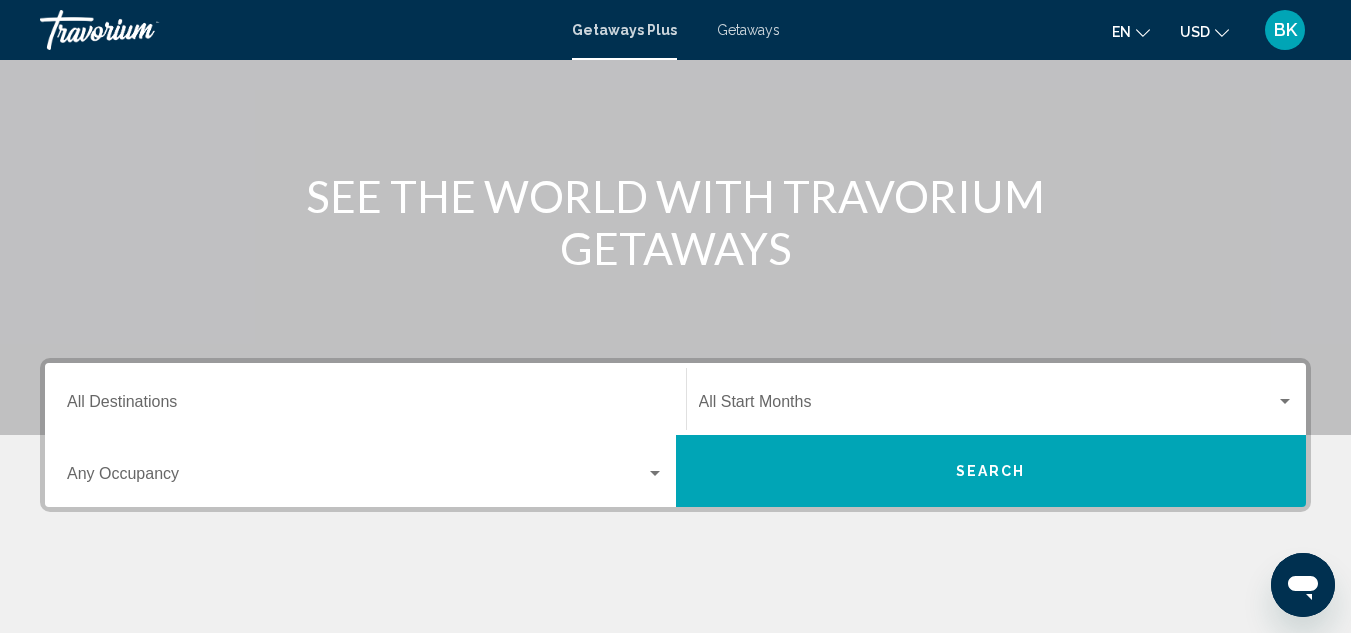 click on "Destination All Destinations" at bounding box center [365, 406] 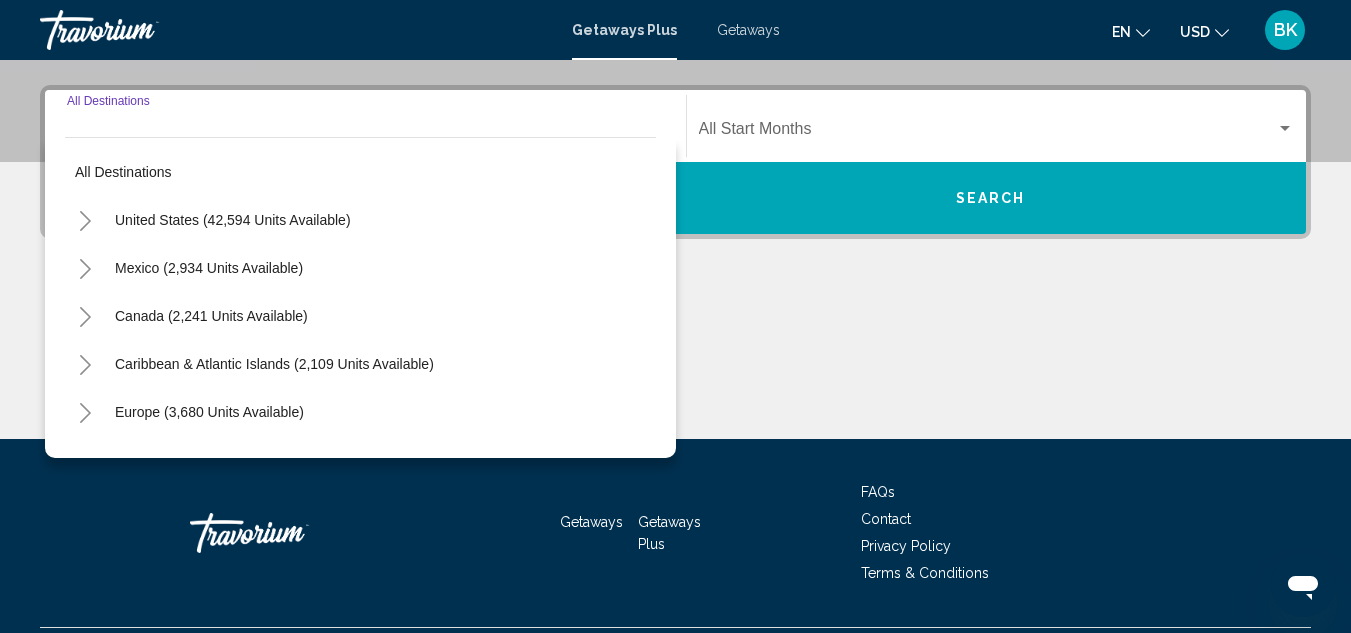 scroll, scrollTop: 458, scrollLeft: 0, axis: vertical 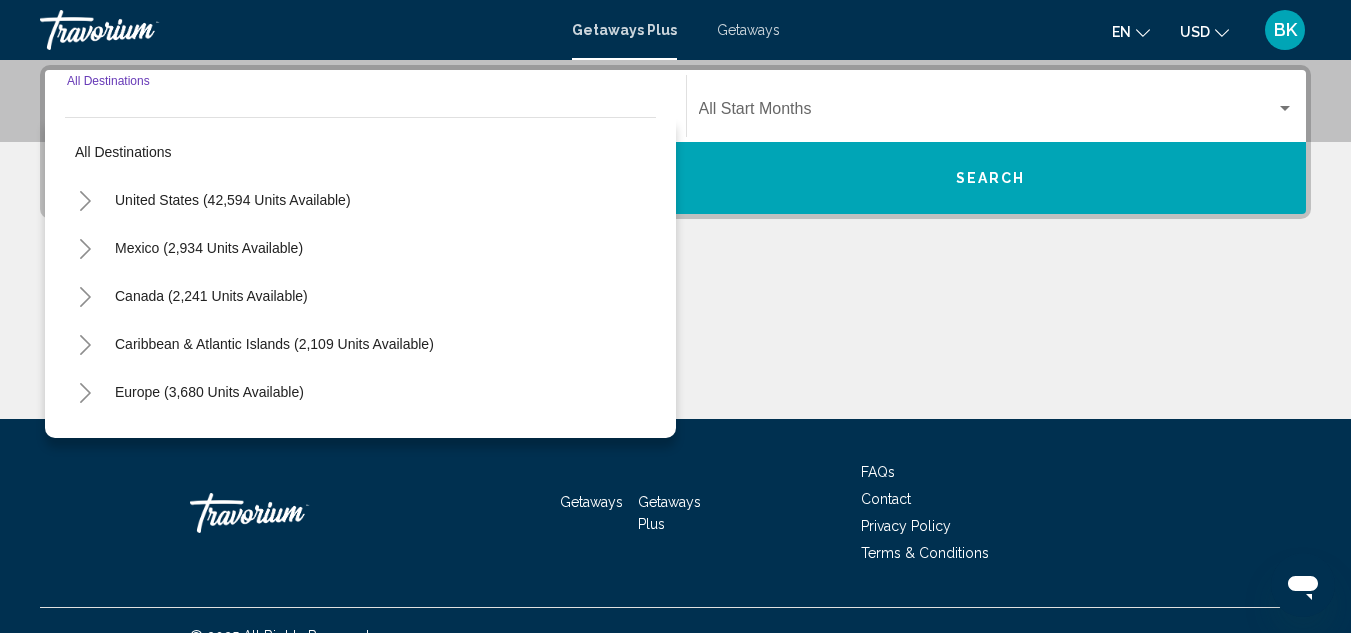 click 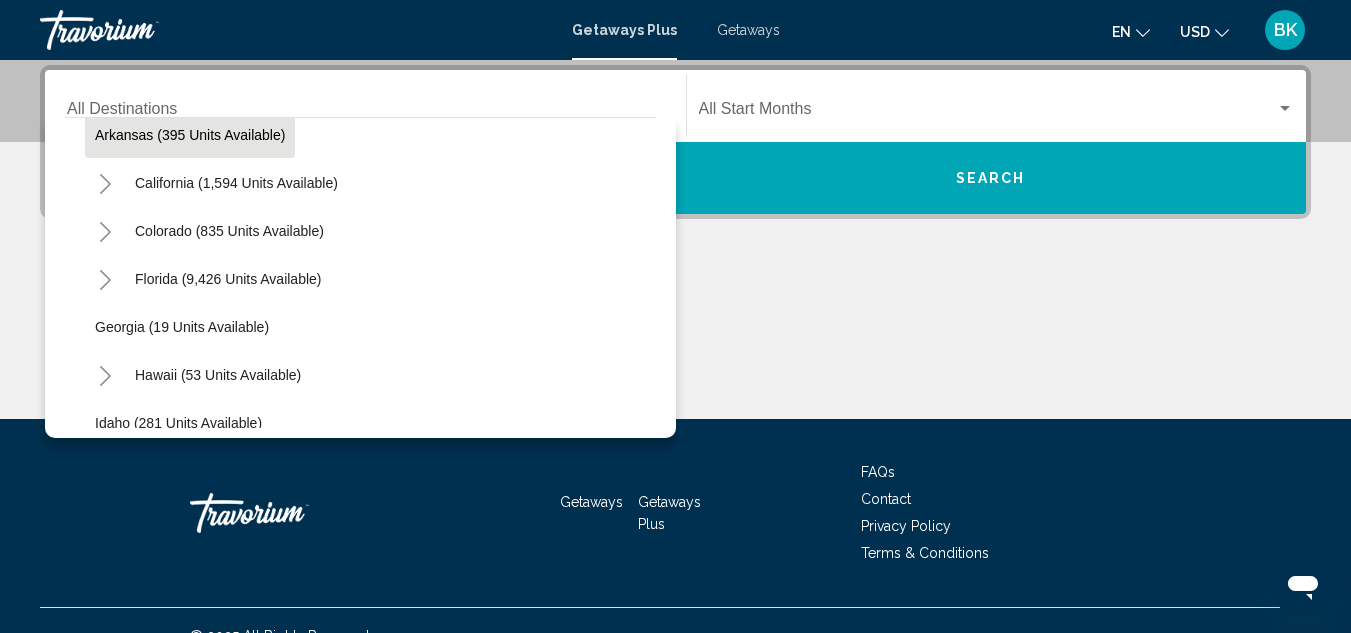 scroll, scrollTop: 162, scrollLeft: 0, axis: vertical 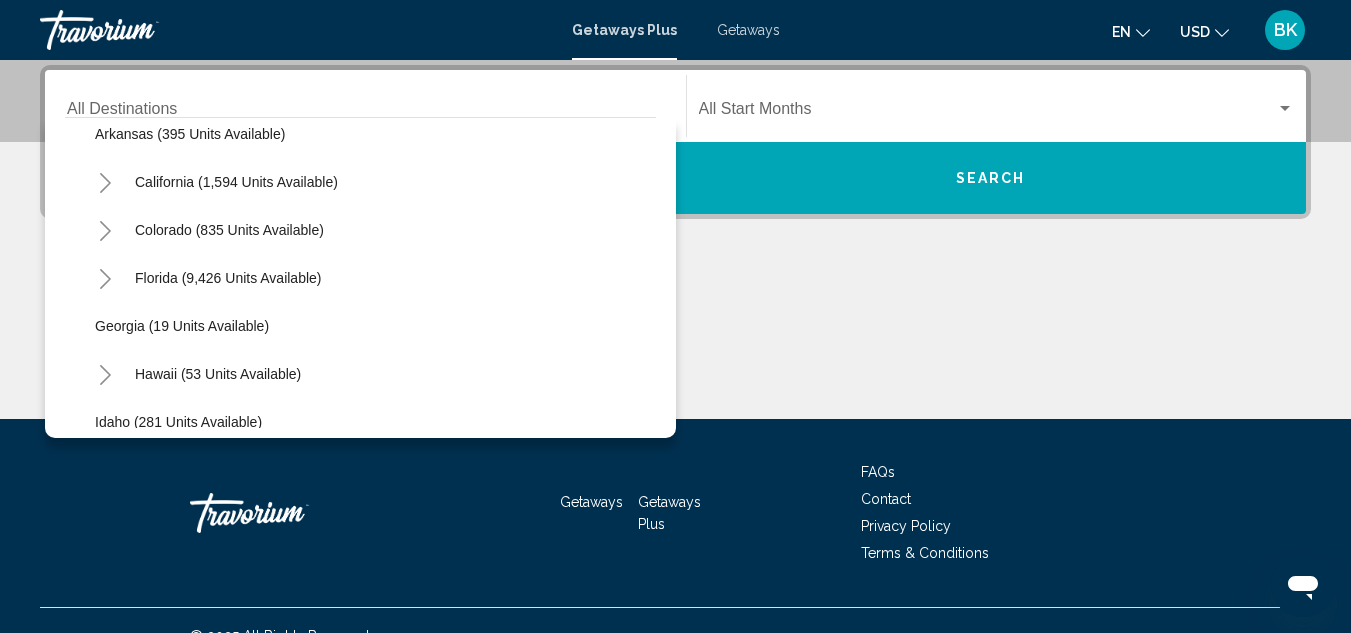 click on "Florida (9,426 units available)" 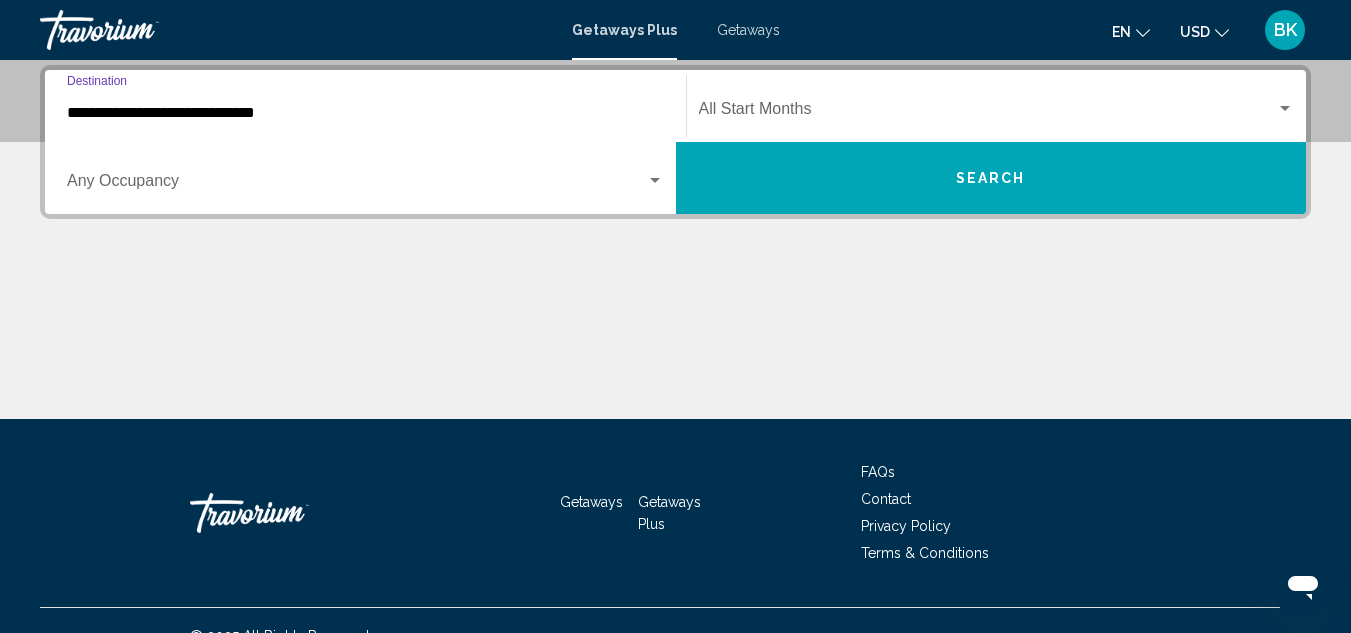 click on "Start Month All Start Months" 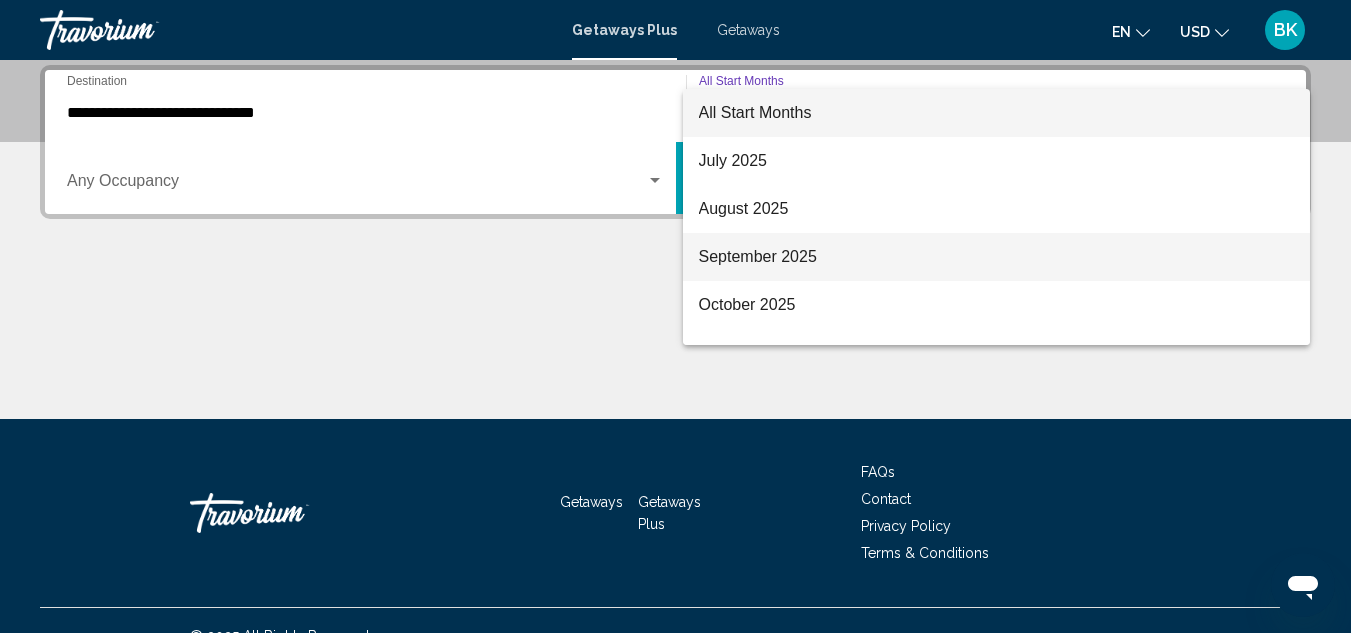 click on "September 2025" at bounding box center (997, 257) 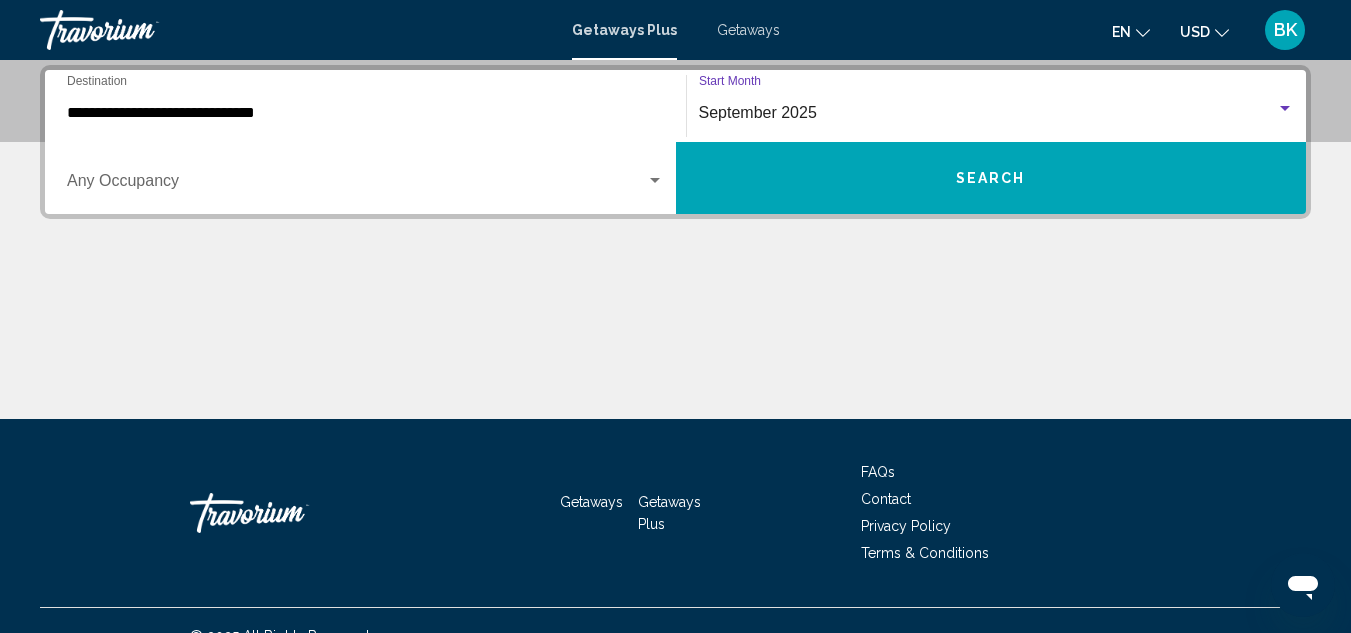 click on "Occupancy Any Occupancy" at bounding box center (365, 178) 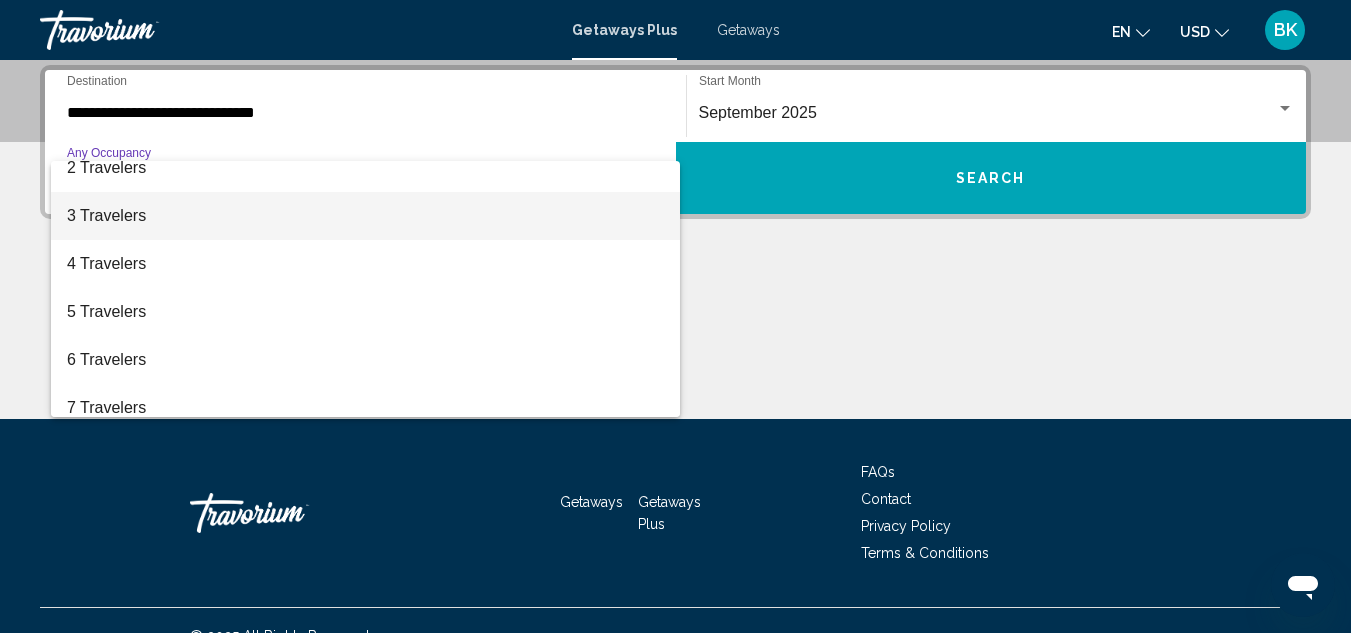 scroll, scrollTop: 69, scrollLeft: 0, axis: vertical 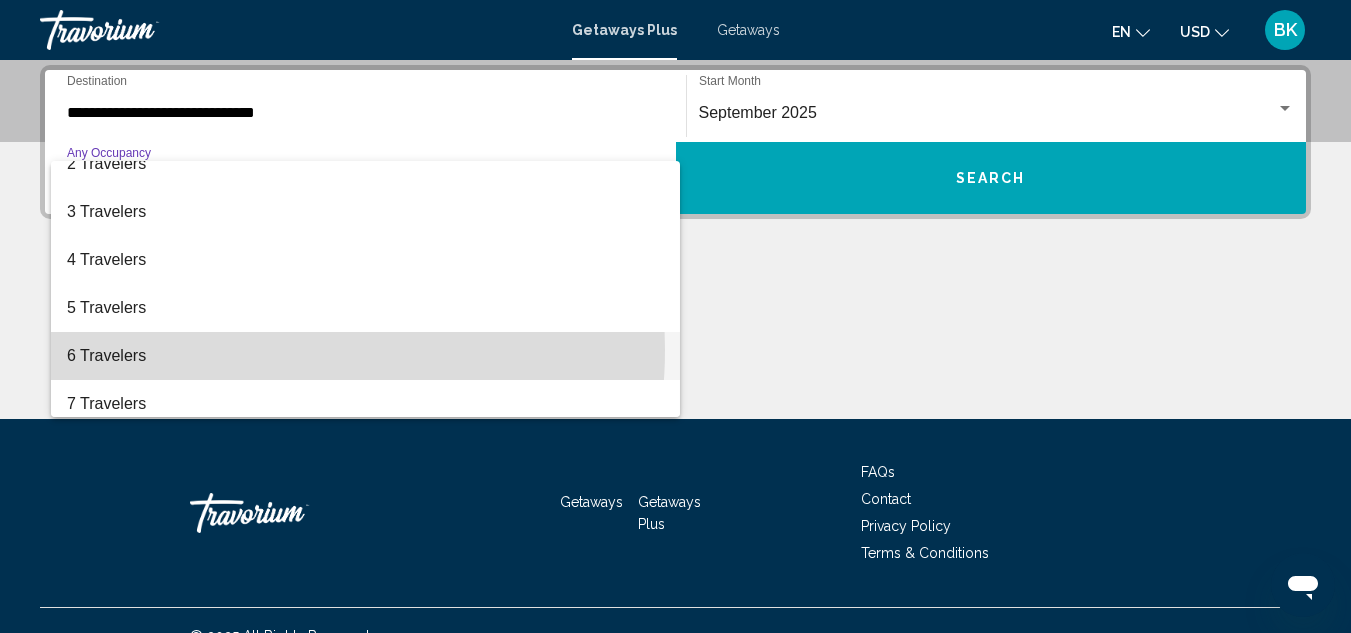 click on "6 Travelers" at bounding box center (365, 356) 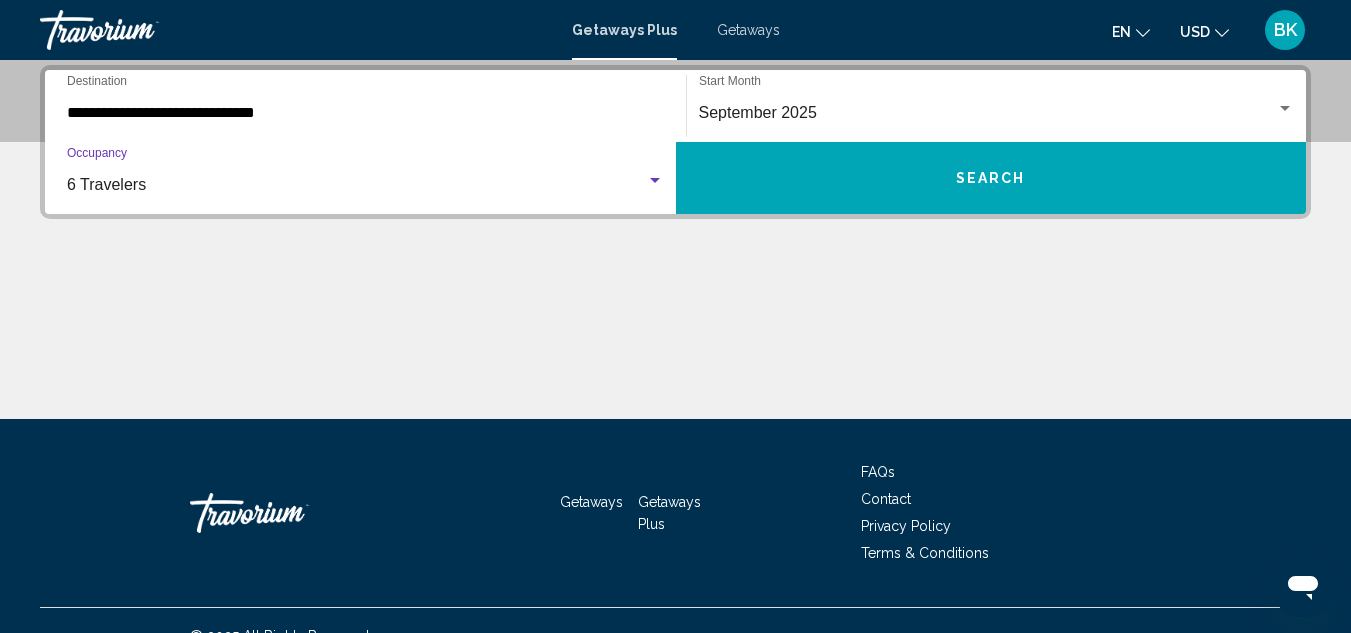click on "Search" at bounding box center (991, 178) 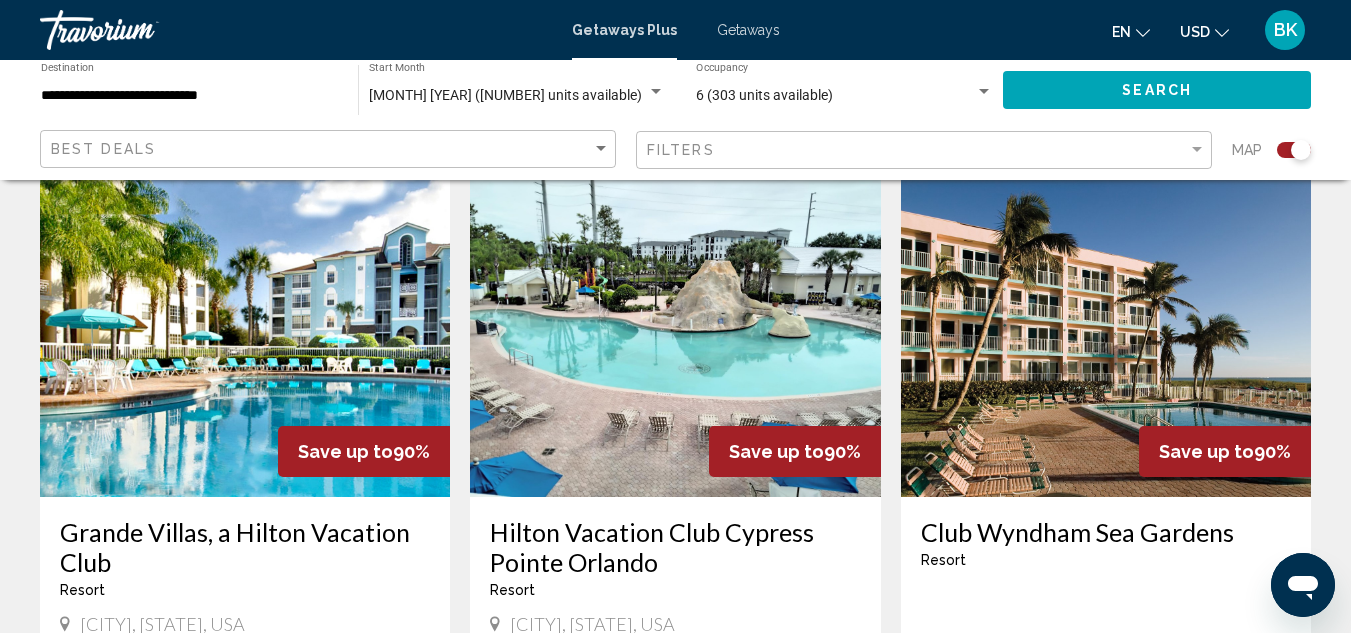 scroll, scrollTop: 2212, scrollLeft: 0, axis: vertical 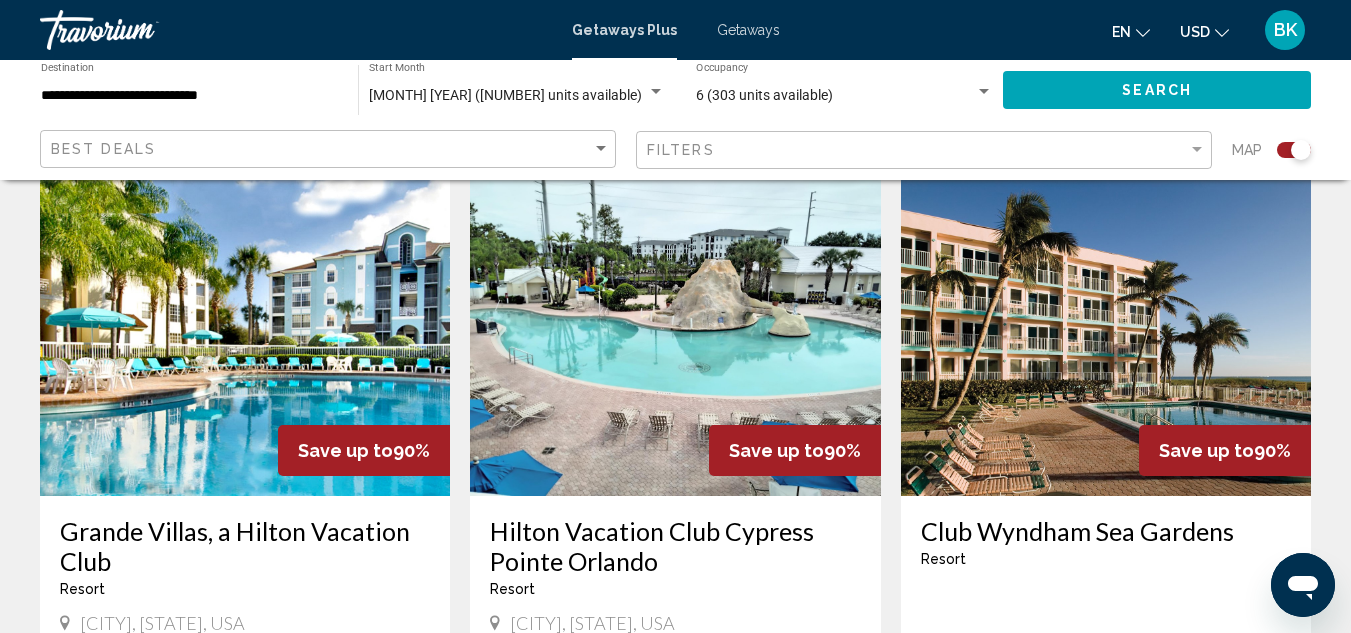 click at bounding box center [1106, 336] 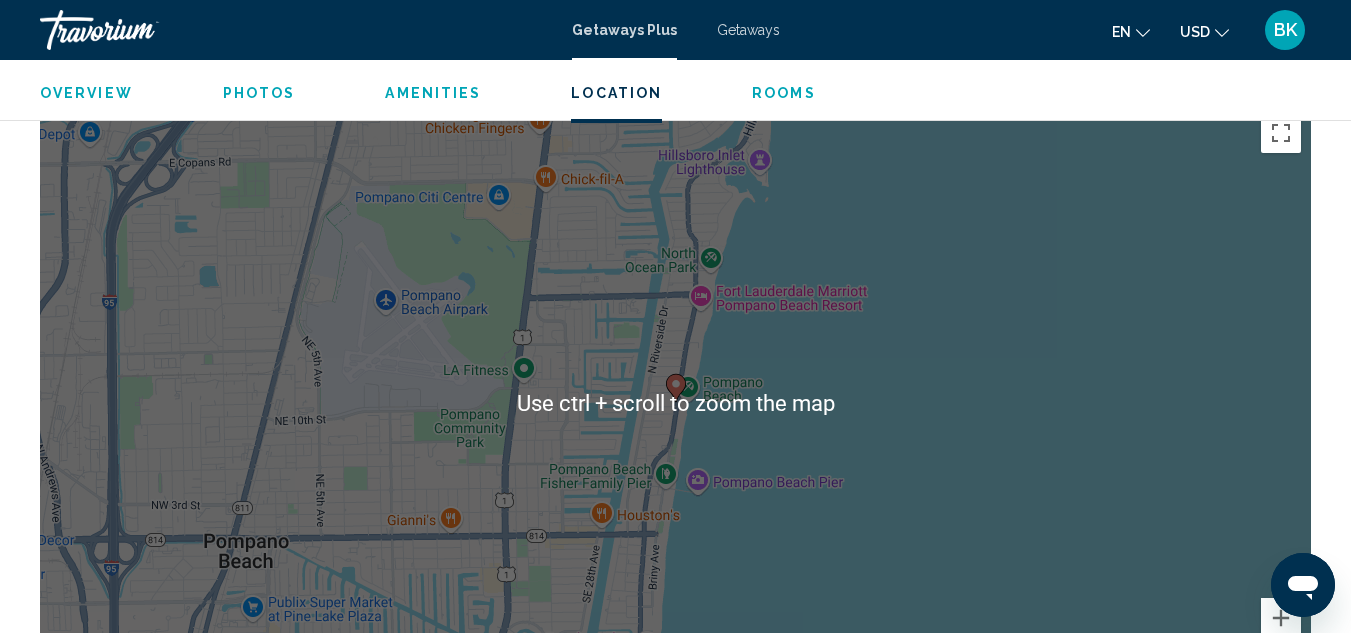 scroll, scrollTop: 3654, scrollLeft: 0, axis: vertical 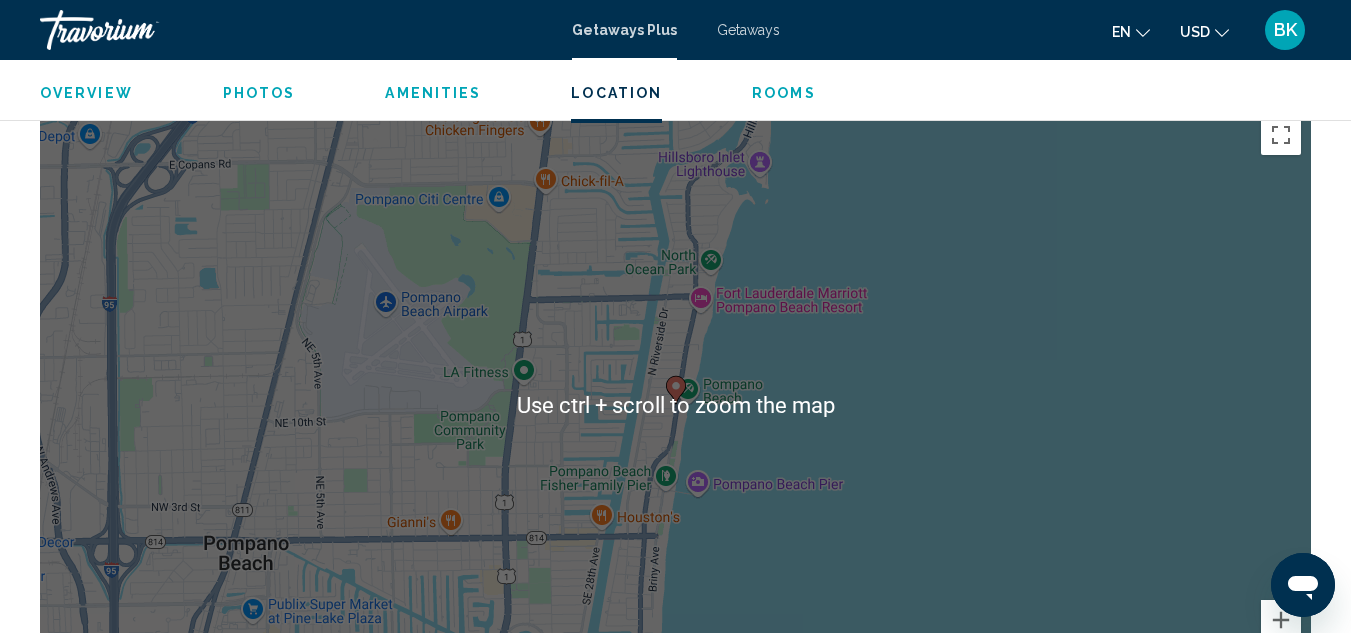 click on "To activate drag with keyboard, press Alt + Enter. Once in keyboard drag state, use the arrow keys to move the marker. To complete the drag, press the Enter key. To cancel, press Escape." at bounding box center [675, 405] 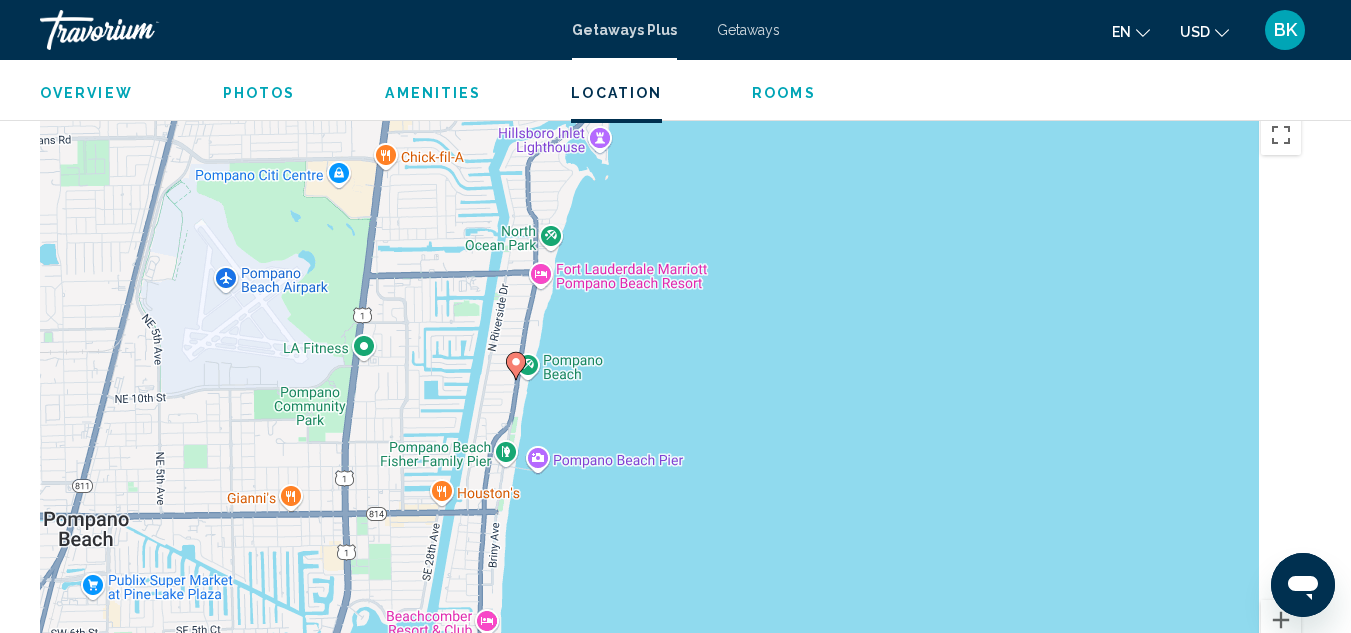 drag, startPoint x: 1014, startPoint y: 438, endPoint x: 797, endPoint y: 418, distance: 217.91971 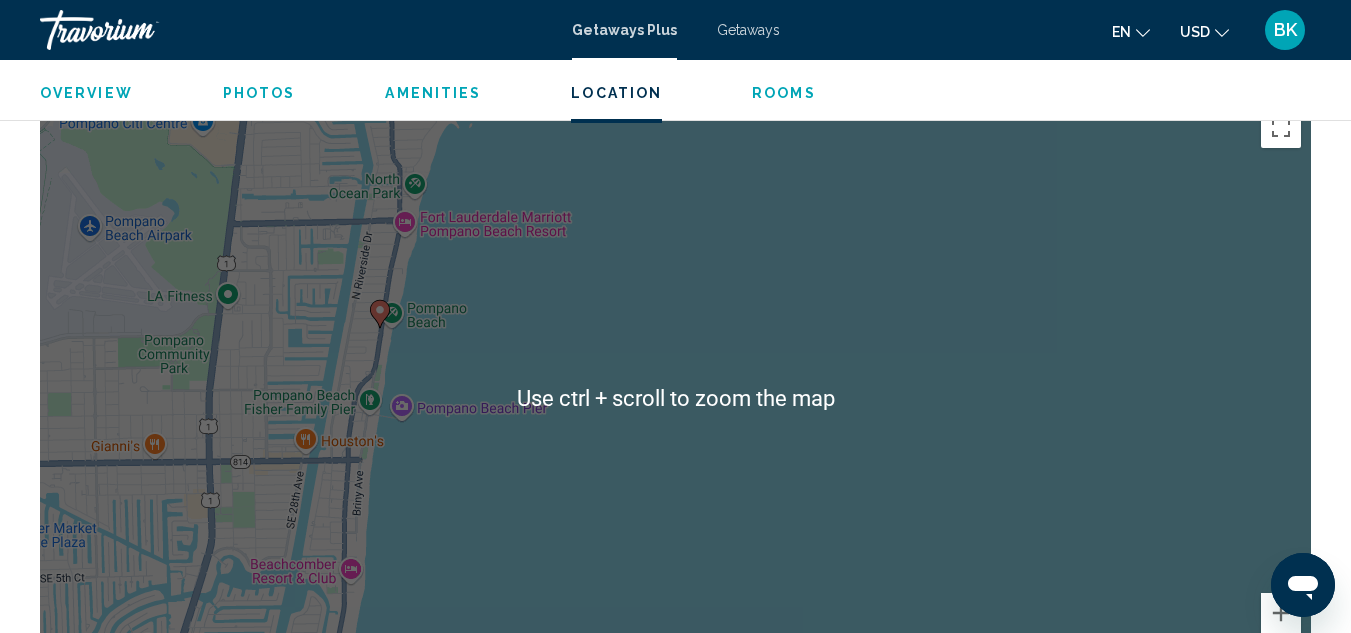 scroll, scrollTop: 3662, scrollLeft: 0, axis: vertical 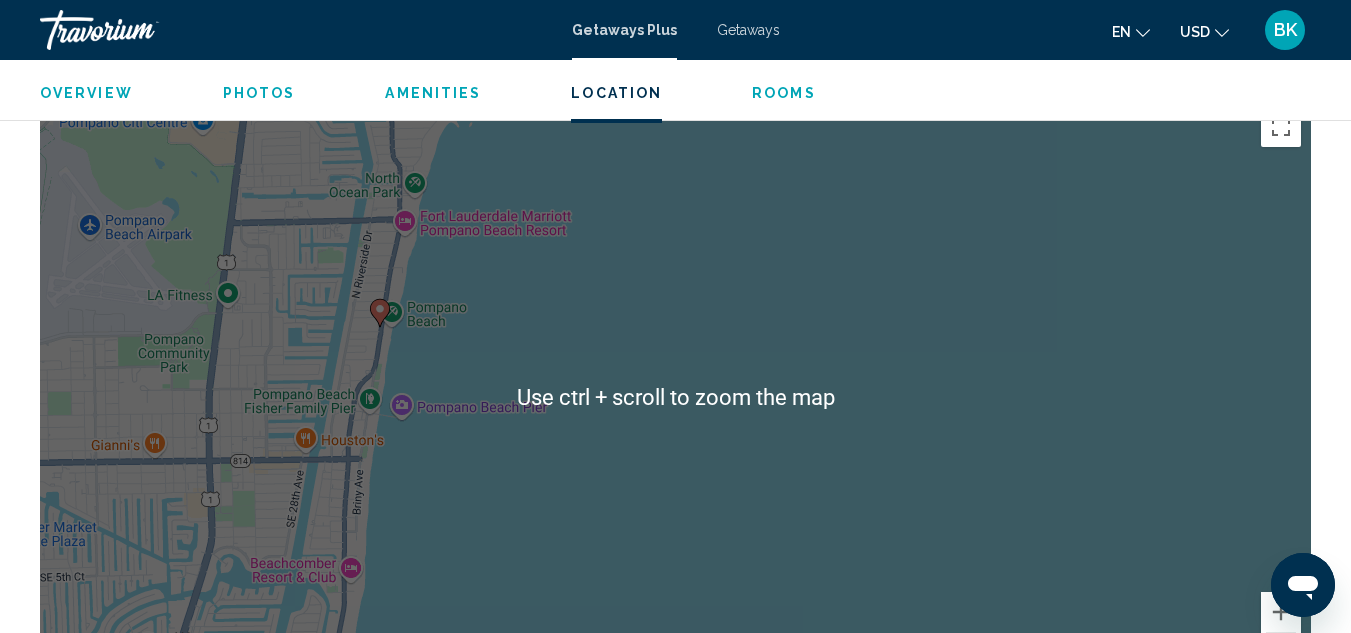click on "To activate drag with keyboard, press Alt + Enter. Once in keyboard drag state, use the arrow keys to move the marker. To complete the drag, press the Enter key. To cancel, press Escape." at bounding box center (675, 397) 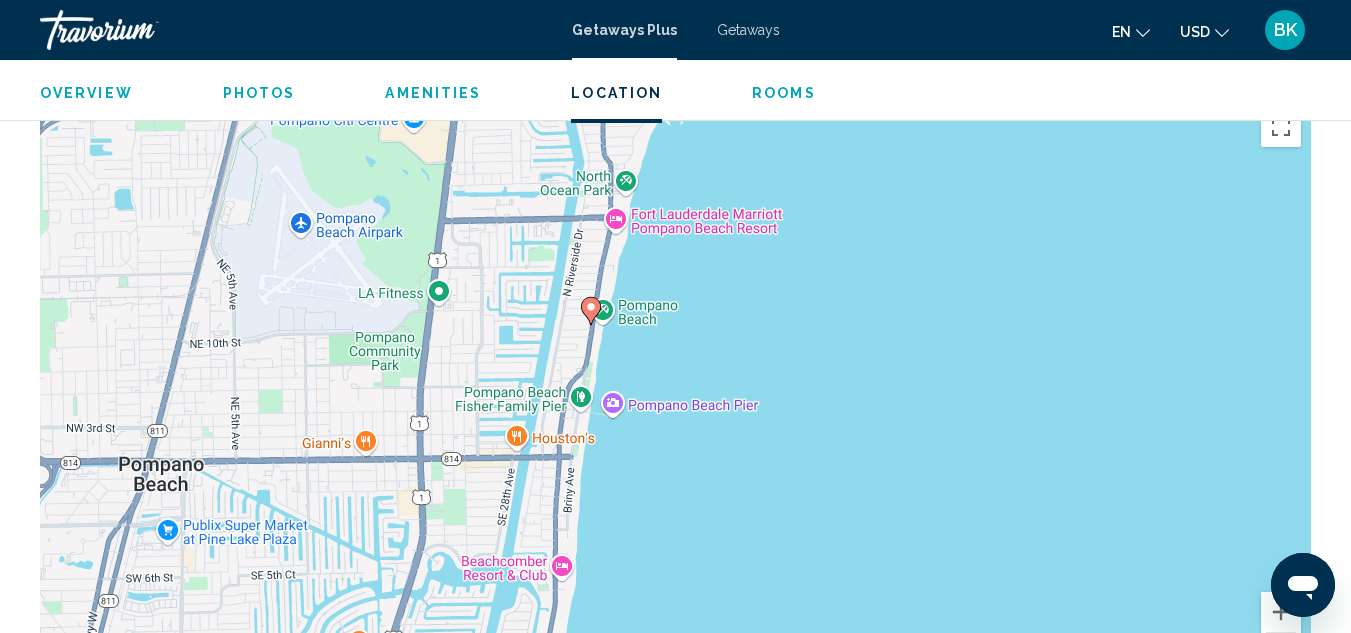 drag, startPoint x: 685, startPoint y: 408, endPoint x: 1021, endPoint y: 453, distance: 339 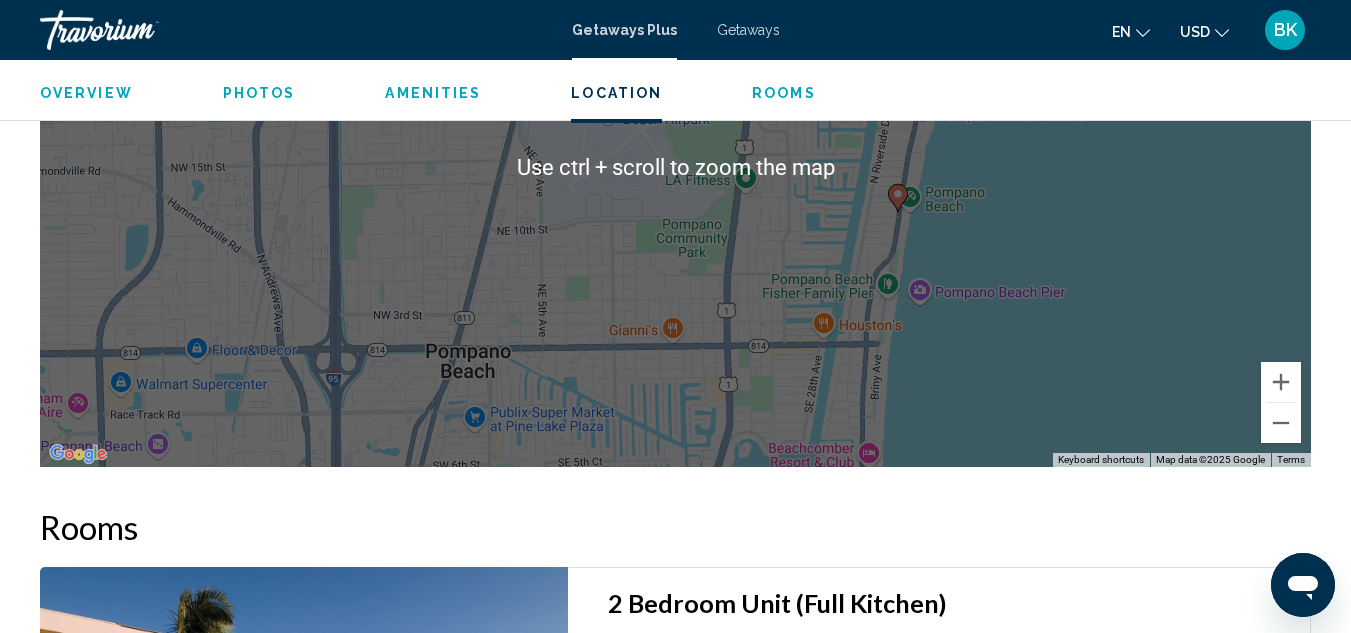 scroll, scrollTop: 3886, scrollLeft: 0, axis: vertical 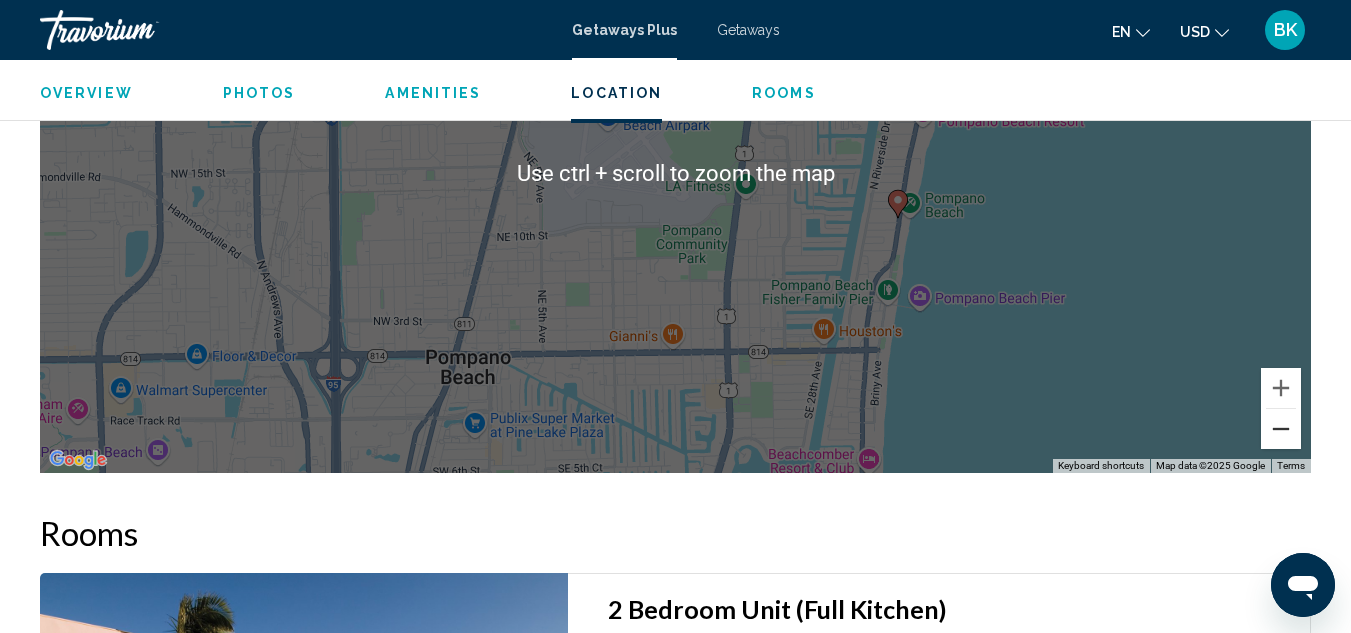 click at bounding box center [1281, 429] 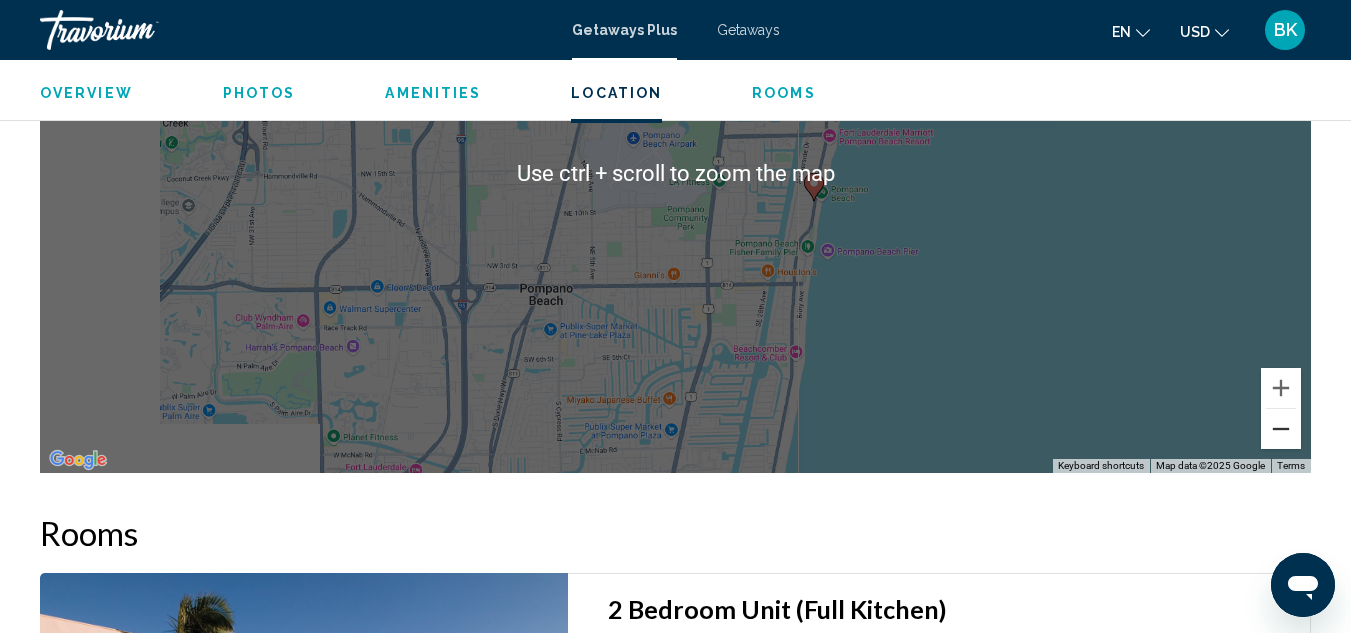 click at bounding box center (1281, 429) 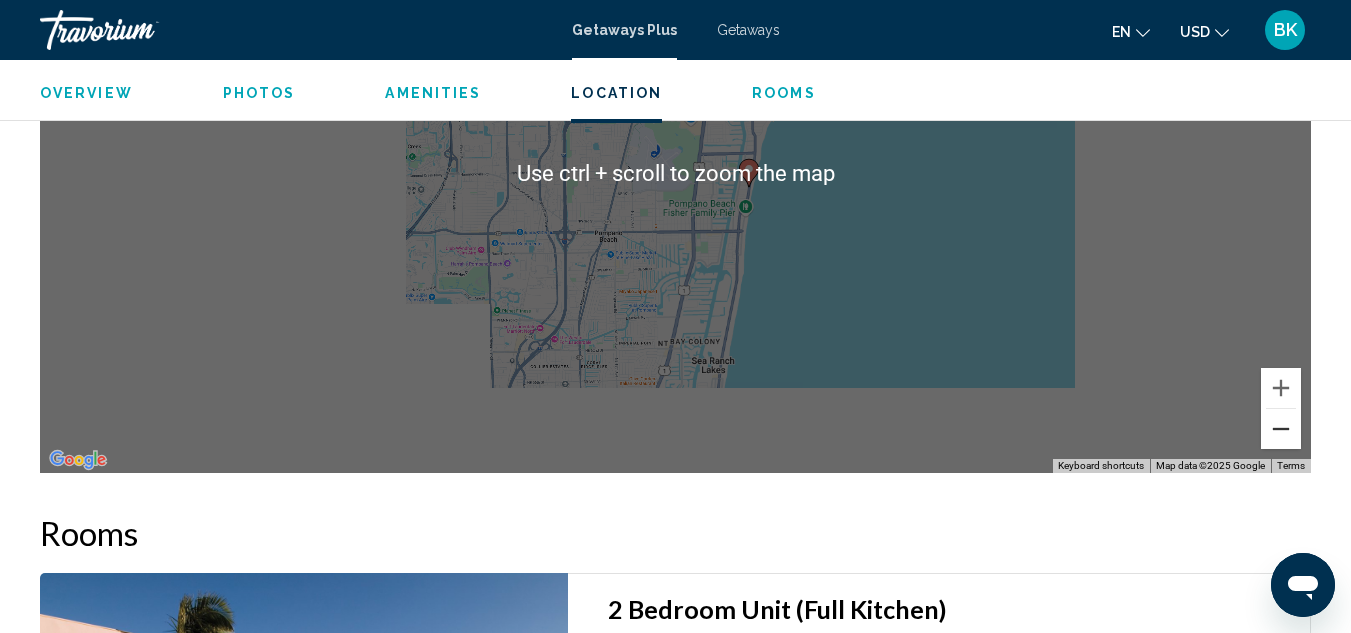 click at bounding box center (1281, 429) 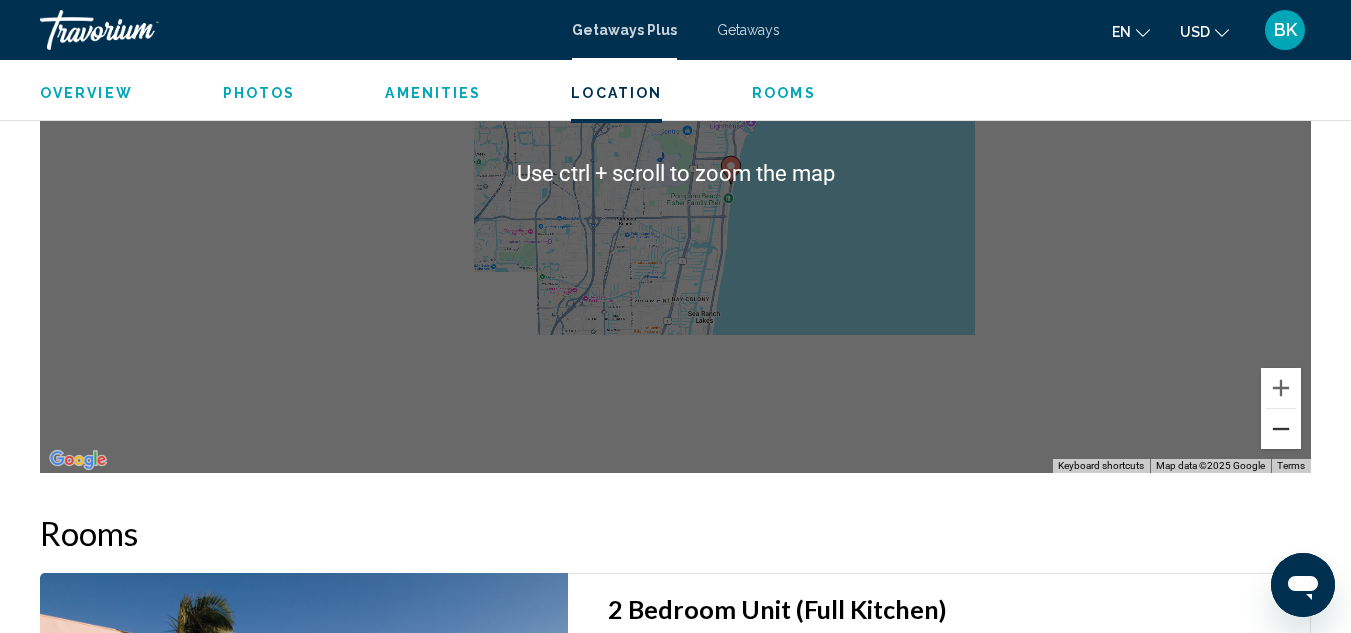 click at bounding box center (1281, 429) 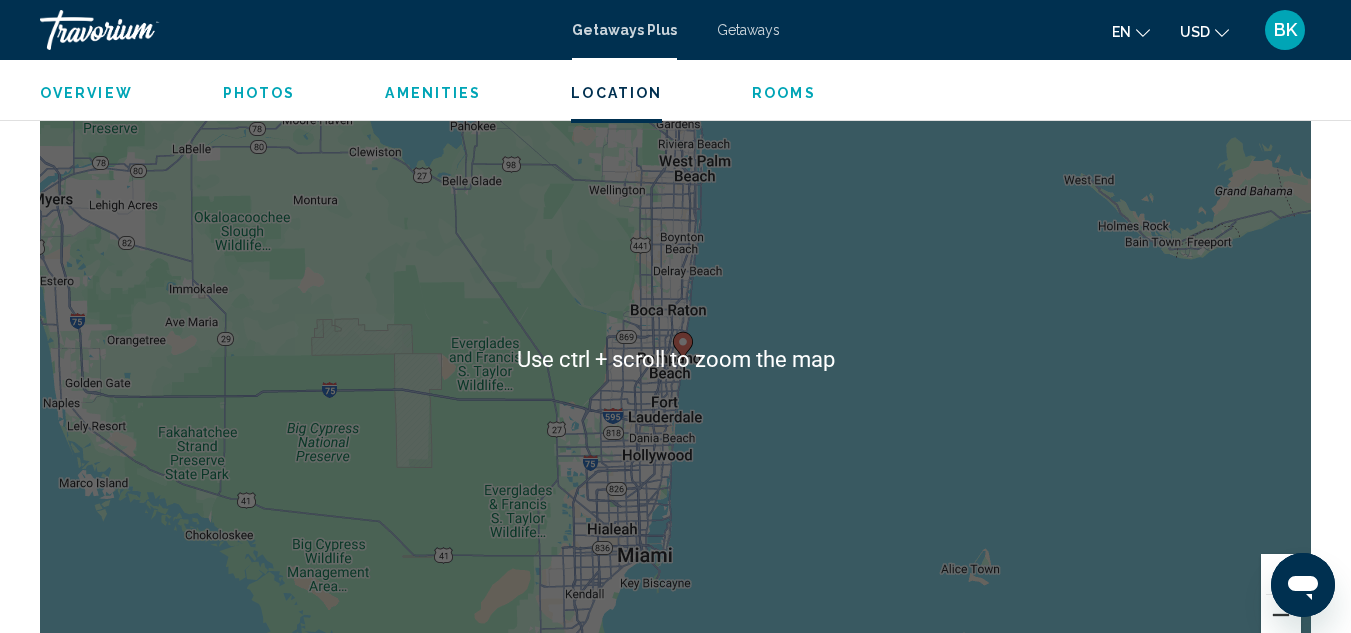 scroll, scrollTop: 3699, scrollLeft: 0, axis: vertical 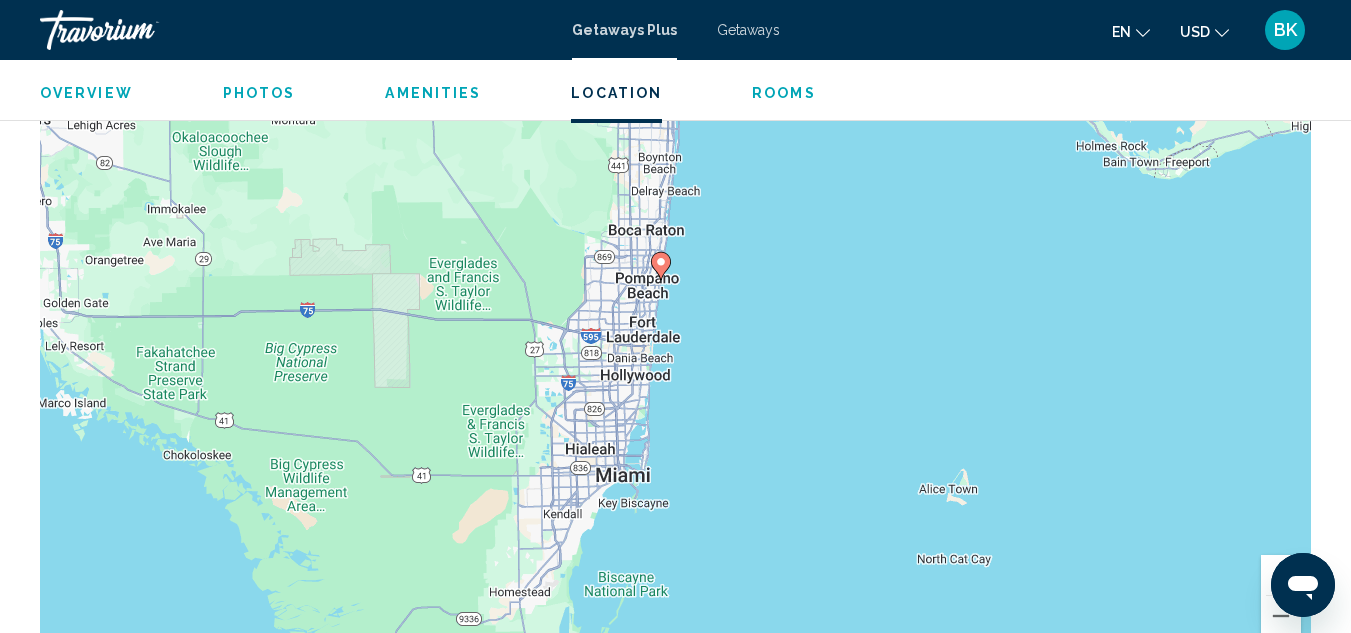 drag, startPoint x: 1025, startPoint y: 380, endPoint x: 1004, endPoint y: 303, distance: 79.81228 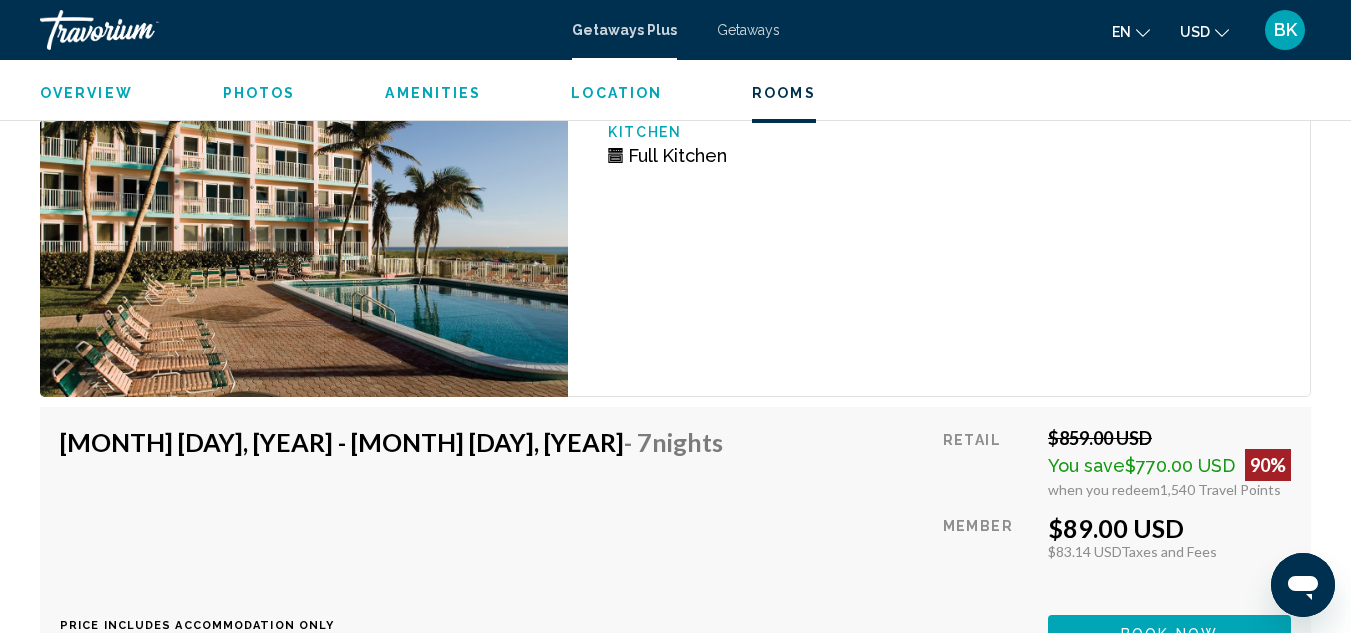 scroll, scrollTop: 4234, scrollLeft: 0, axis: vertical 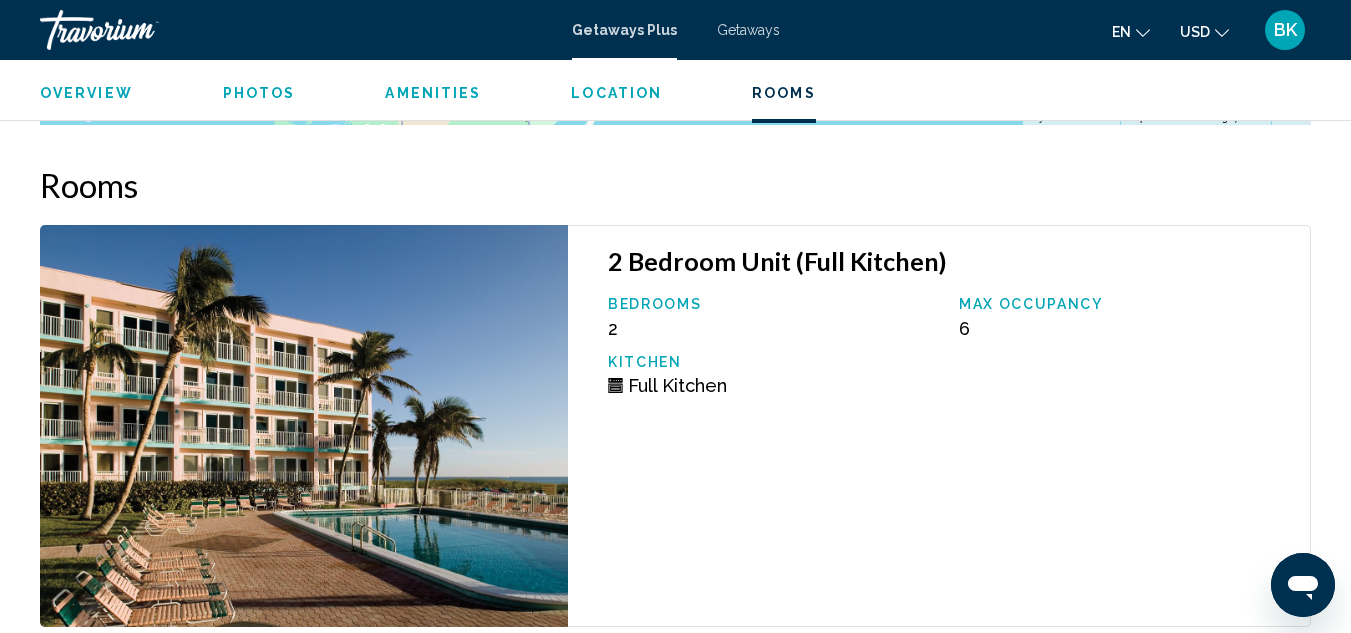click on "Bedrooms" at bounding box center (773, 304) 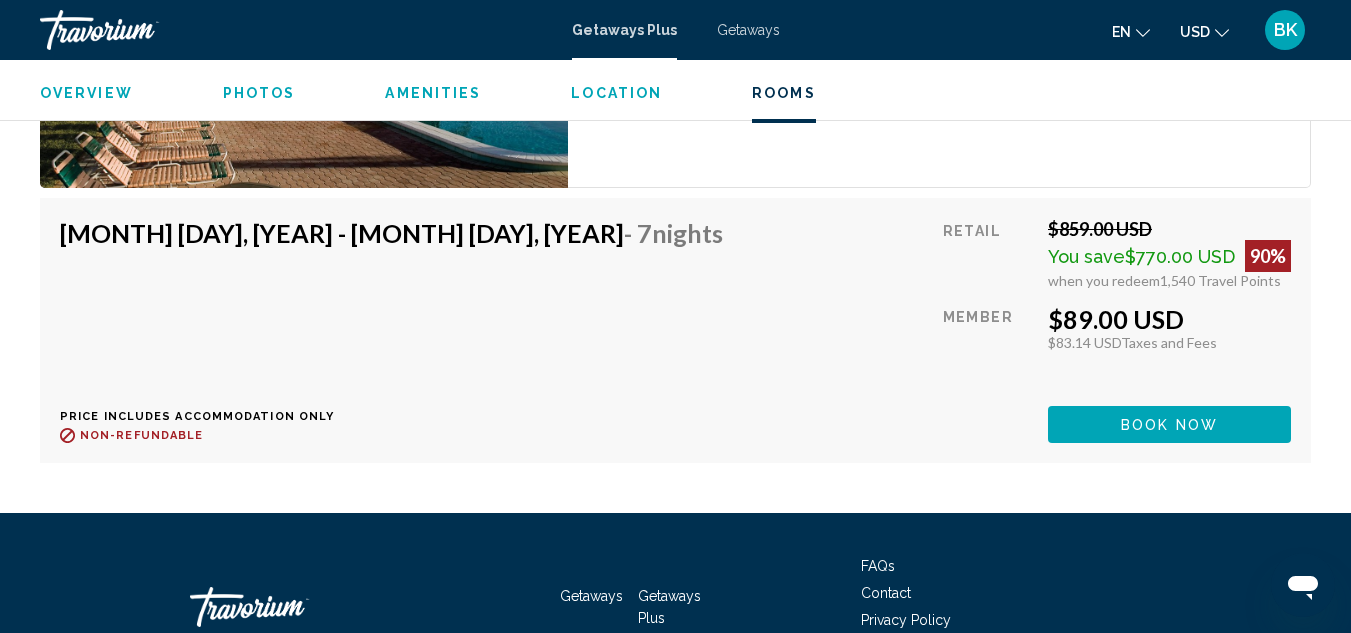 scroll, scrollTop: 4678, scrollLeft: 0, axis: vertical 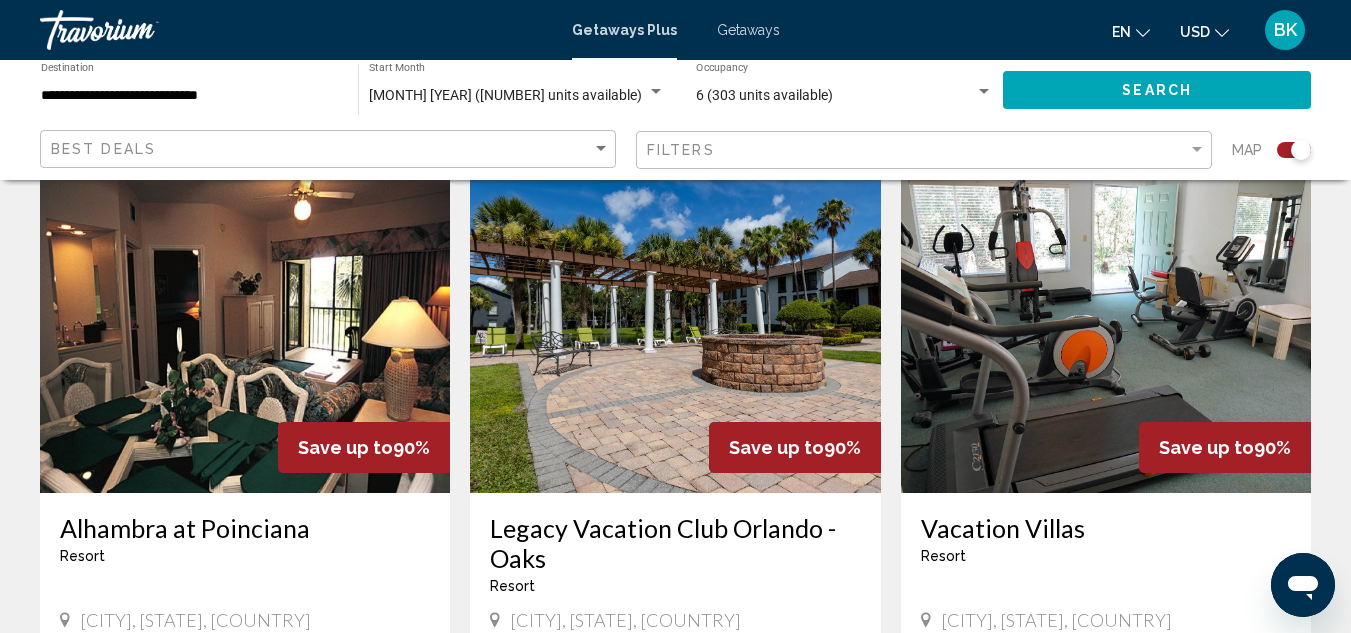 click on "Vacation Villas  Resort  -  This is an adults only resort
Titusville, FL, USA" at bounding box center (1106, 574) 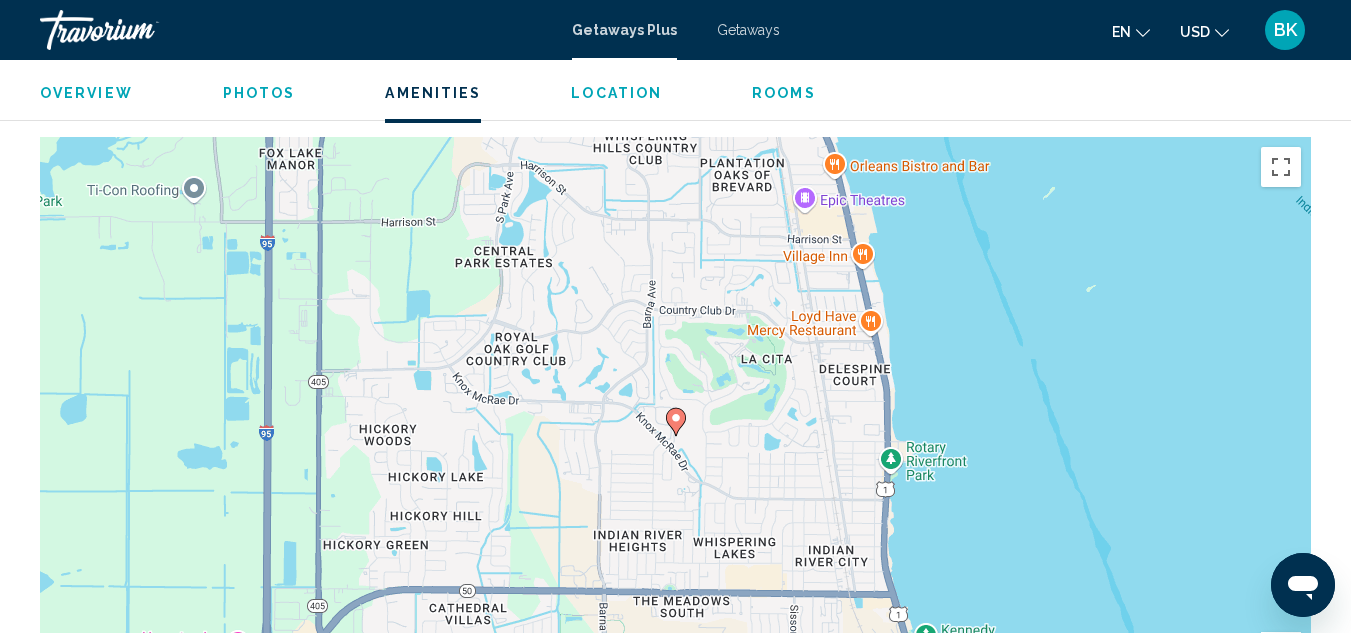 scroll, scrollTop: 2820, scrollLeft: 0, axis: vertical 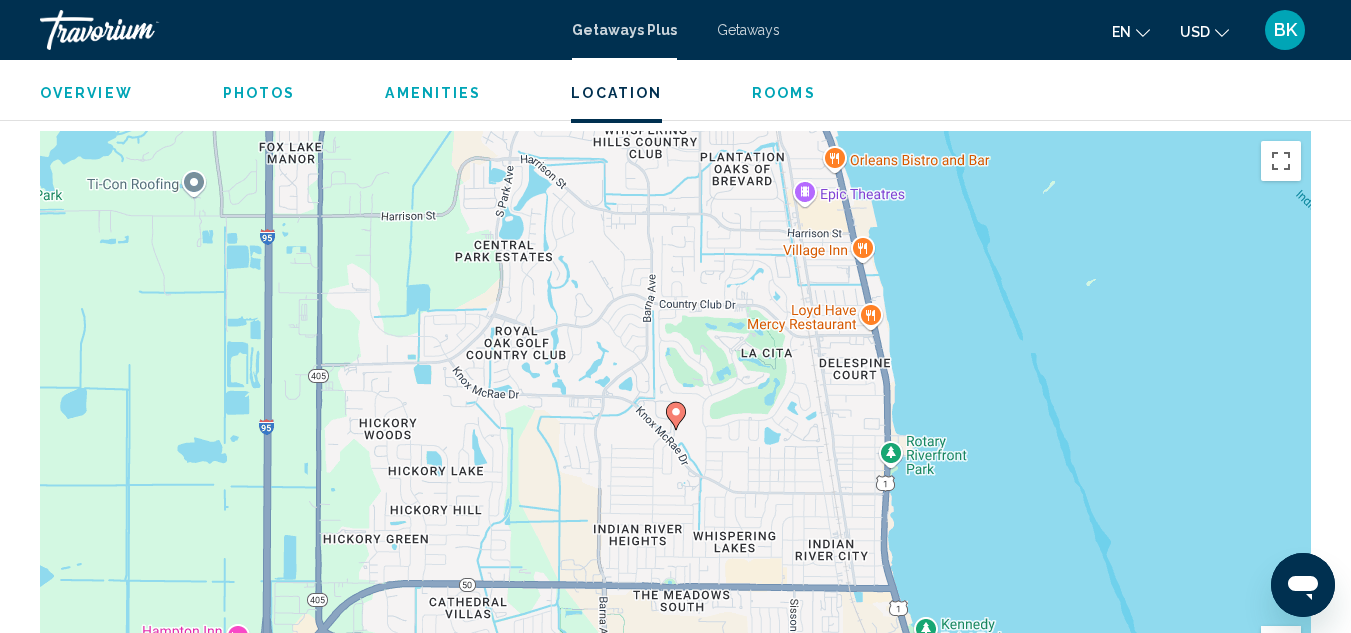 click on "To activate drag with keyboard, press Alt + Enter. Once in keyboard drag state, use the arrow keys to move the marker. To complete the drag, press the Enter key. To cancel, press Escape." at bounding box center [675, 431] 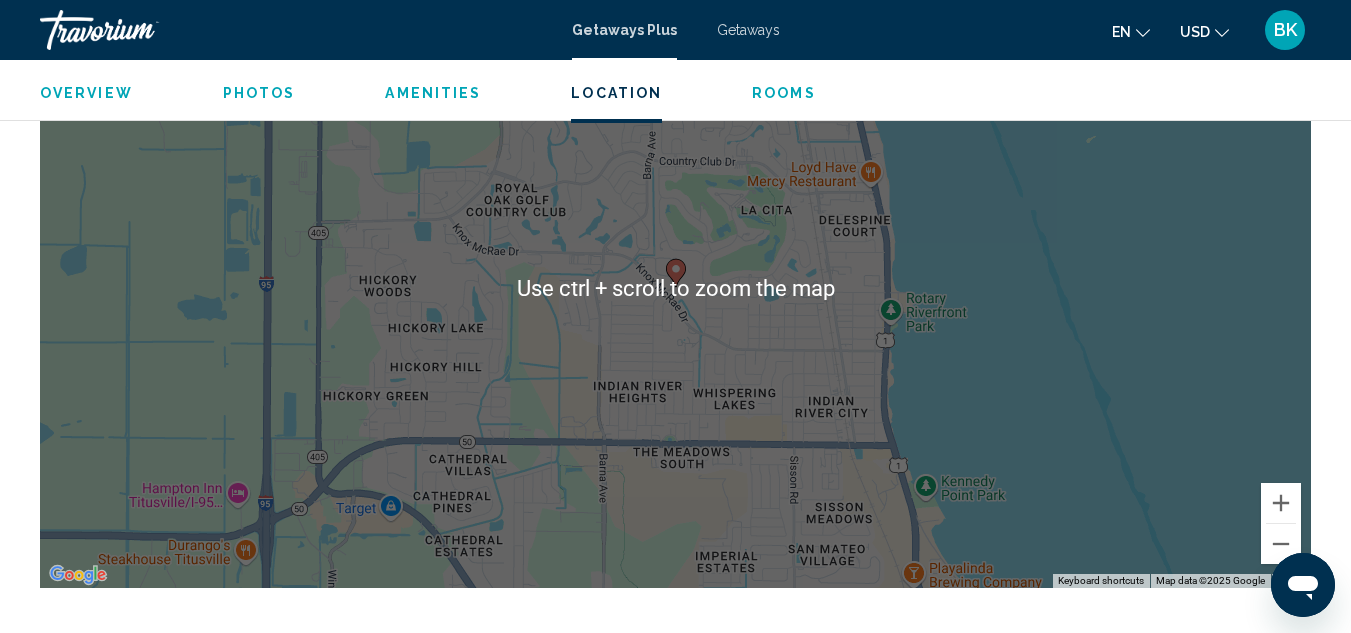 scroll, scrollTop: 2965, scrollLeft: 0, axis: vertical 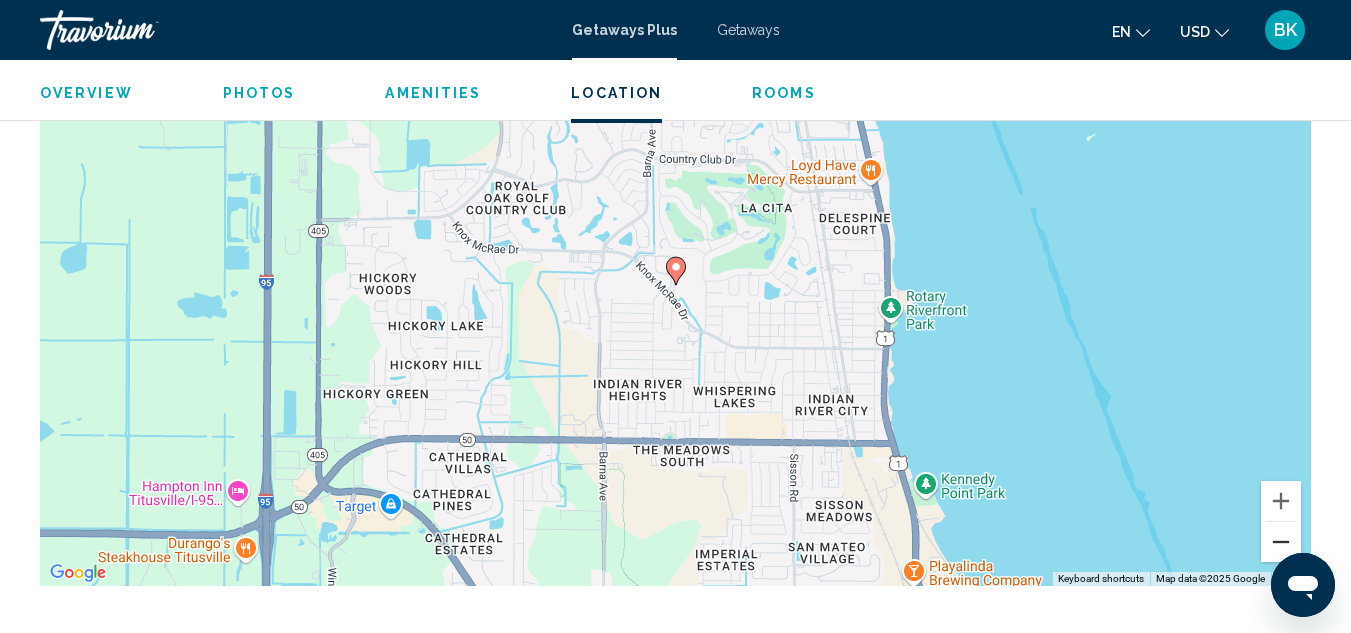 click at bounding box center [1281, 542] 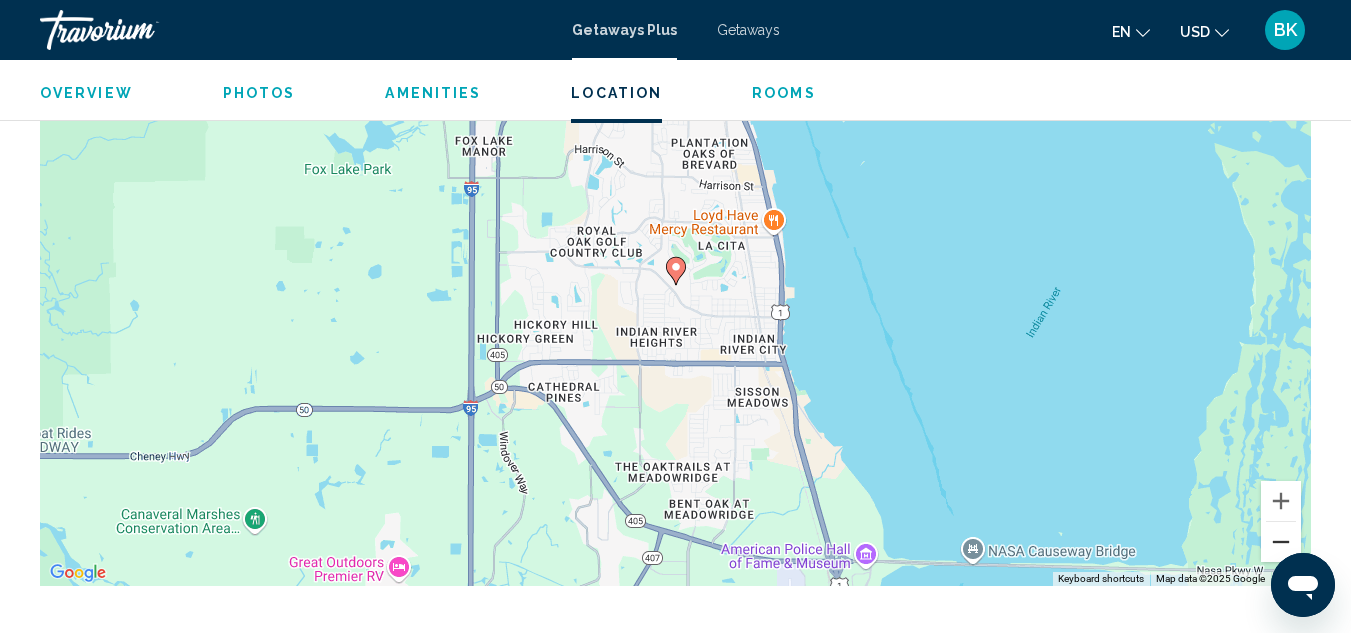 click at bounding box center (1281, 542) 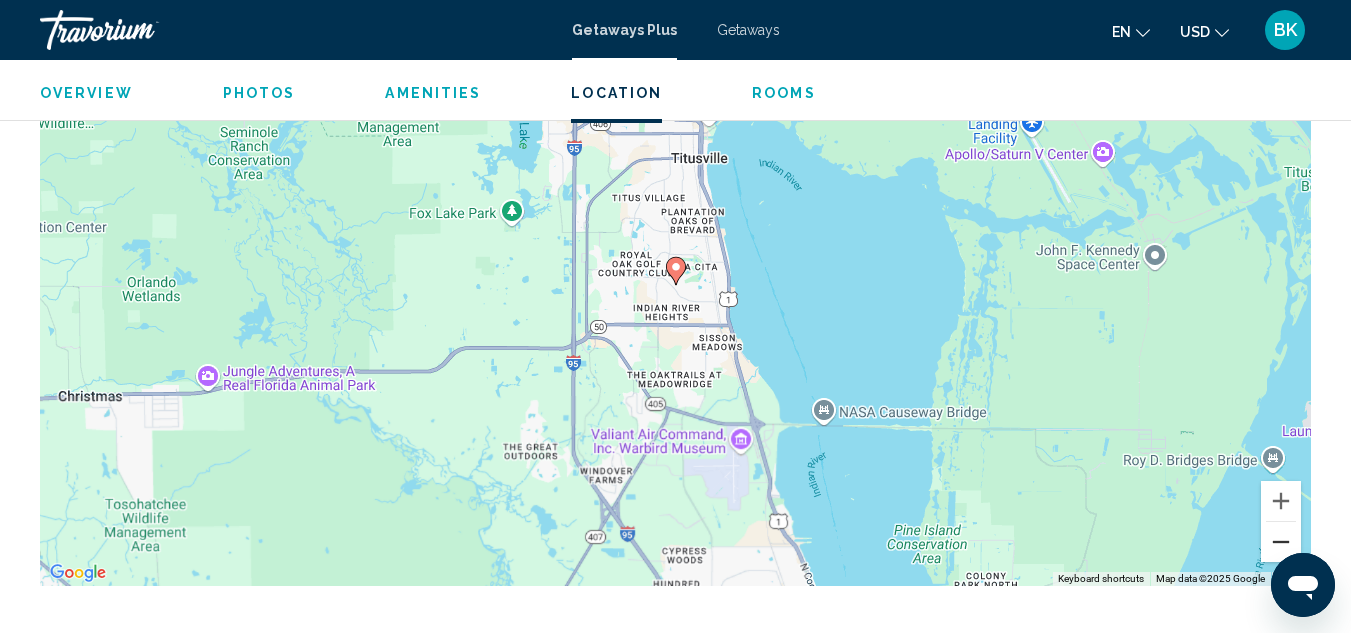 click at bounding box center (1281, 542) 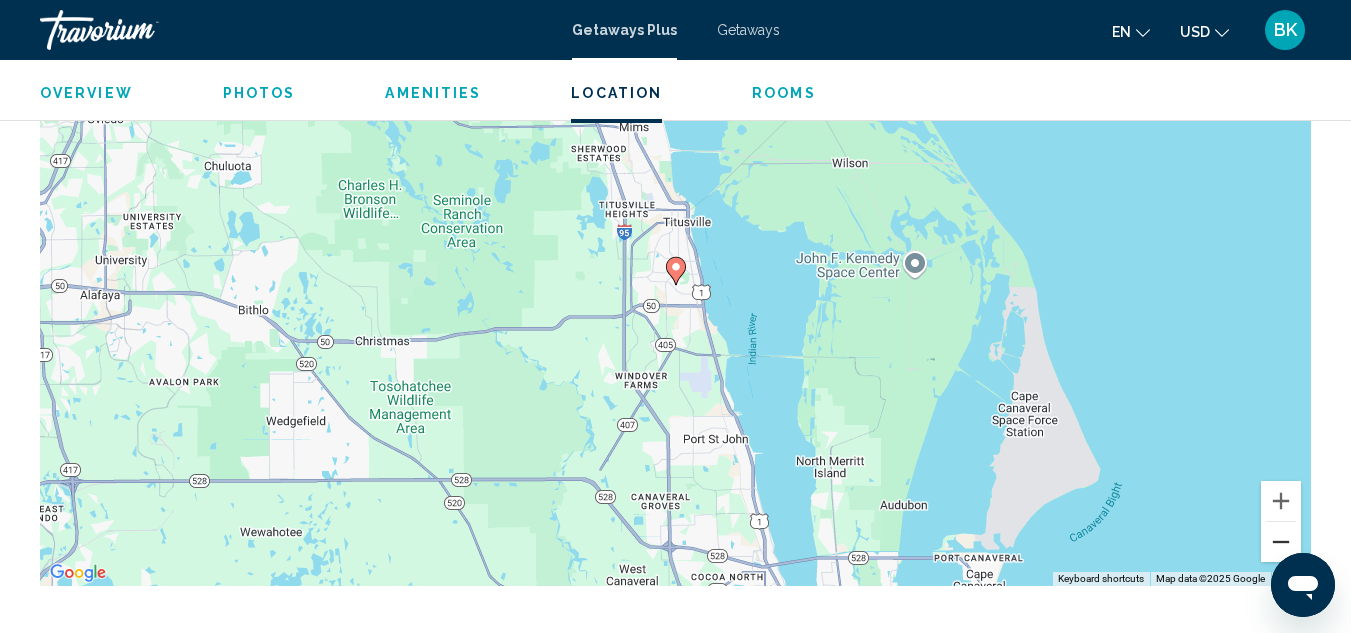 click at bounding box center [1281, 542] 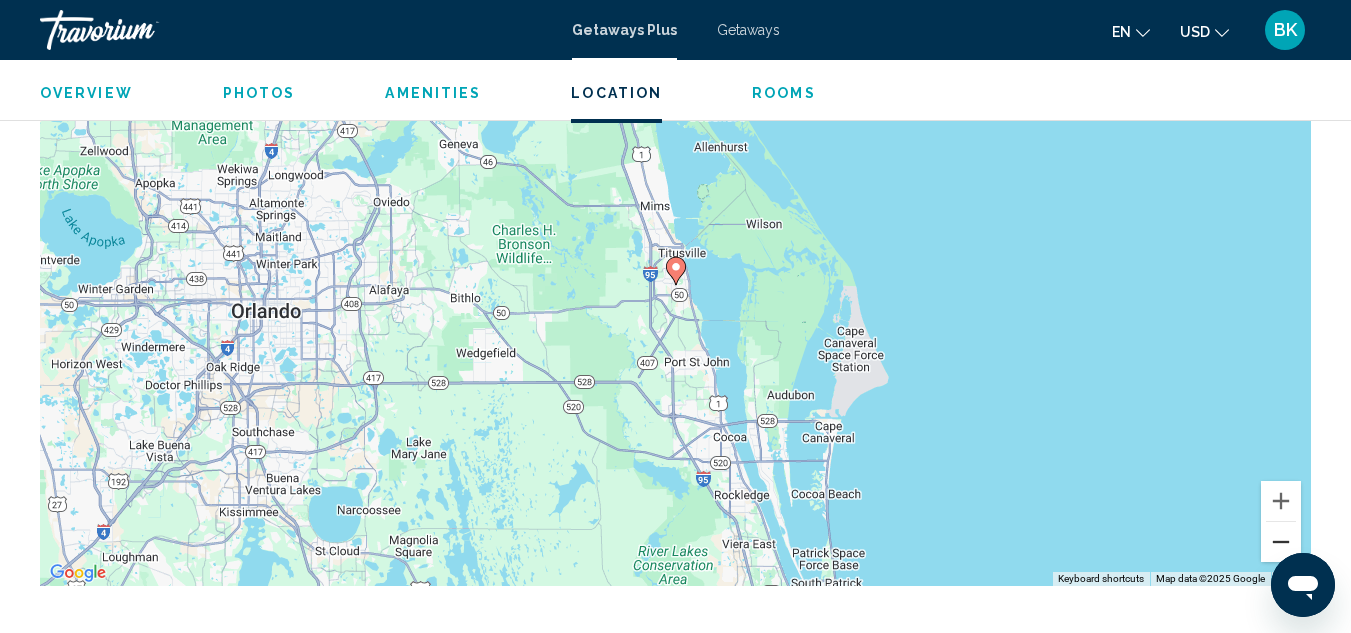 click at bounding box center (1281, 542) 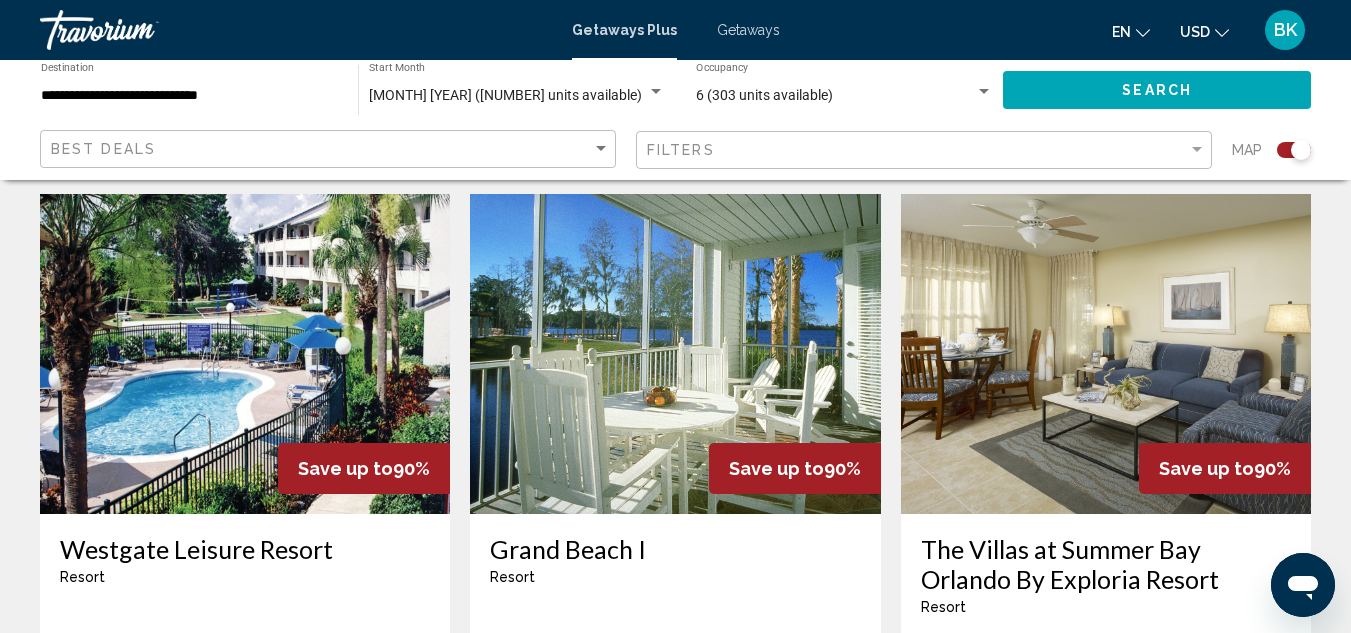 scroll, scrollTop: 2933, scrollLeft: 0, axis: vertical 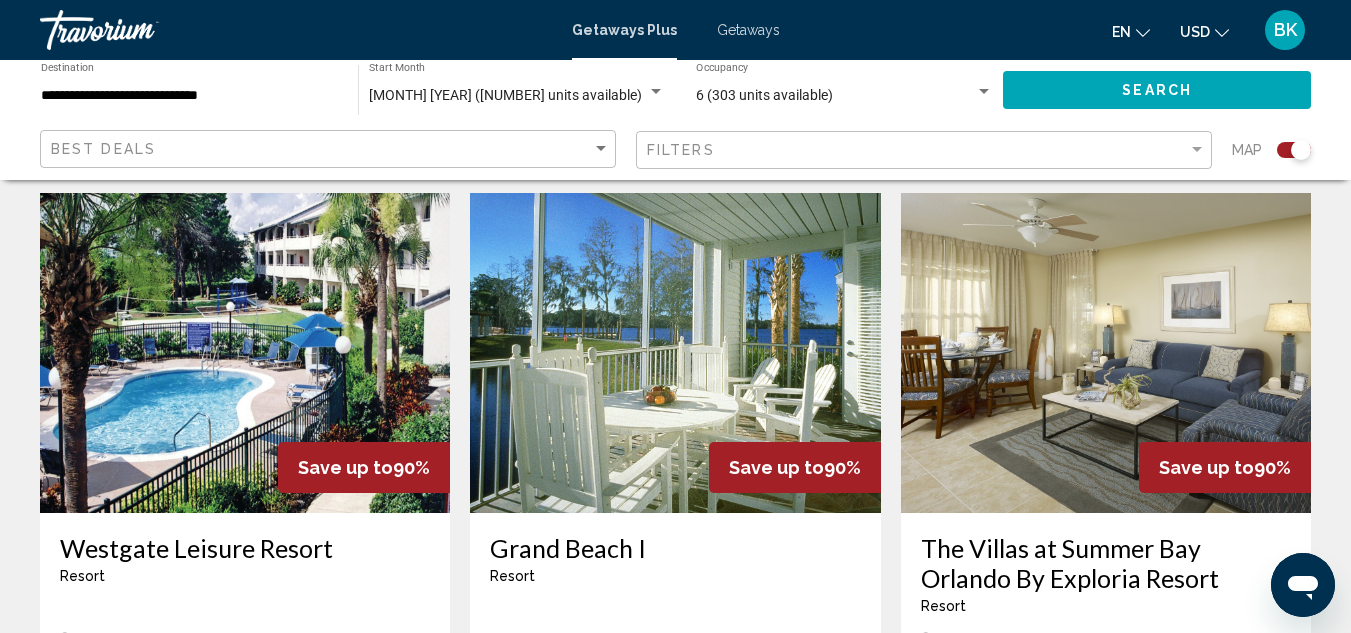 click on "The Villas at Summer Bay Orlando By Exploria Resort" at bounding box center [1106, 563] 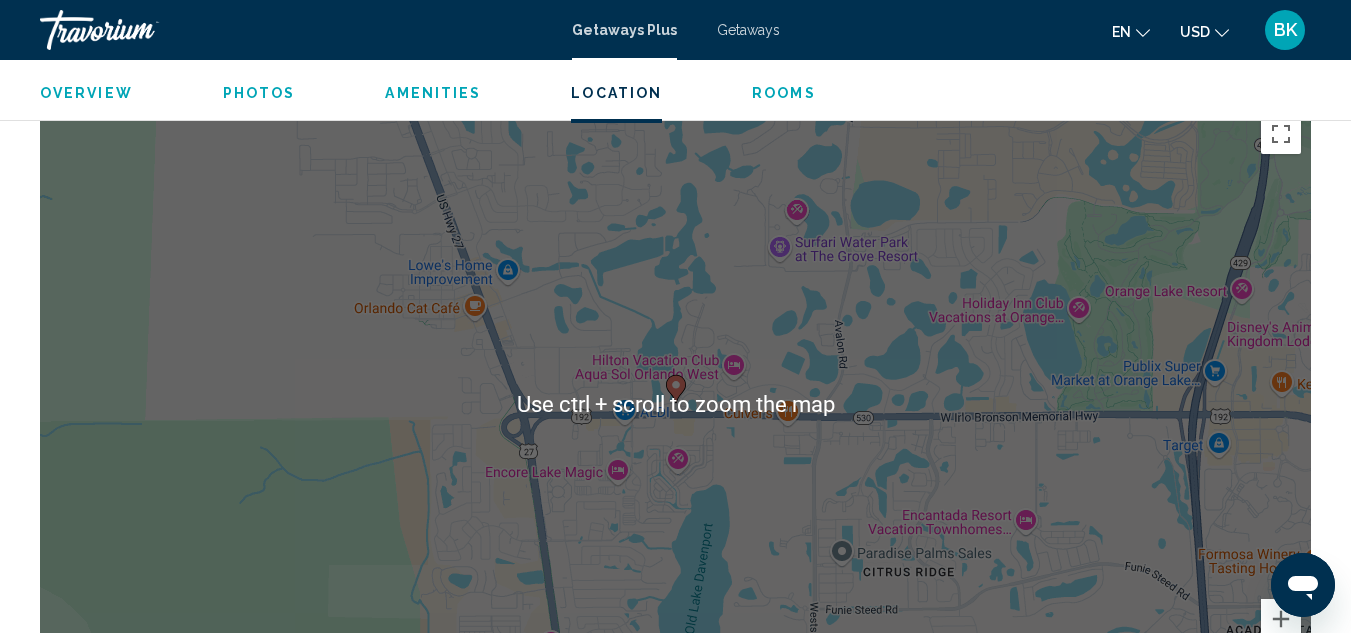 click on "To activate drag with keyboard, press Alt + Enter. Once in keyboard drag state, use the arrow keys to move the marker. To complete the drag, press the Enter key. To cancel, press Escape." at bounding box center [675, 404] 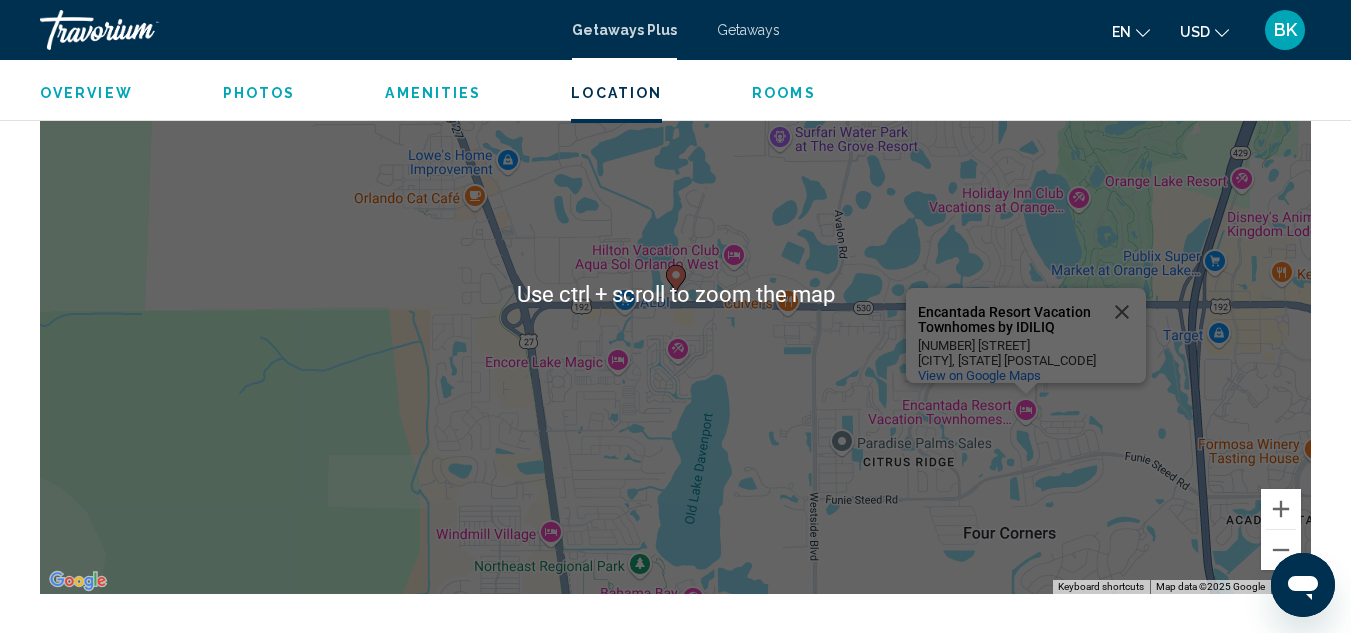 scroll, scrollTop: 3410, scrollLeft: 0, axis: vertical 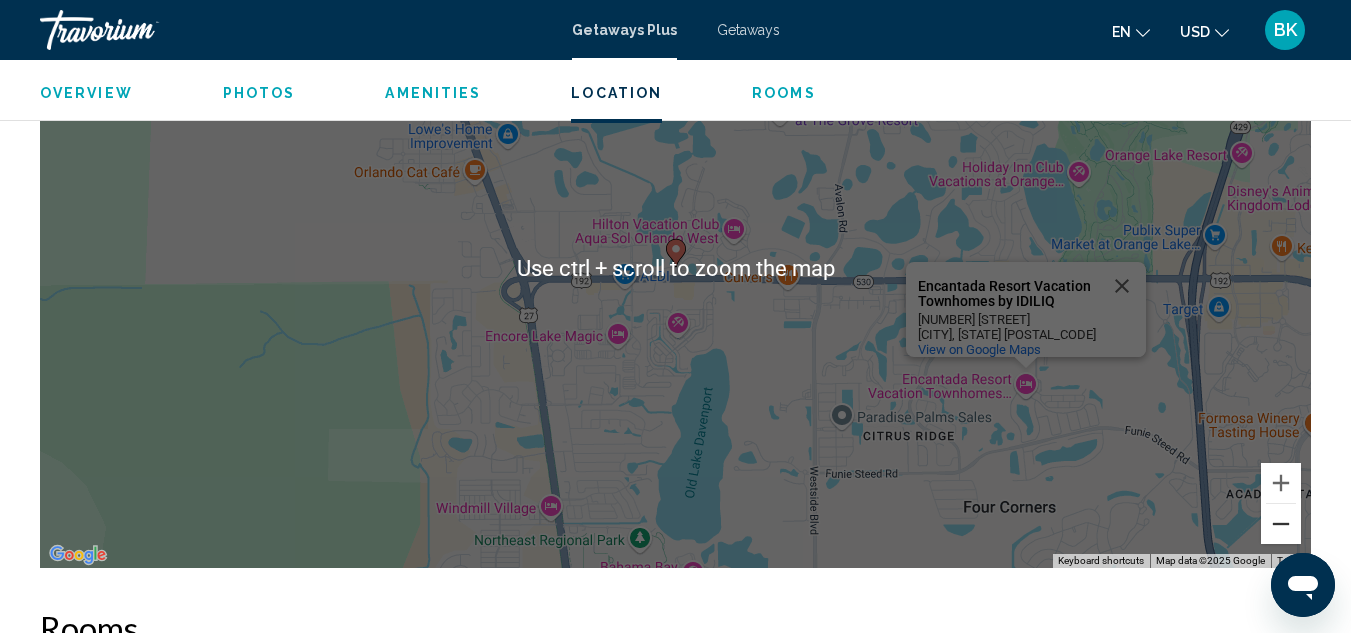click at bounding box center (1281, 524) 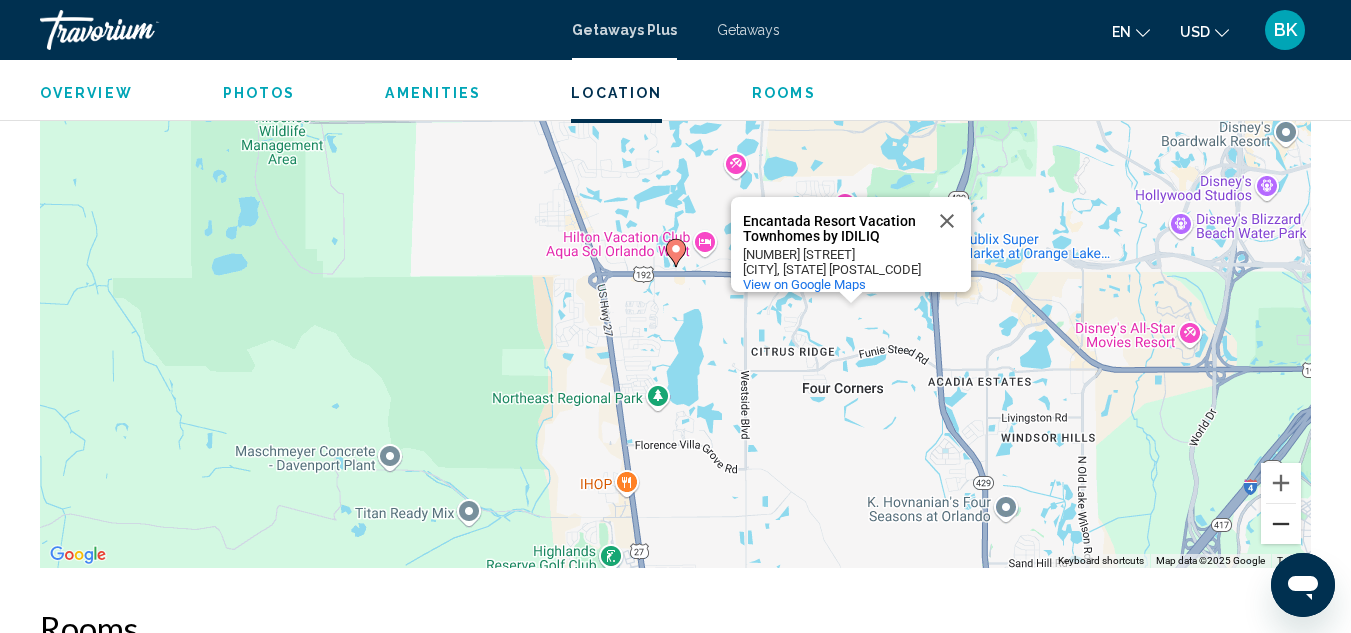 drag, startPoint x: 1298, startPoint y: 524, endPoint x: 1280, endPoint y: 515, distance: 20.12461 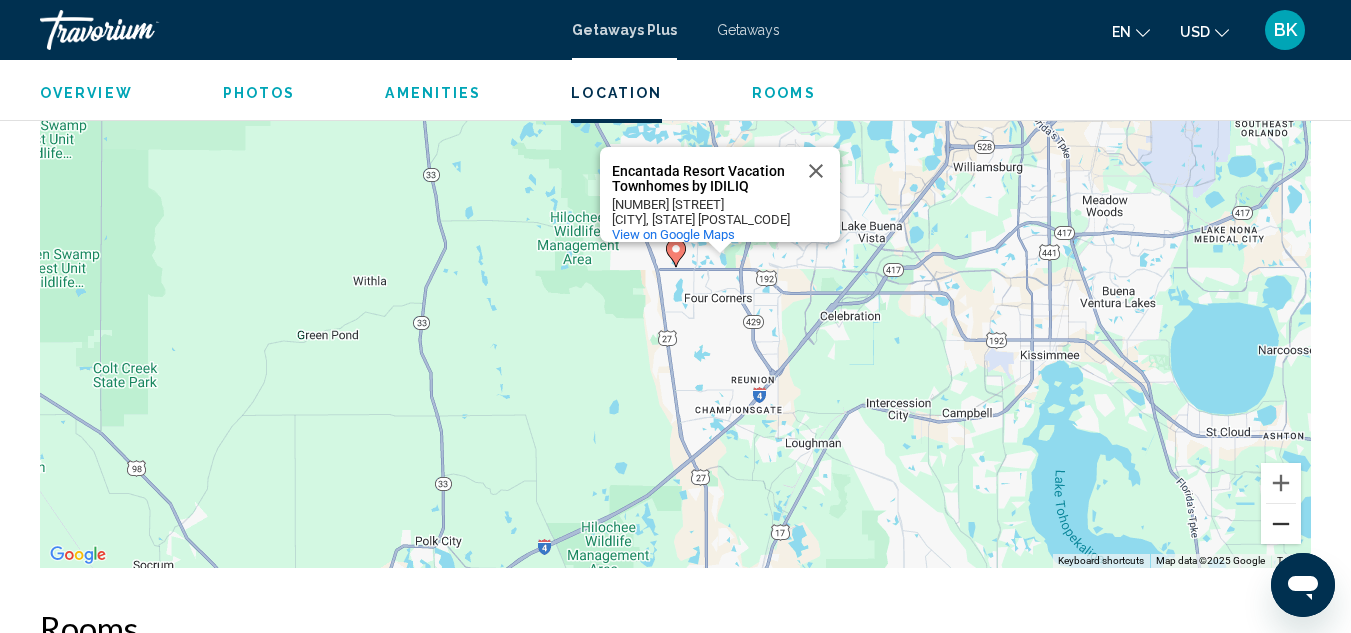 click at bounding box center [1281, 524] 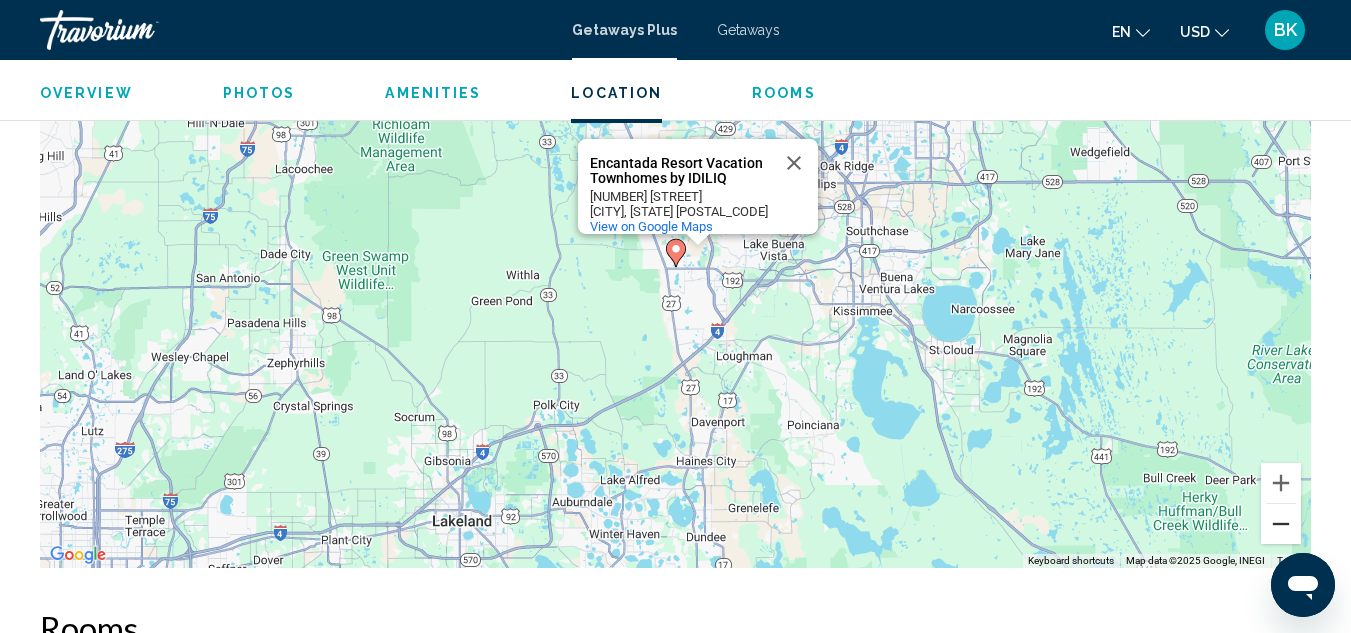 click at bounding box center (1281, 524) 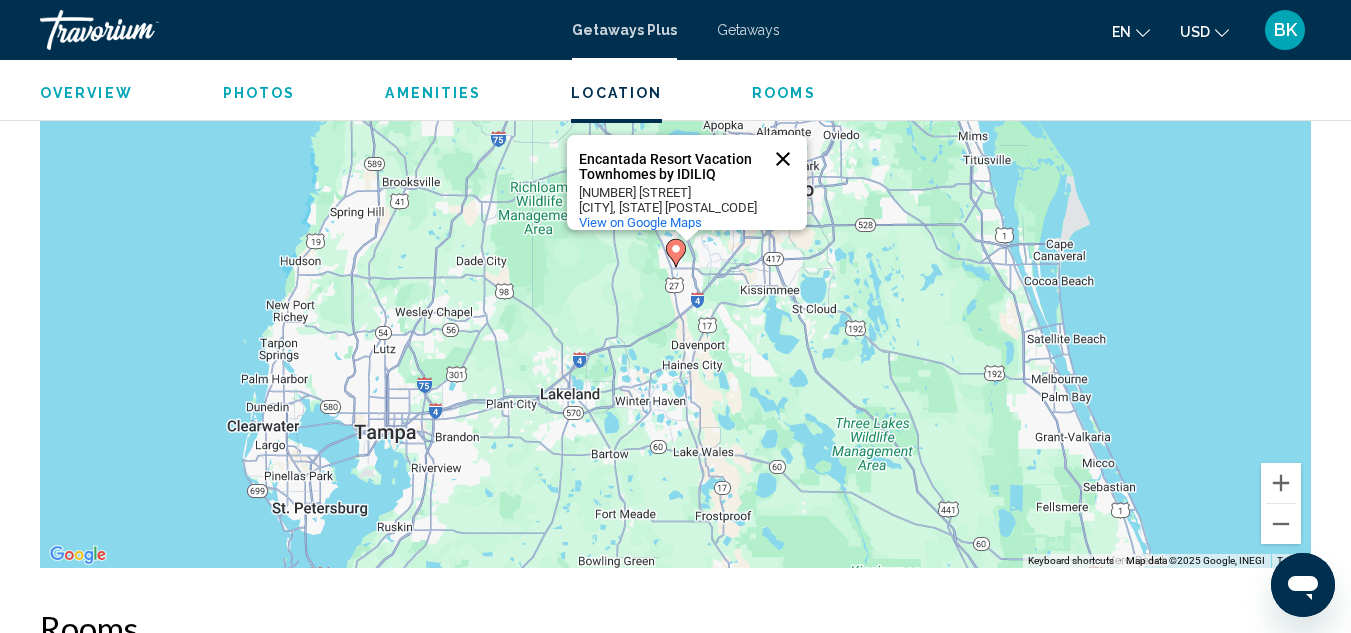 click at bounding box center (783, 159) 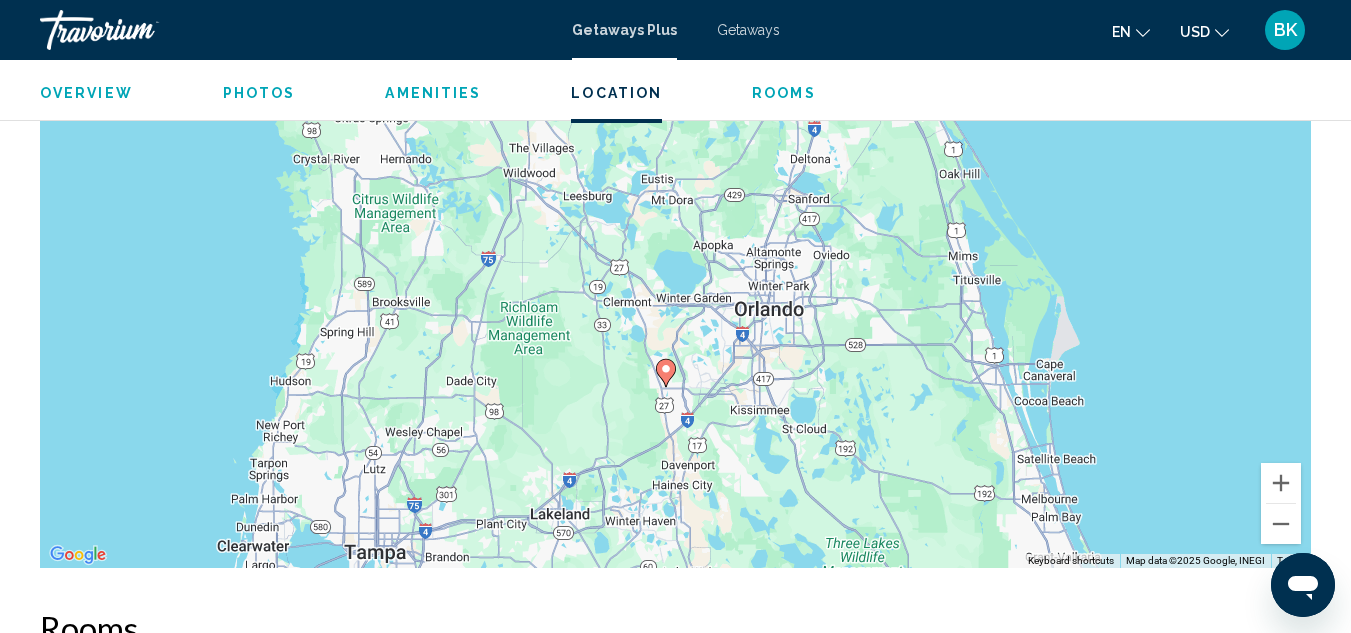 drag, startPoint x: 849, startPoint y: 293, endPoint x: 836, endPoint y: 421, distance: 128.65846 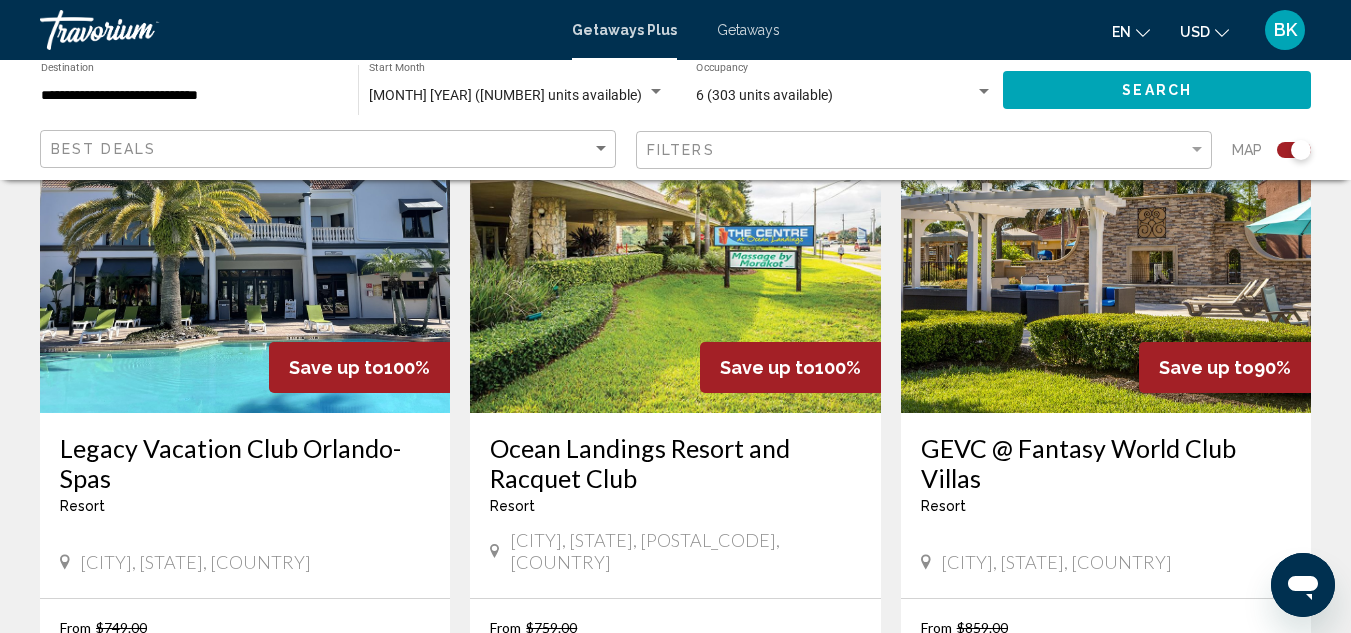 scroll, scrollTop: 796, scrollLeft: 0, axis: vertical 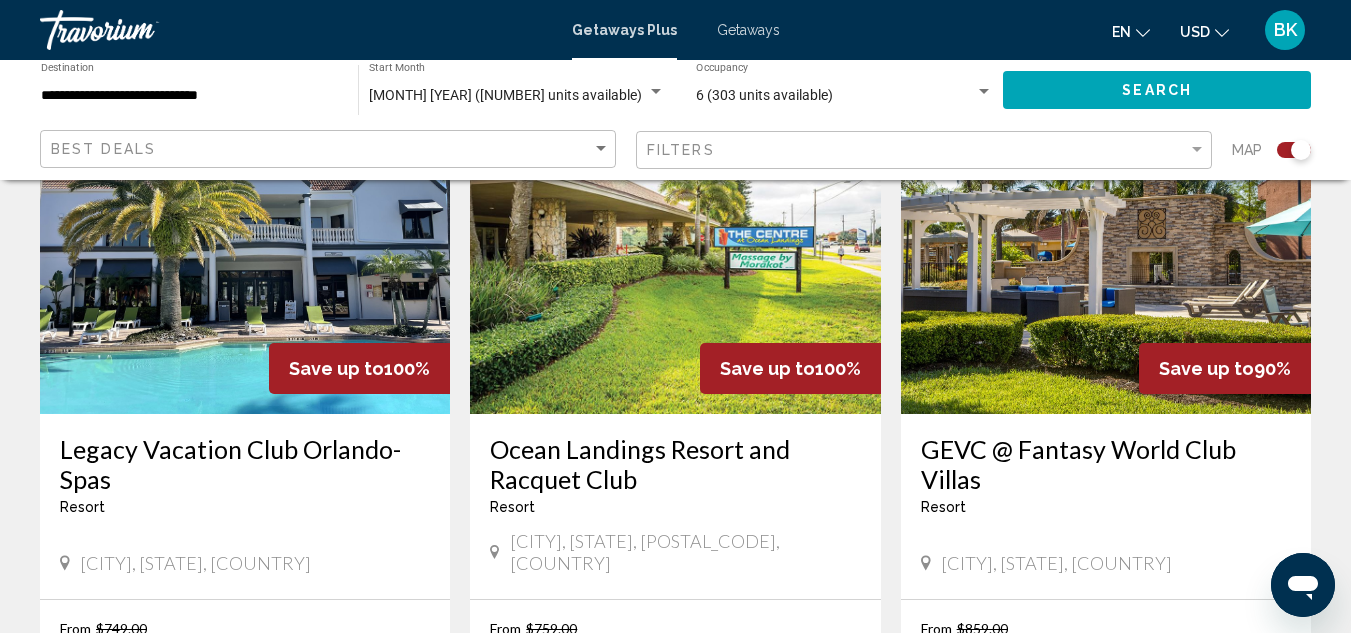 drag, startPoint x: 619, startPoint y: 342, endPoint x: 0, endPoint y: 246, distance: 626.4 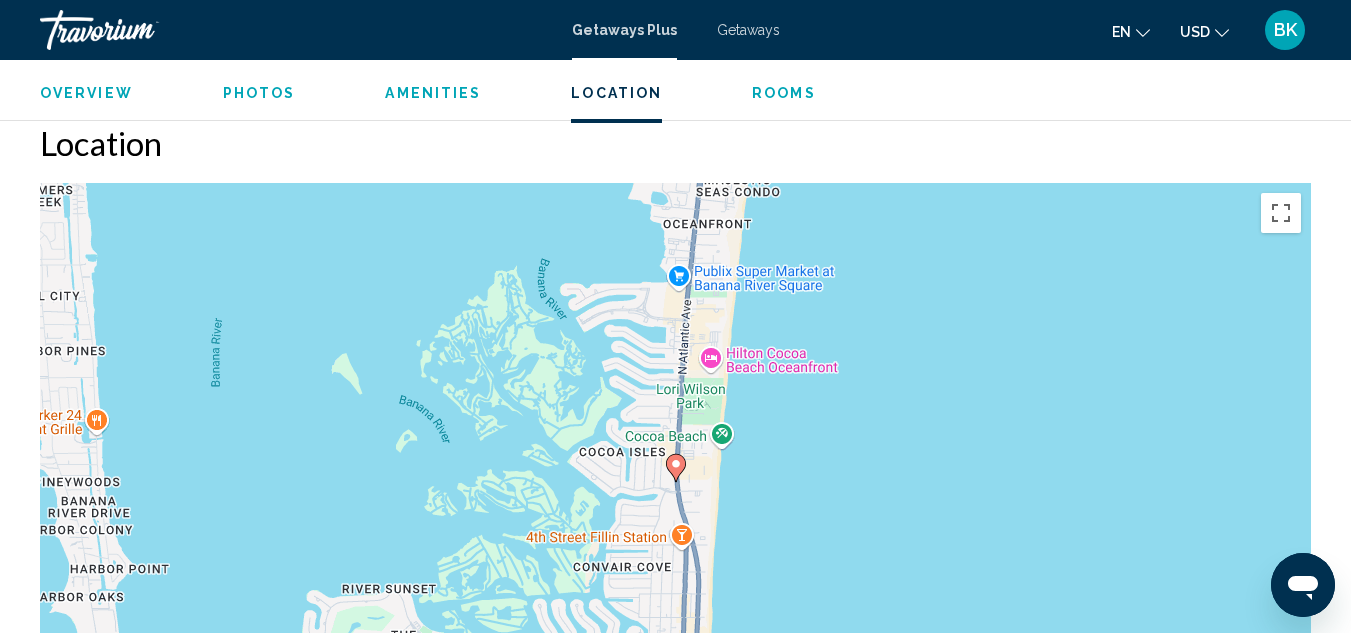scroll, scrollTop: 2604, scrollLeft: 0, axis: vertical 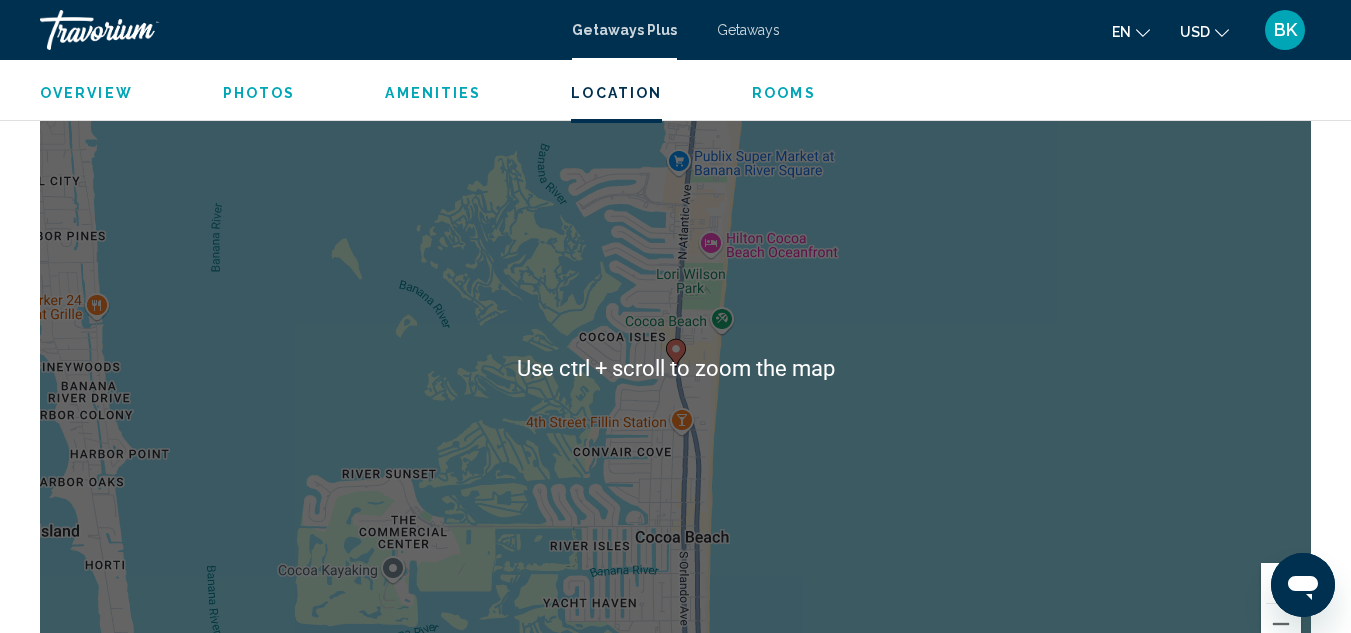 click on "To activate drag with keyboard, press Alt + Enter. Once in keyboard drag state, use the arrow keys to move the marker. To complete the drag, press the Enter key. To cancel, press Escape." at bounding box center [675, 368] 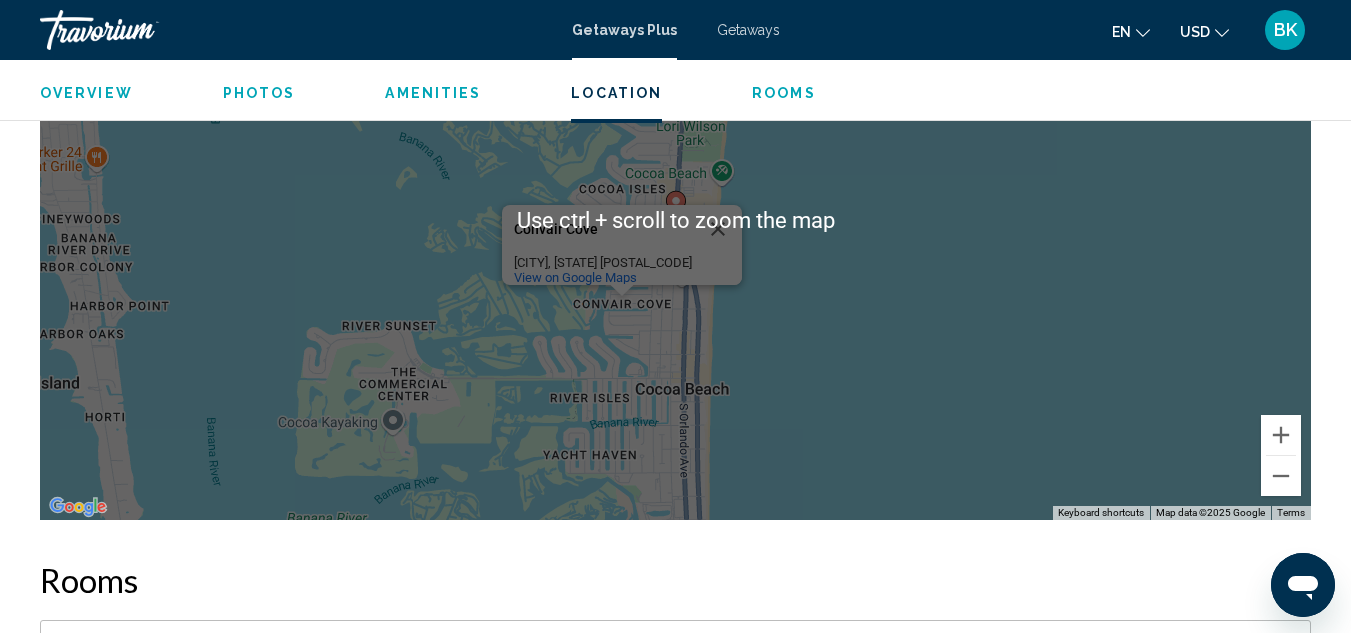 scroll, scrollTop: 2751, scrollLeft: 0, axis: vertical 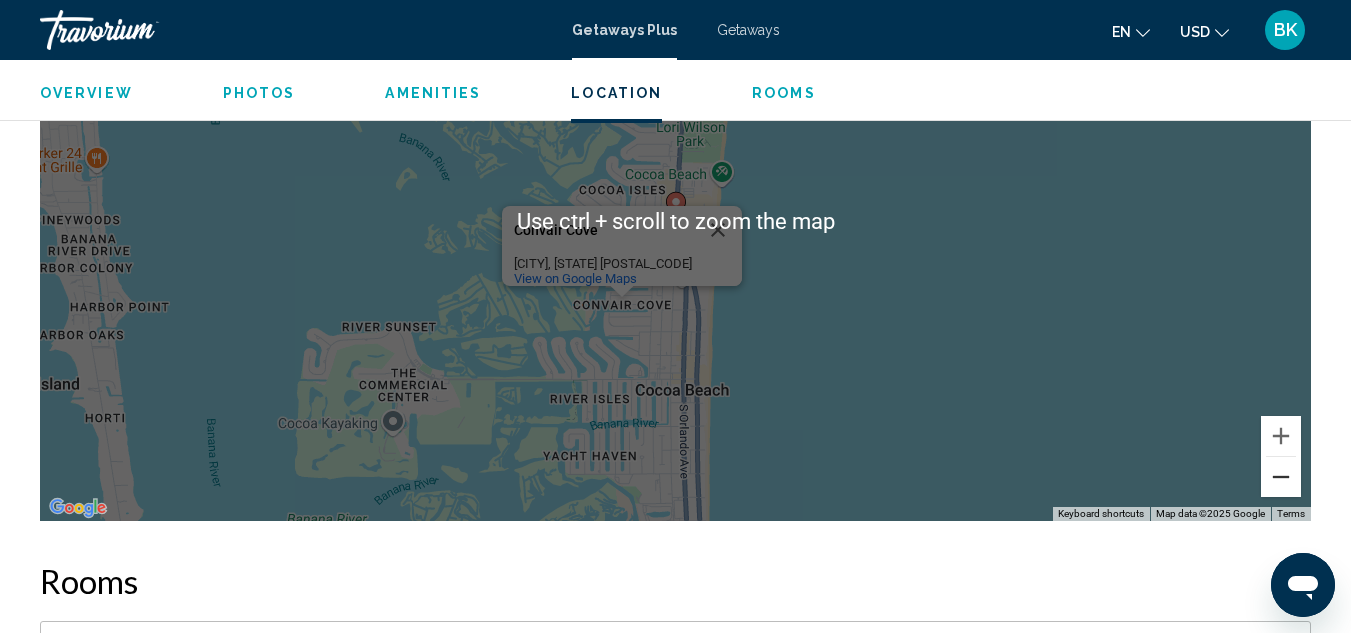click at bounding box center [1281, 477] 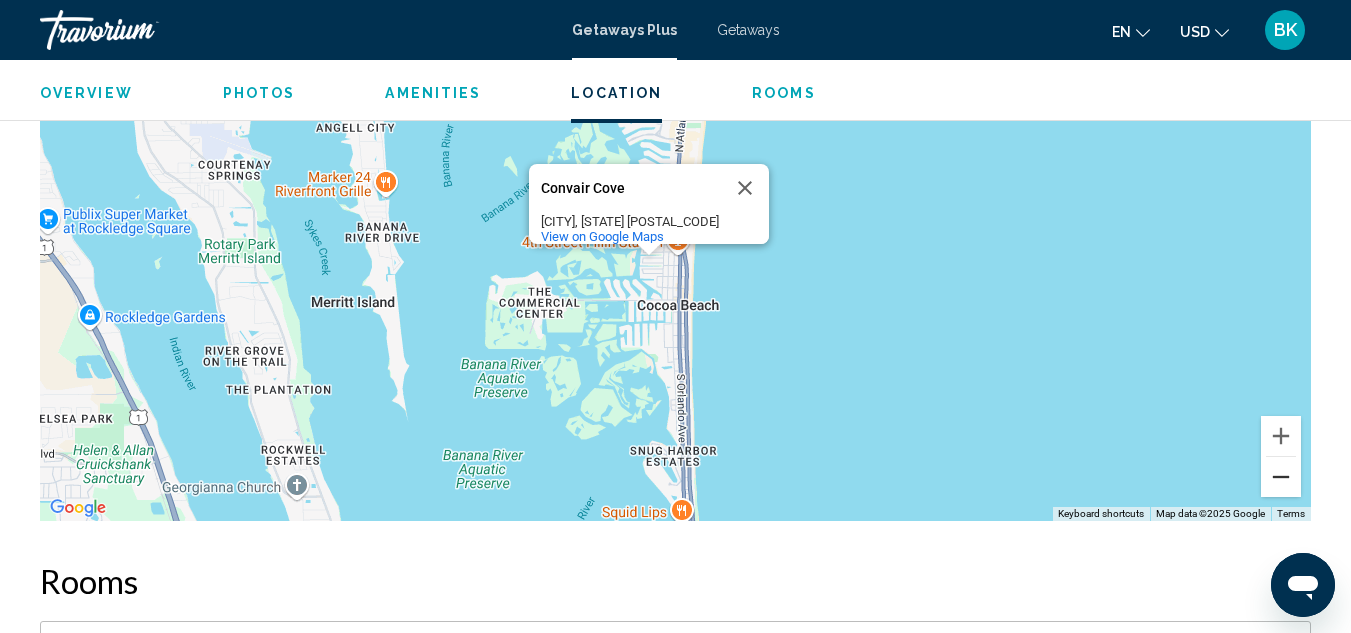 click at bounding box center (1281, 477) 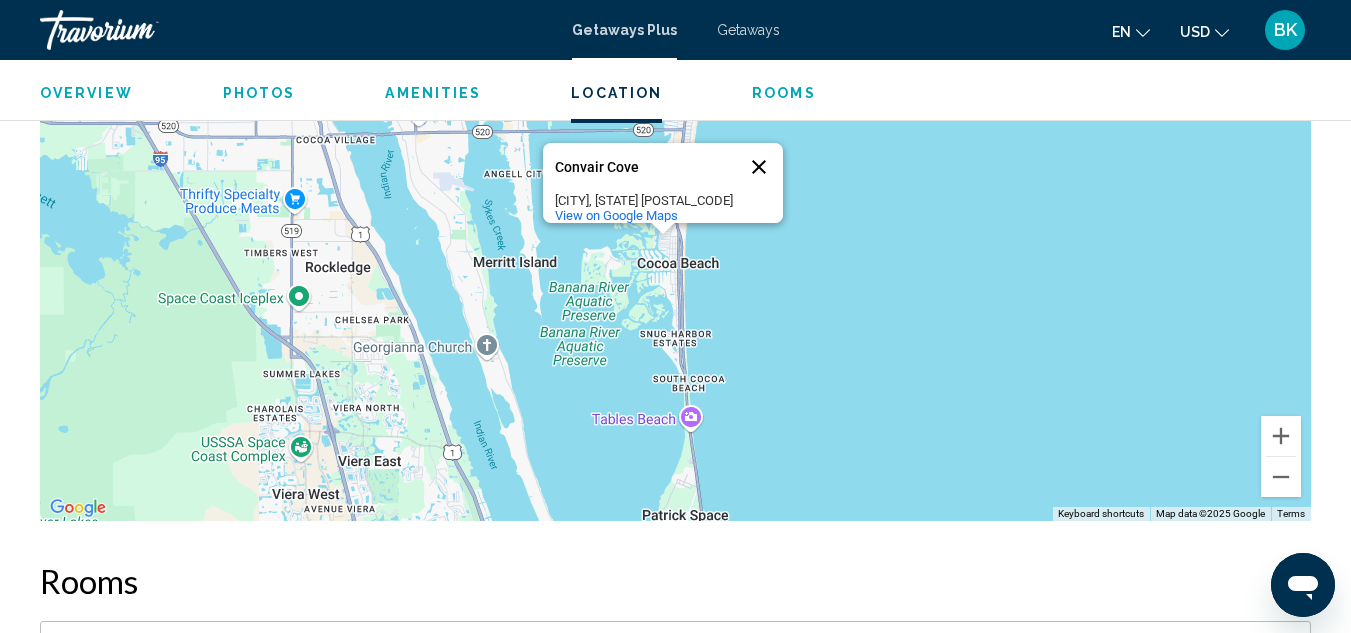 click at bounding box center [759, 167] 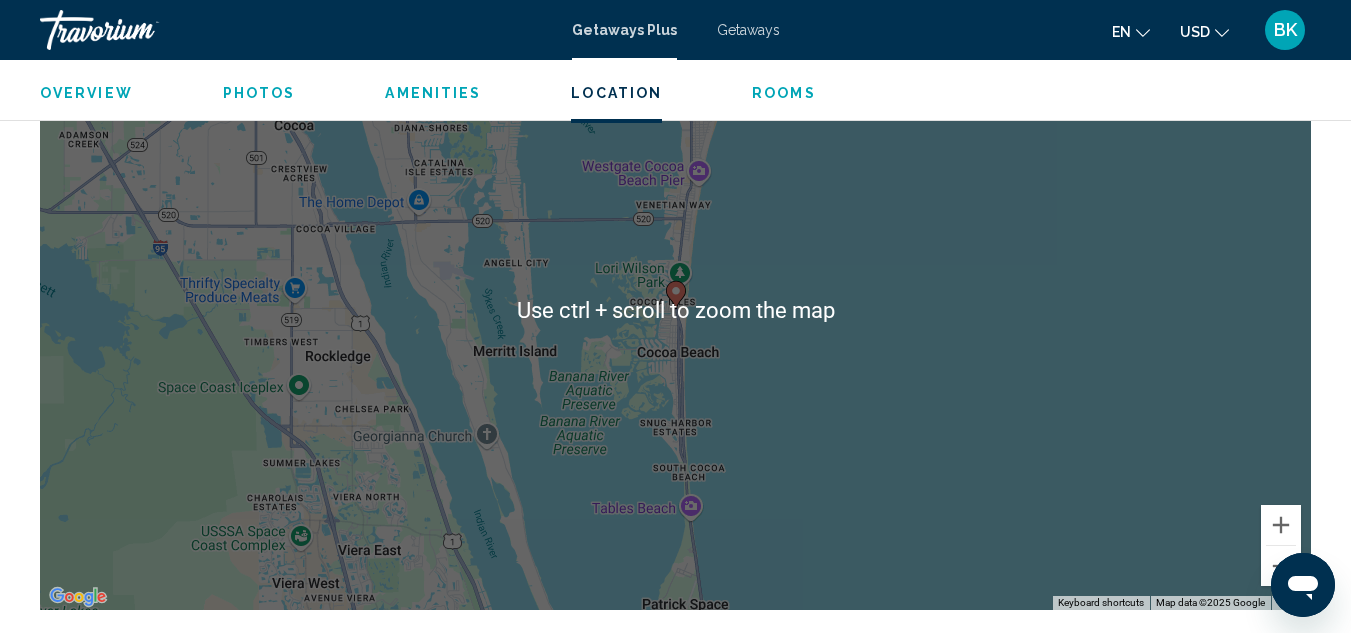 scroll, scrollTop: 2661, scrollLeft: 0, axis: vertical 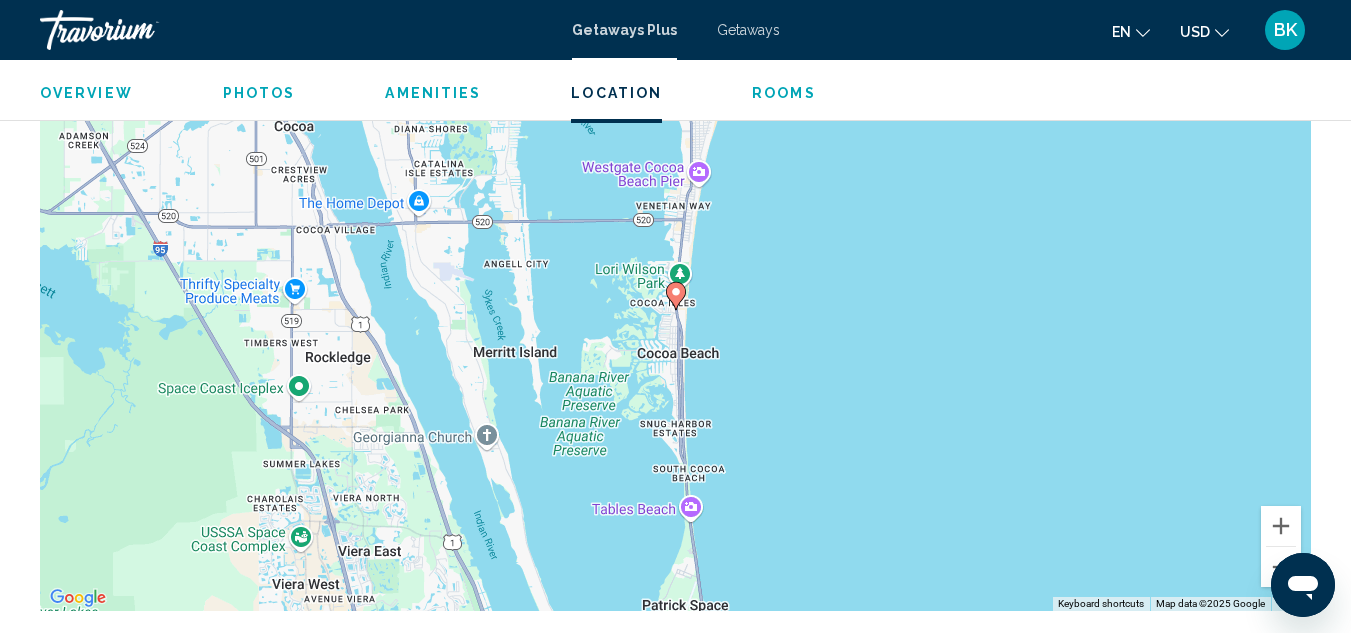 click on "Overview Type Resort All-Inclusive No All-Inclusive Address 900 North Atlantic Avenue Cocoa Beach, FL, 329313111, USA Description On Florida's east coast, in the Kennedy Space Center area, Cocoa Beach is the closest beach to Walt Disney World and other major Central Florida attractions. The resort includes tennis and racquetball courts, two heated swimming pools, a whirlpool spa, exercise equipment, a restaurant, and a lounge. Golf, boating, and deep-sea fishing are just minutes away. Read more
Photos Amenities gym pool No Amenities available. All-Inclusive Information Location To navigate the map with touch gestures double-tap and hold your finger on the map, then drag the map. ← Move left → Move right ↑ Move up ↓ Move down + Zoom in - Zoom out Home Jump left by 75% End Jump right by 75% Page Up Jump up by 75% Page Down Jump down by 75% Use ctrl + scroll to zoom the map Keyboard shortcuts Map Data Map data ©2025 Google Map data ©2025 Google 2 km  Terms Report a map error Rooms" at bounding box center (675, 471) 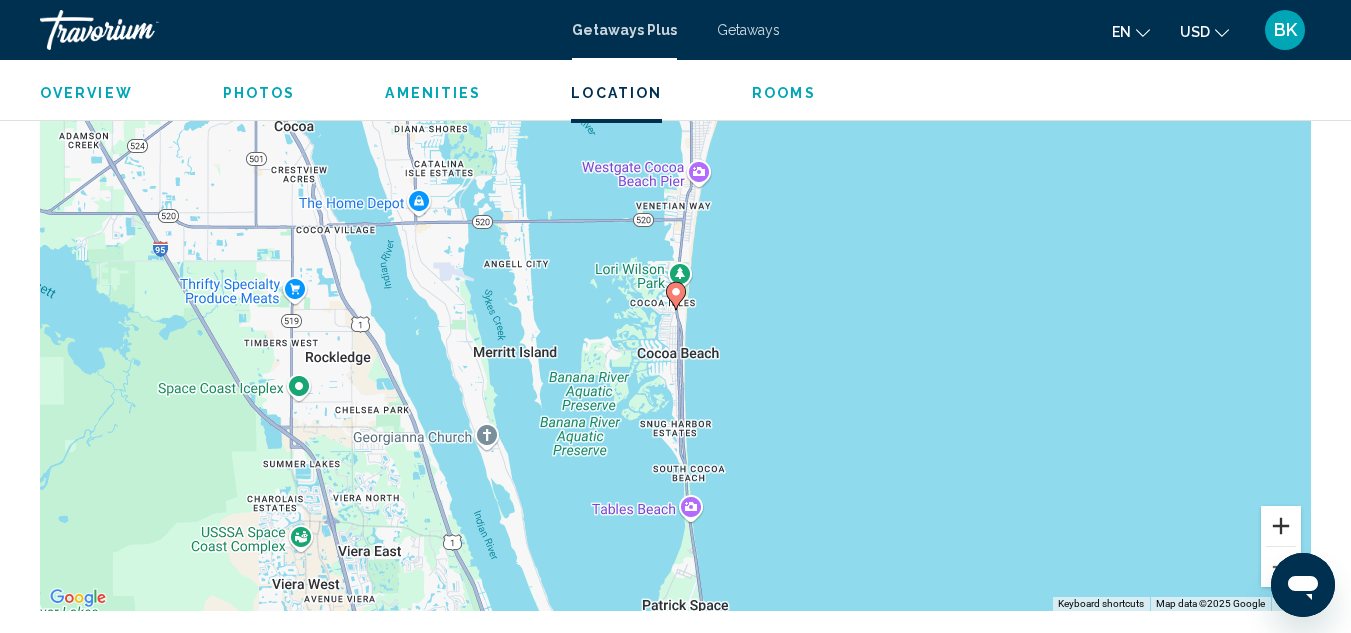 click at bounding box center [1281, 526] 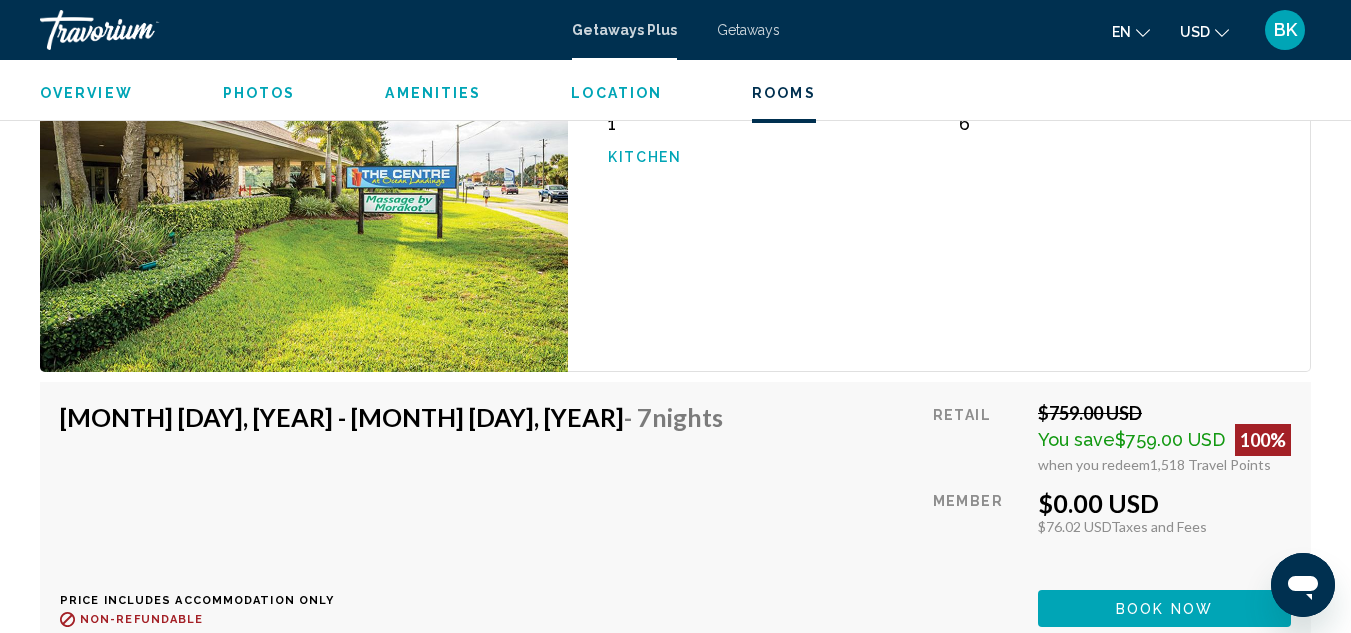 scroll, scrollTop: 4455, scrollLeft: 0, axis: vertical 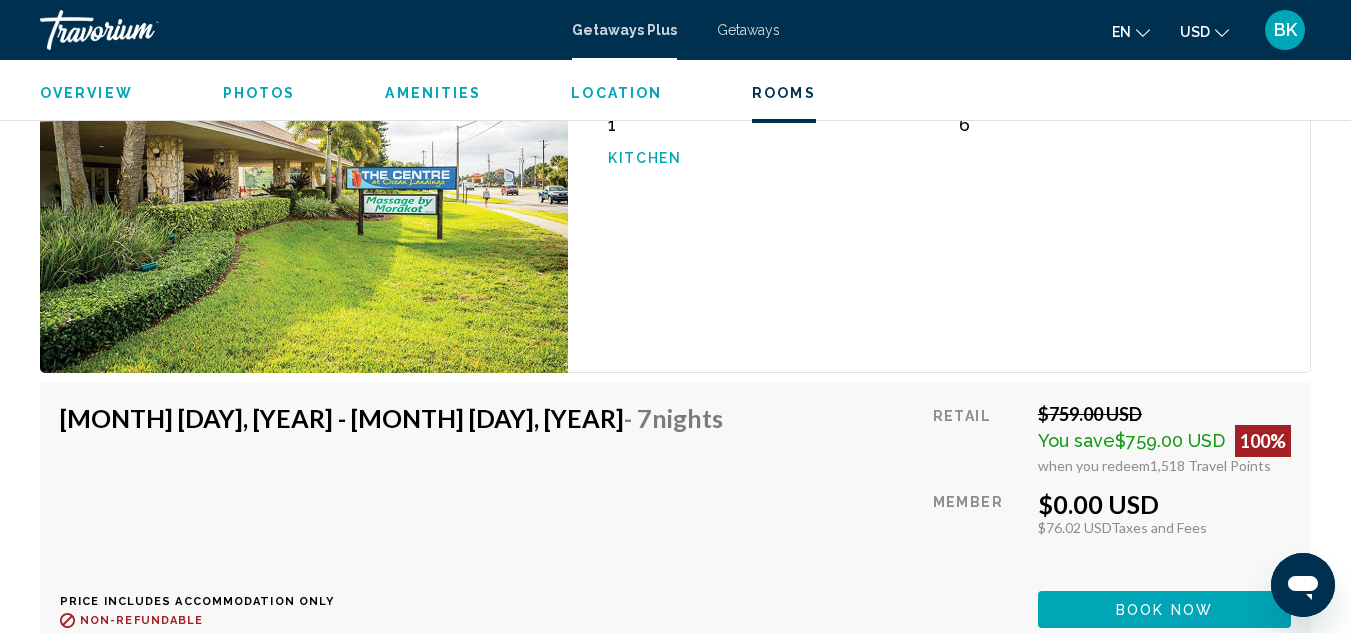 click at bounding box center [304, -756] 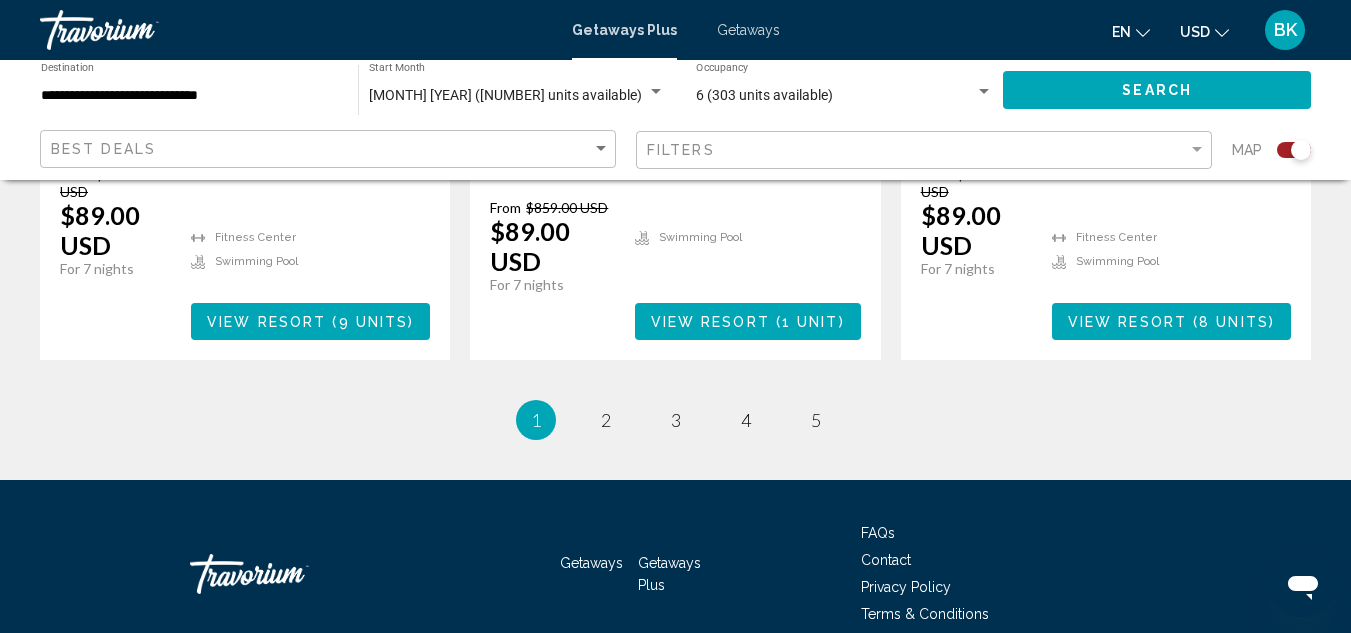 scroll, scrollTop: 3463, scrollLeft: 0, axis: vertical 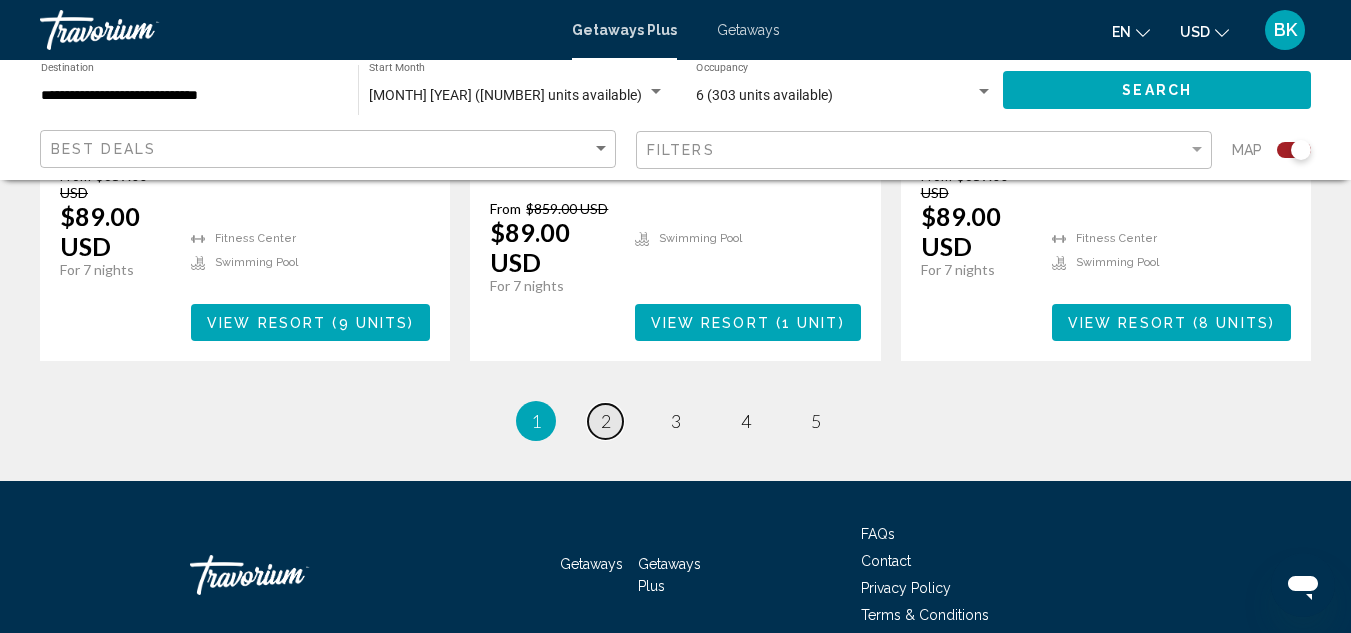 click on "page  2" at bounding box center [605, 421] 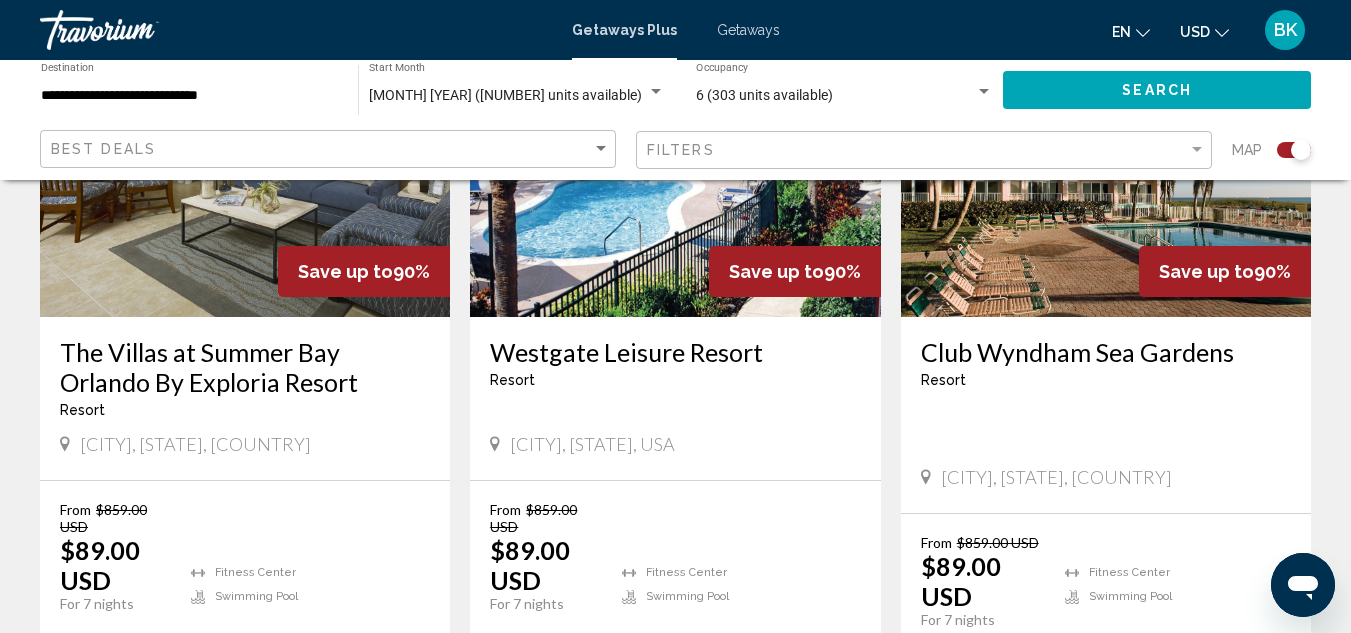scroll, scrollTop: 894, scrollLeft: 0, axis: vertical 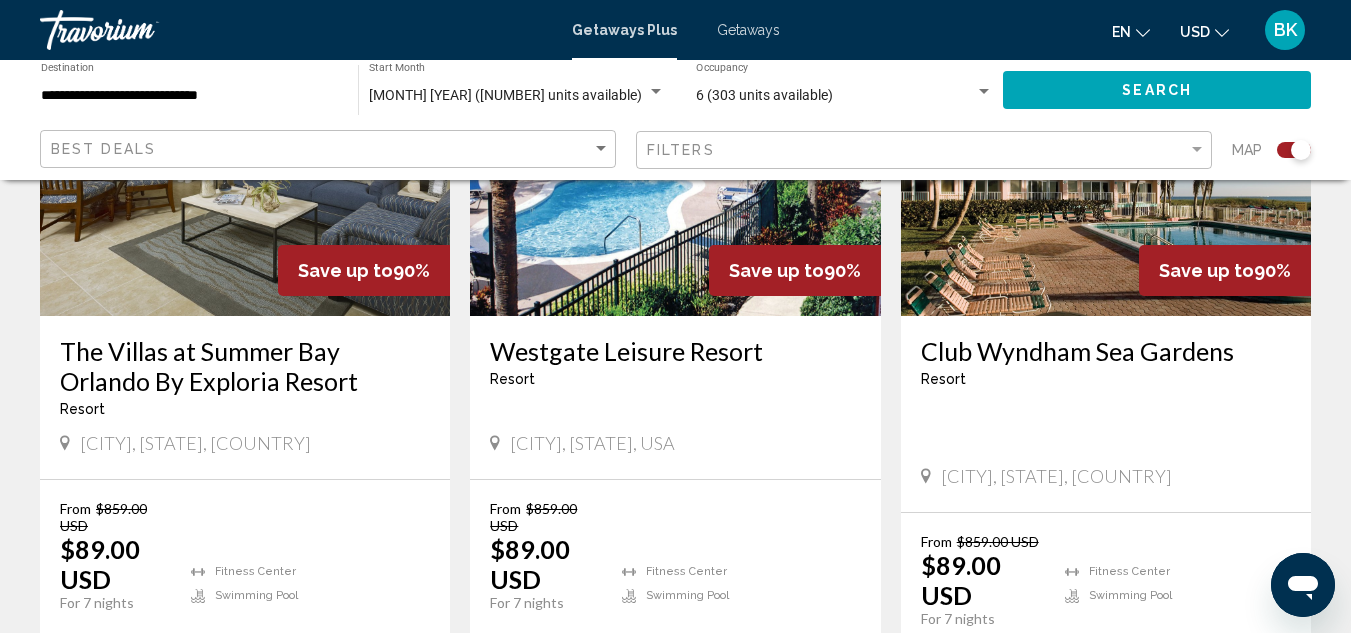drag, startPoint x: 1052, startPoint y: 402, endPoint x: 1108, endPoint y: 345, distance: 79.9062 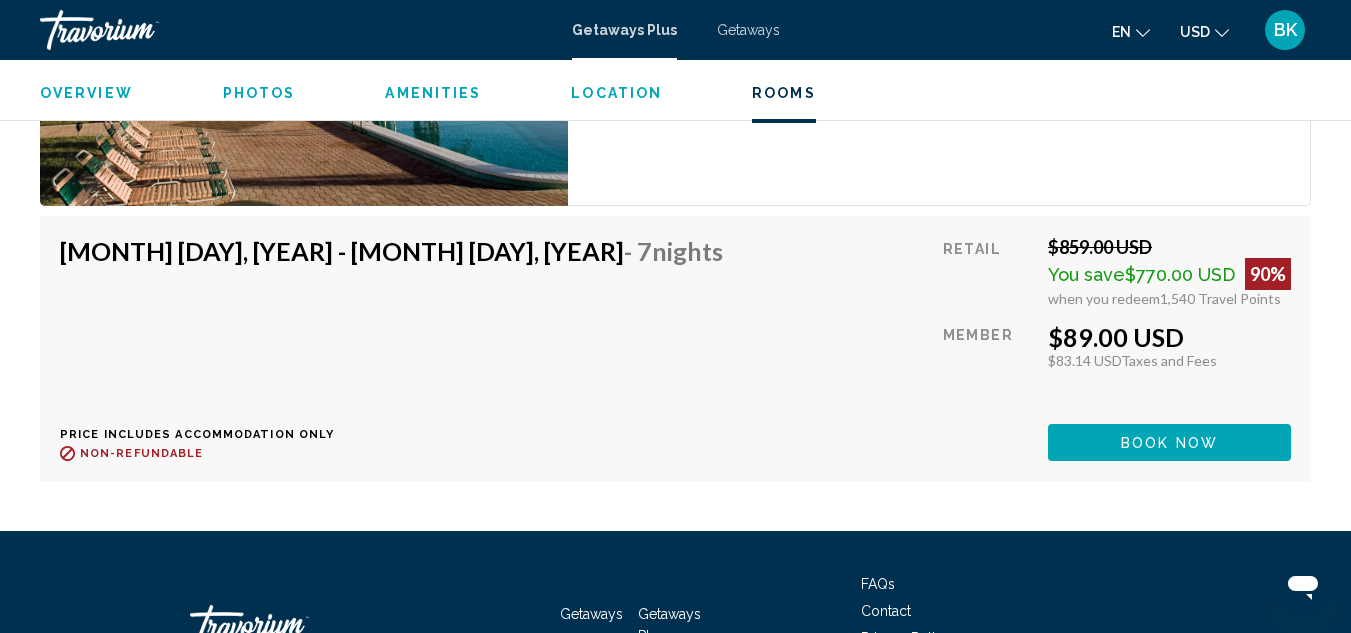 scroll, scrollTop: 4654, scrollLeft: 0, axis: vertical 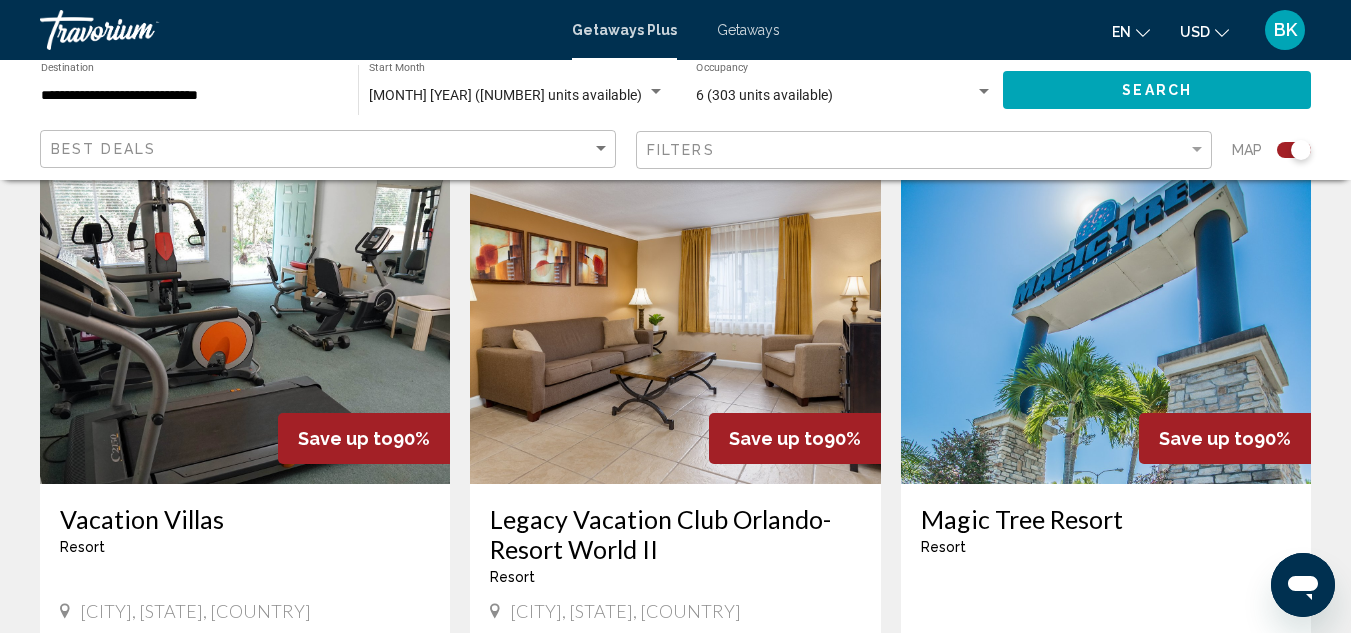 click on "Resort  -  This is an adults only resort" at bounding box center (245, 547) 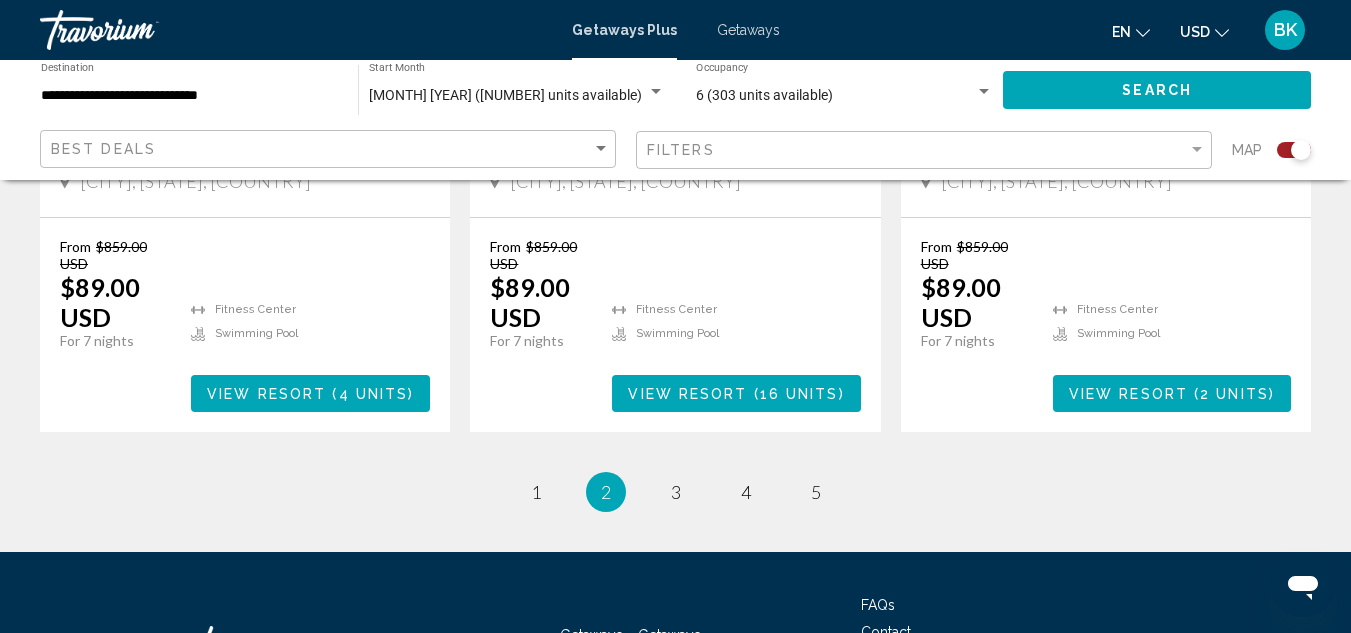 scroll, scrollTop: 3341, scrollLeft: 0, axis: vertical 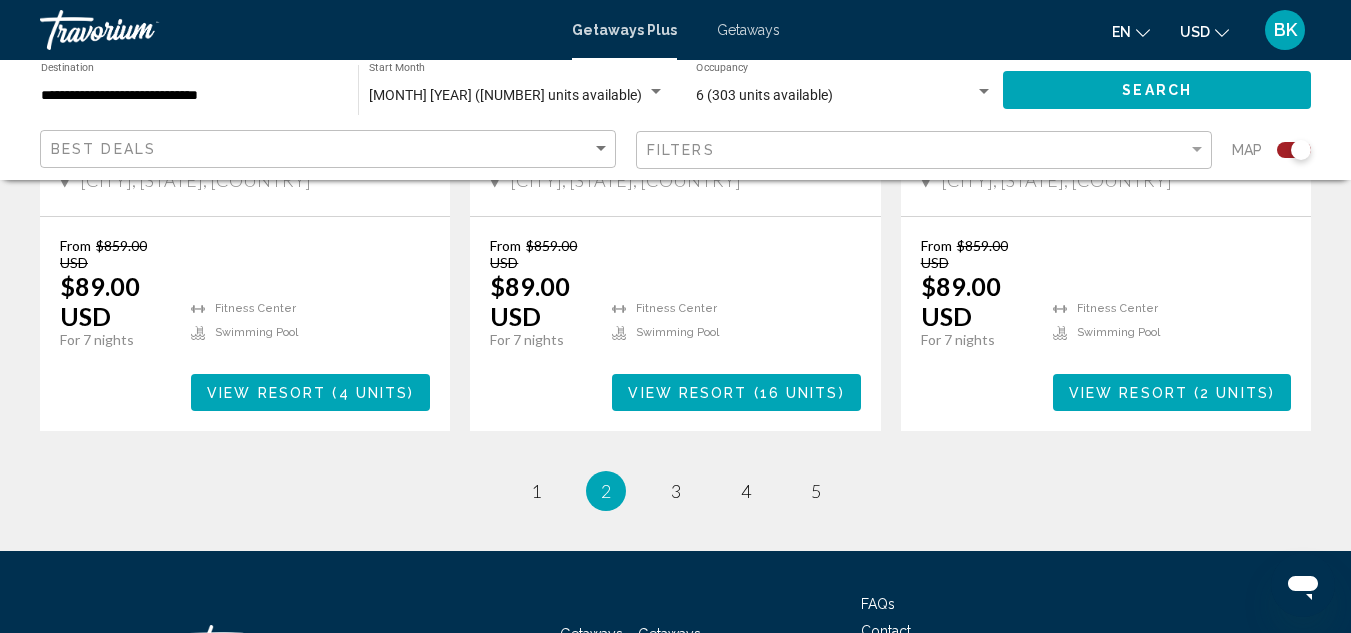 drag, startPoint x: 422, startPoint y: 507, endPoint x: 656, endPoint y: 529, distance: 235.0319 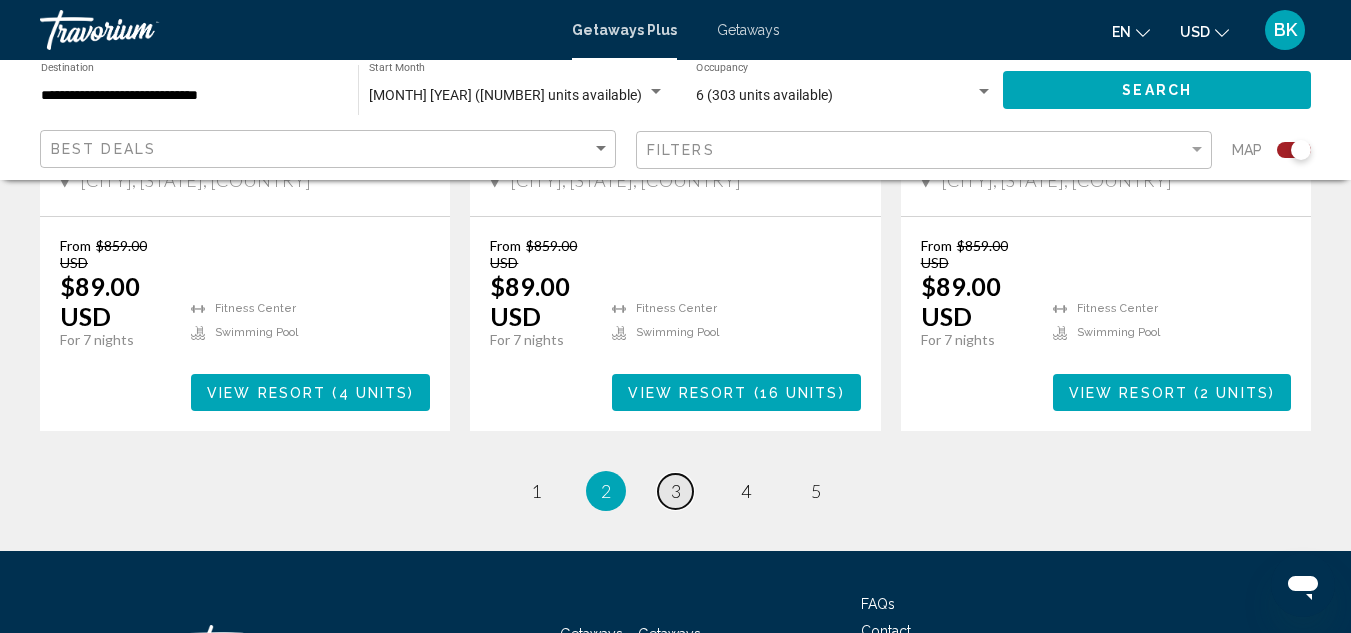 click on "3" at bounding box center (676, 491) 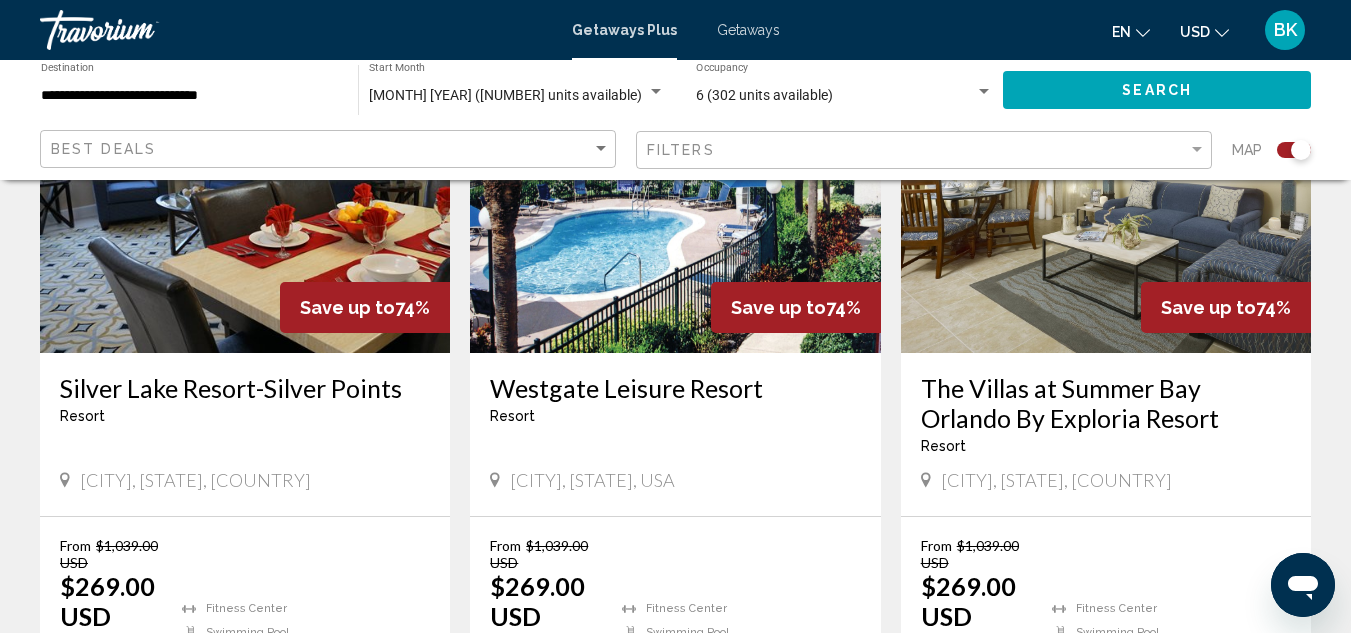 scroll, scrollTop: 858, scrollLeft: 0, axis: vertical 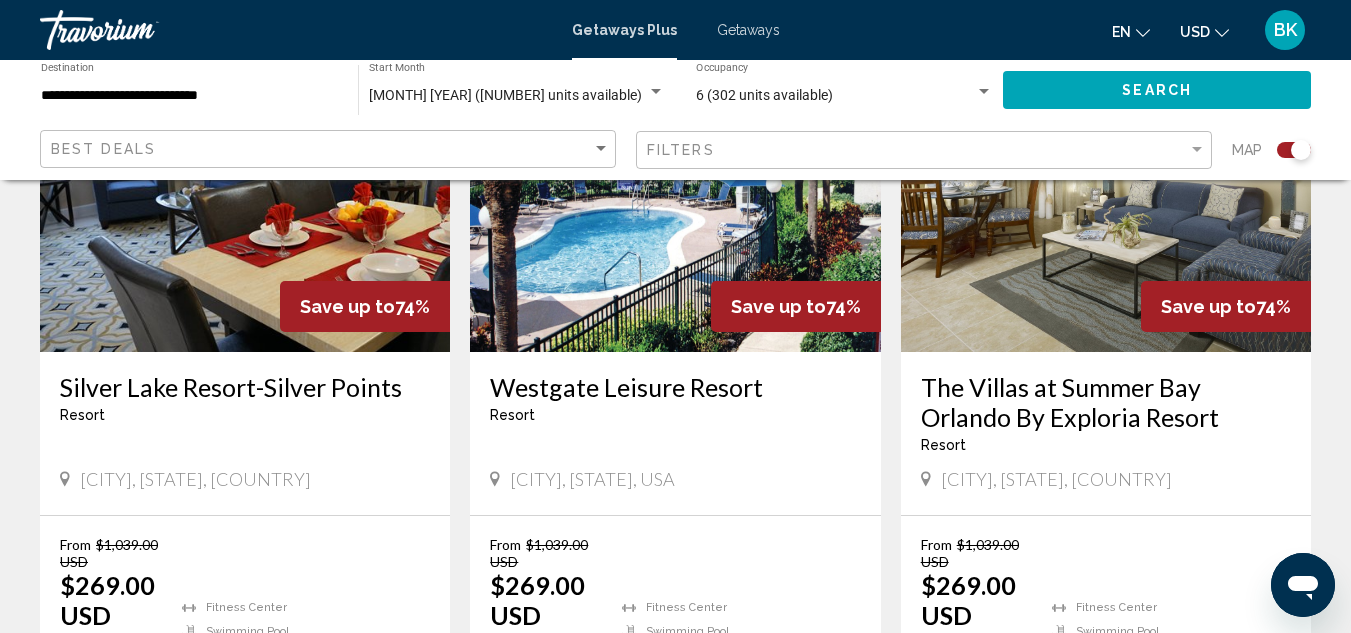 click on "Westgate Leisure Resort" at bounding box center (675, 387) 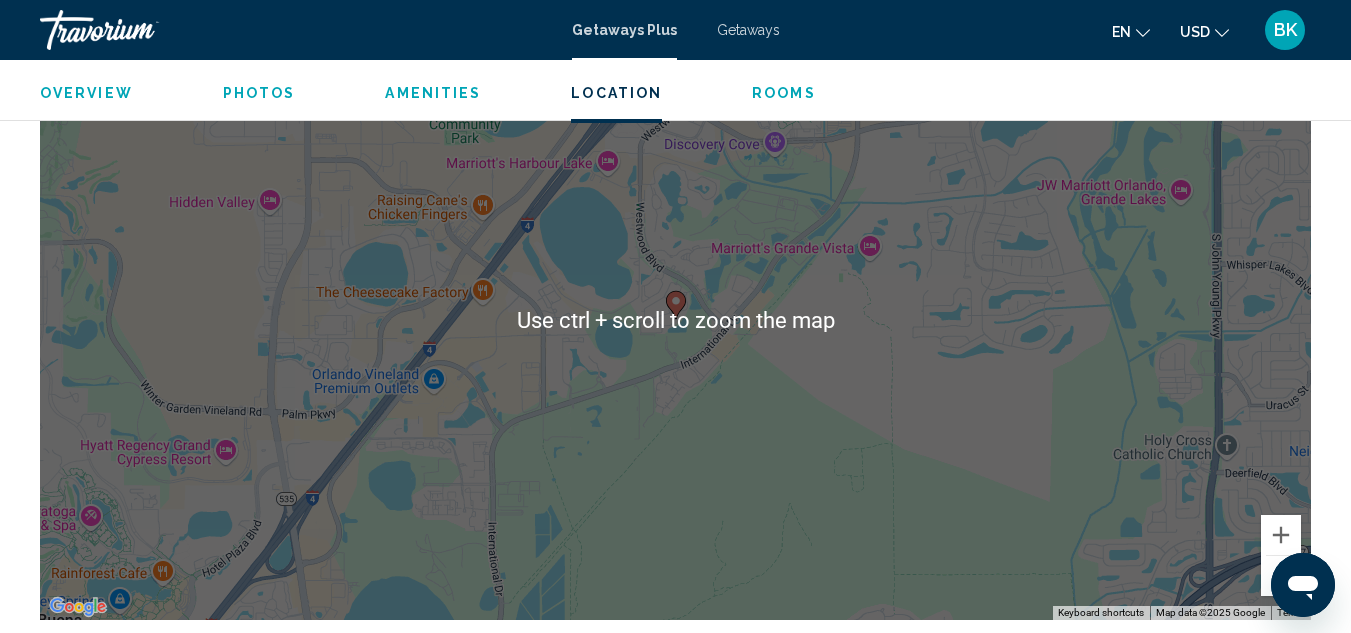 scroll, scrollTop: 2704, scrollLeft: 0, axis: vertical 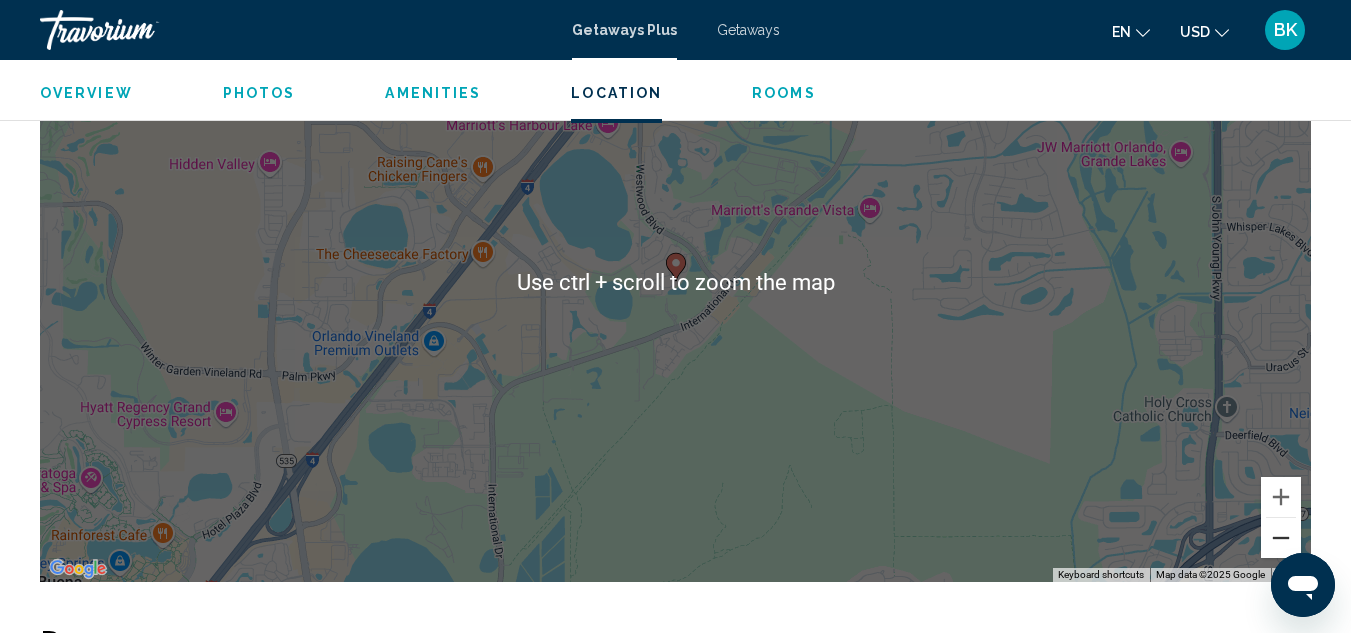 click at bounding box center [1281, 538] 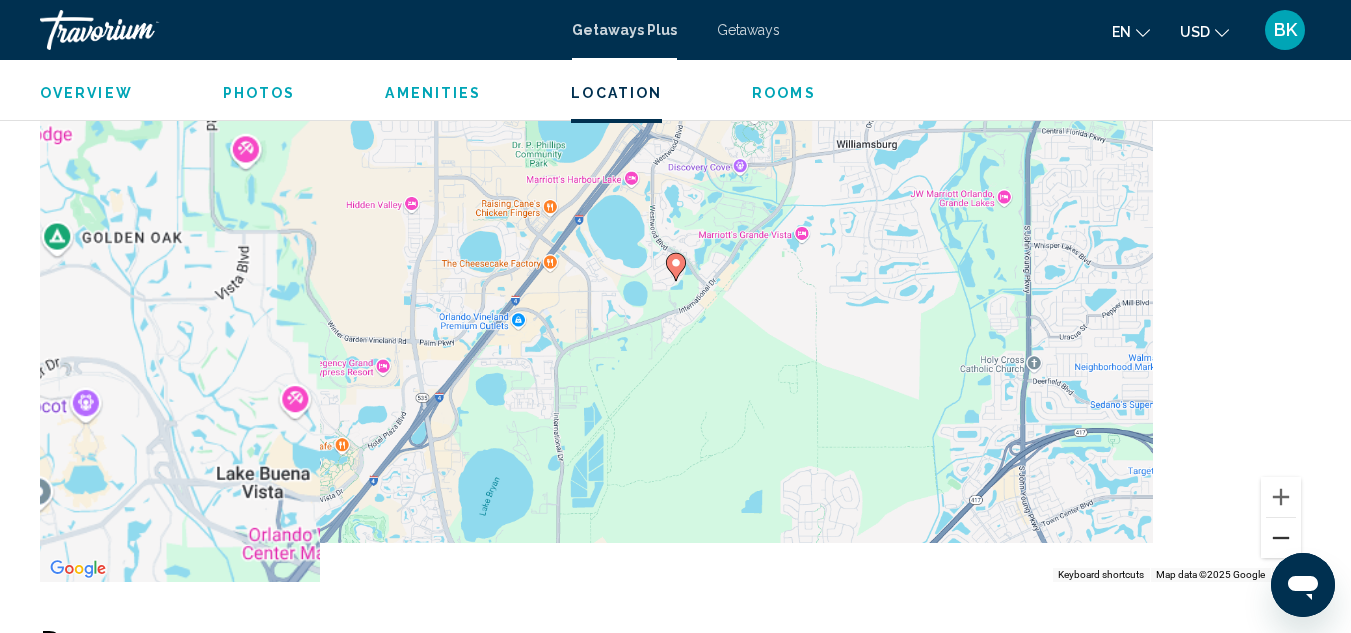 click at bounding box center (1281, 538) 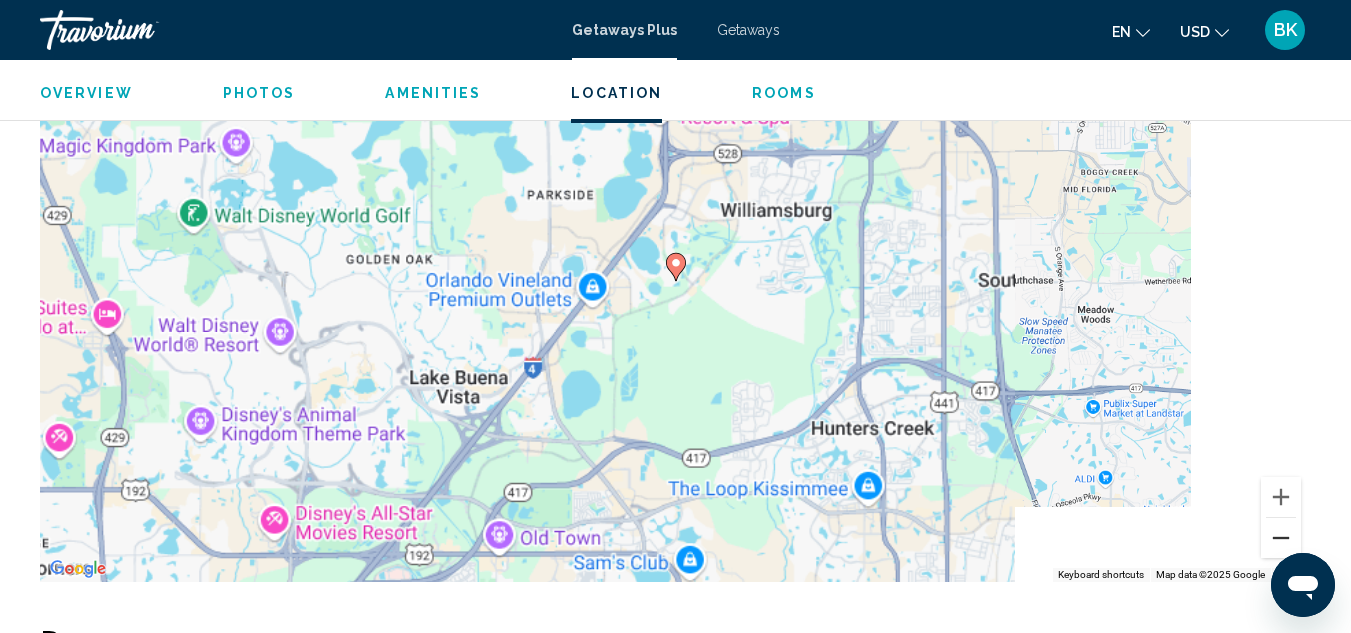 click at bounding box center [1281, 538] 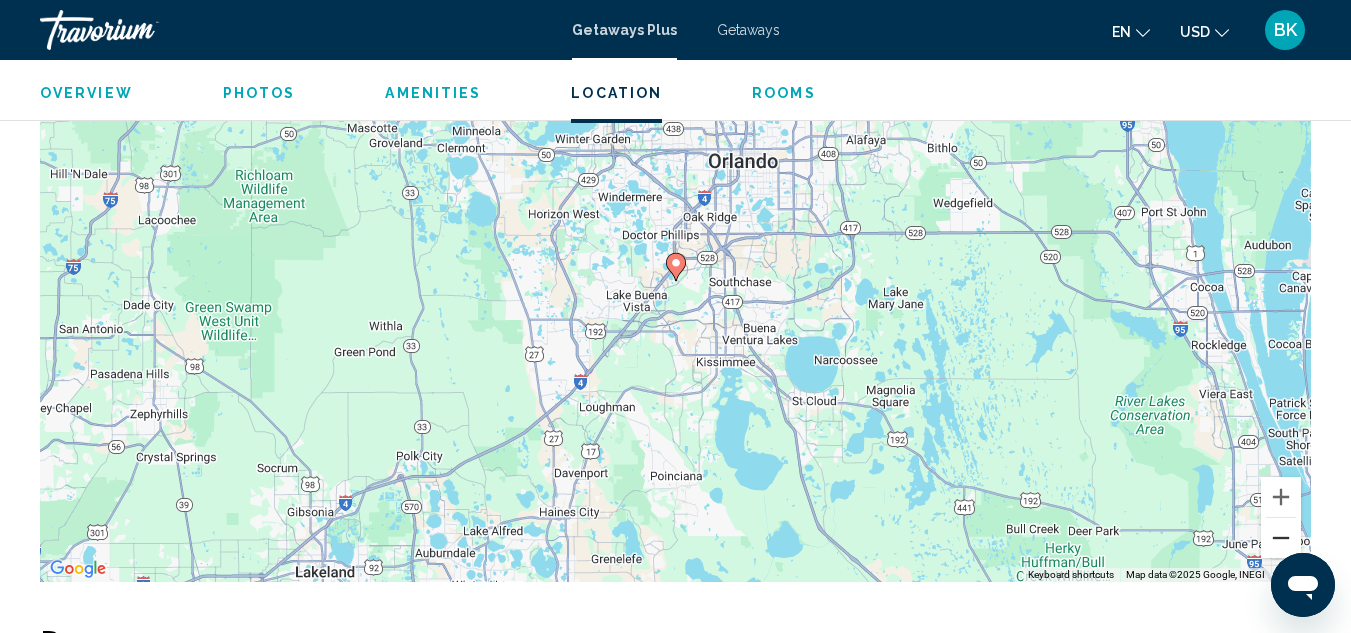 click at bounding box center [1281, 538] 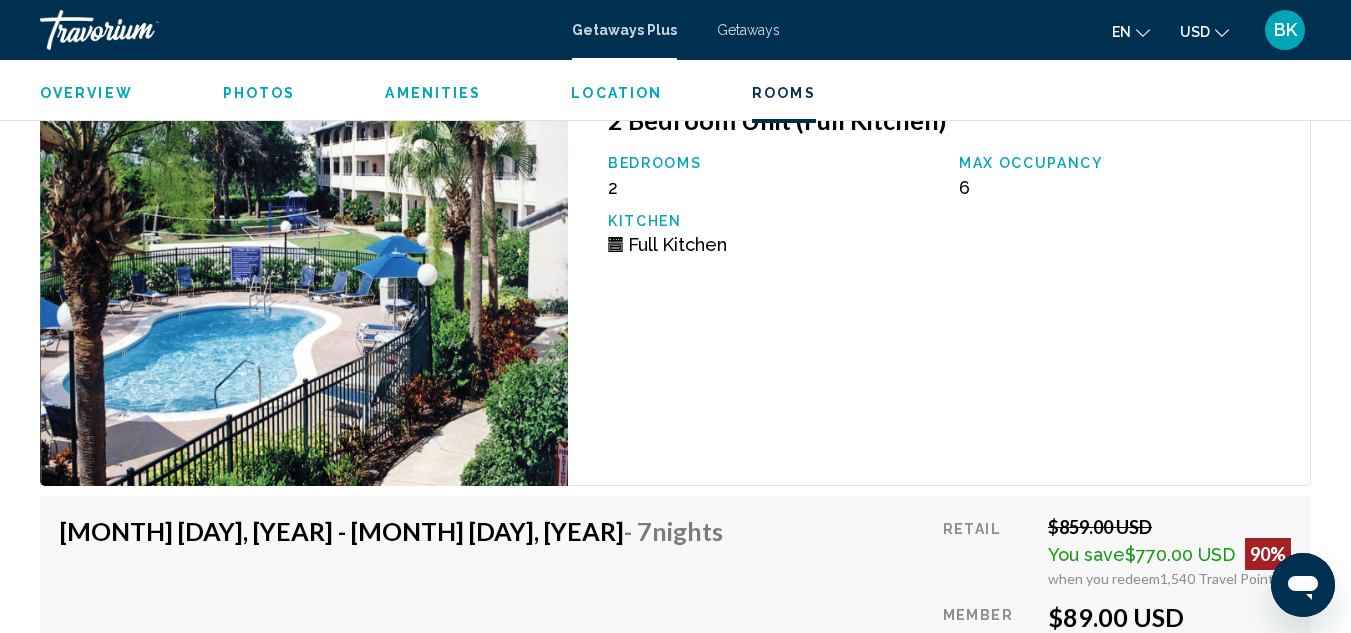 scroll, scrollTop: 3305, scrollLeft: 0, axis: vertical 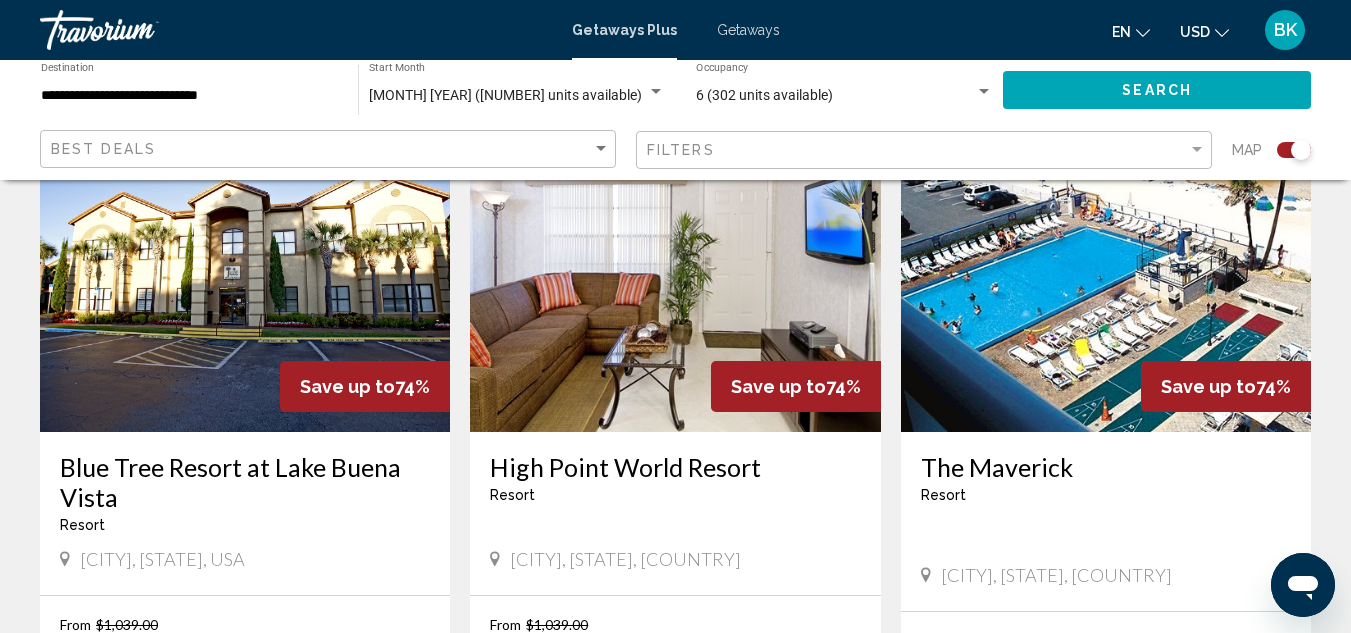 click at bounding box center [1106, 272] 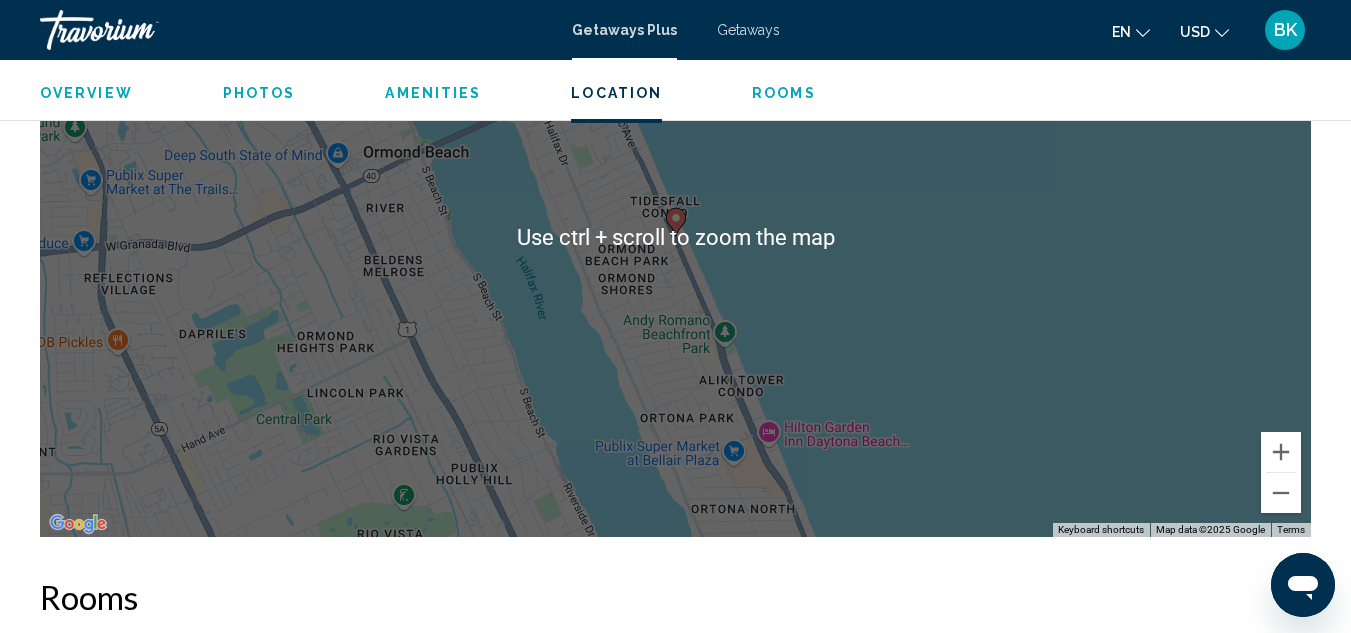 scroll, scrollTop: 2582, scrollLeft: 0, axis: vertical 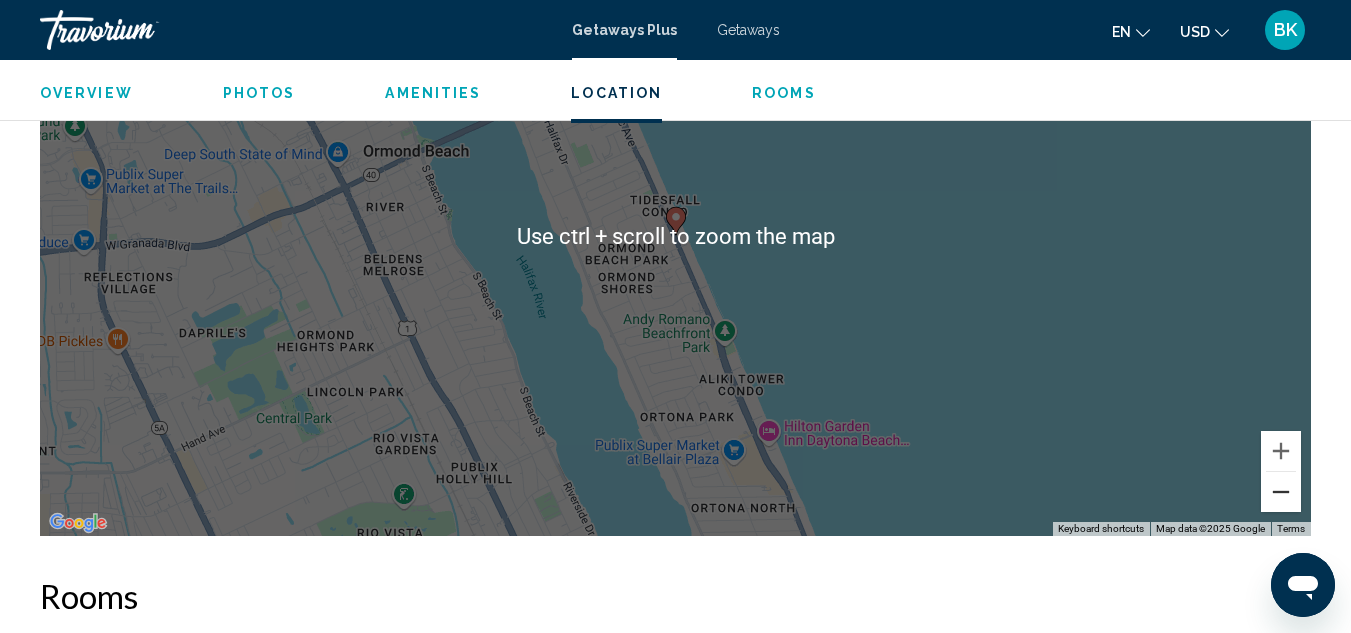 click at bounding box center (1281, 492) 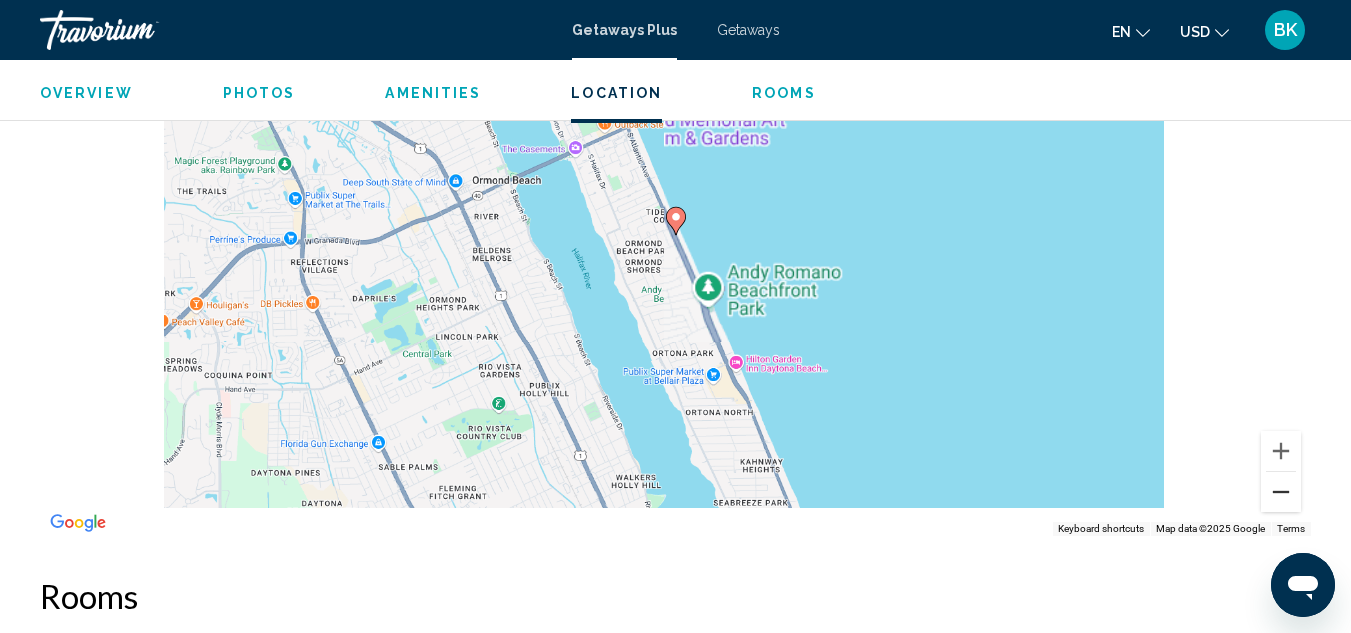 click at bounding box center (1281, 492) 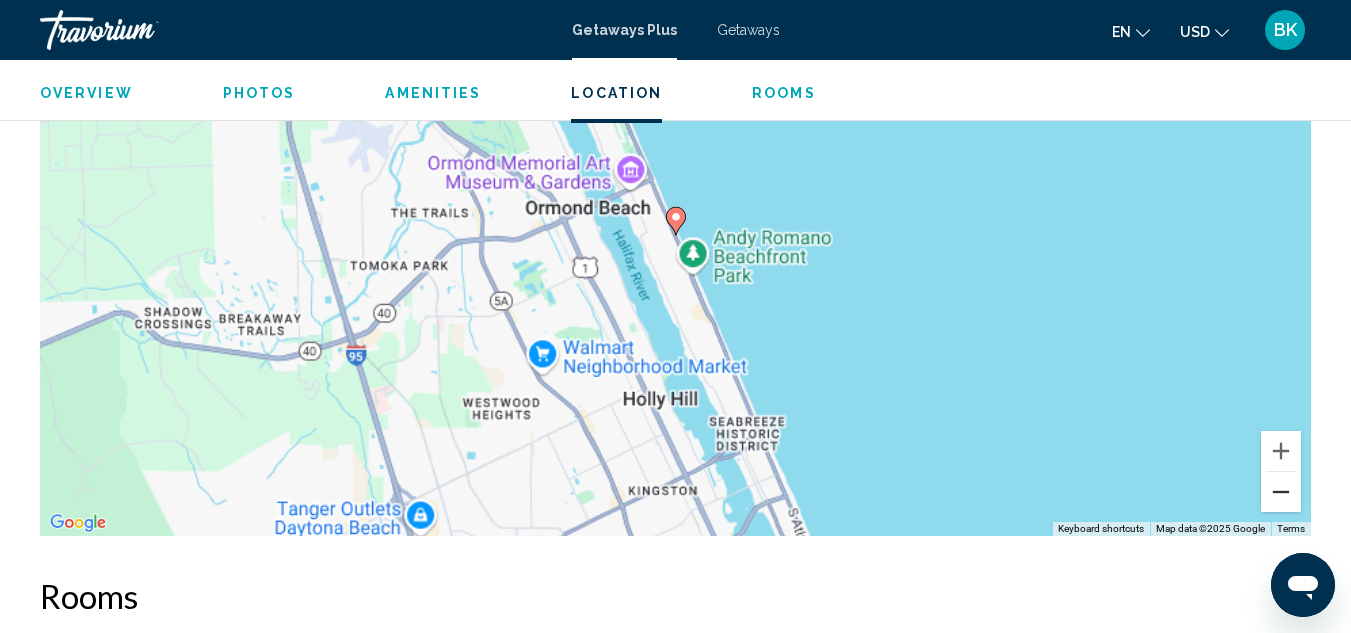 click at bounding box center (1281, 492) 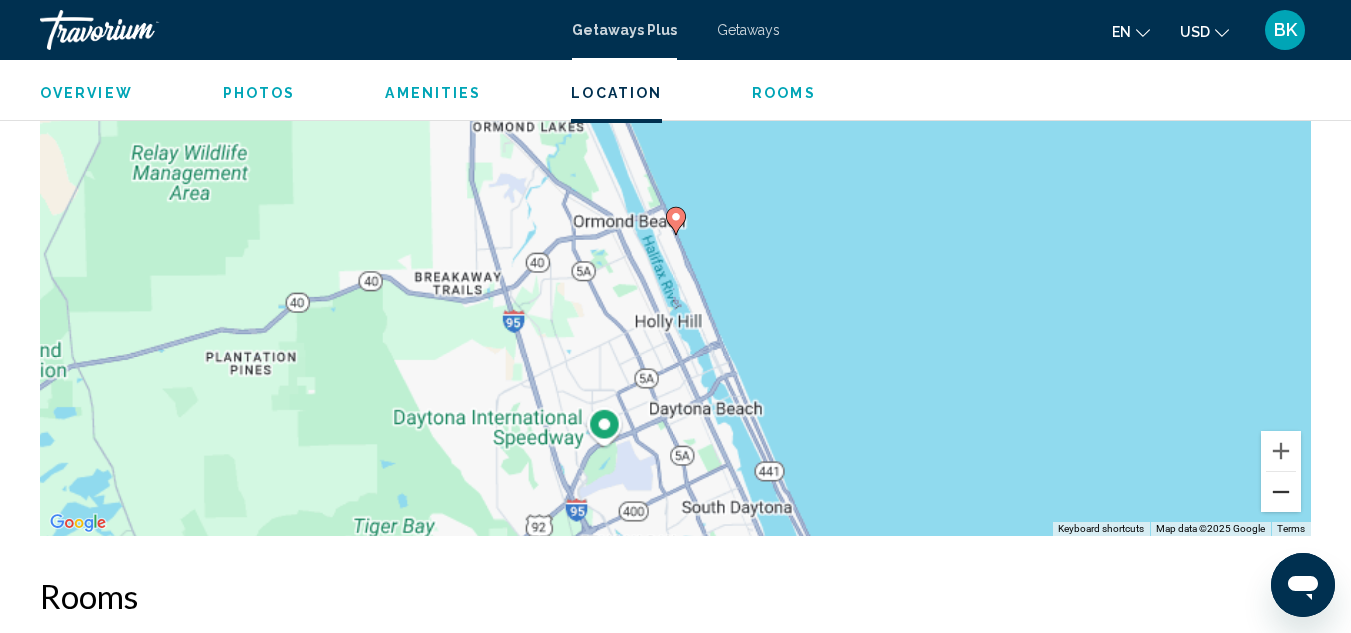 click at bounding box center [1281, 492] 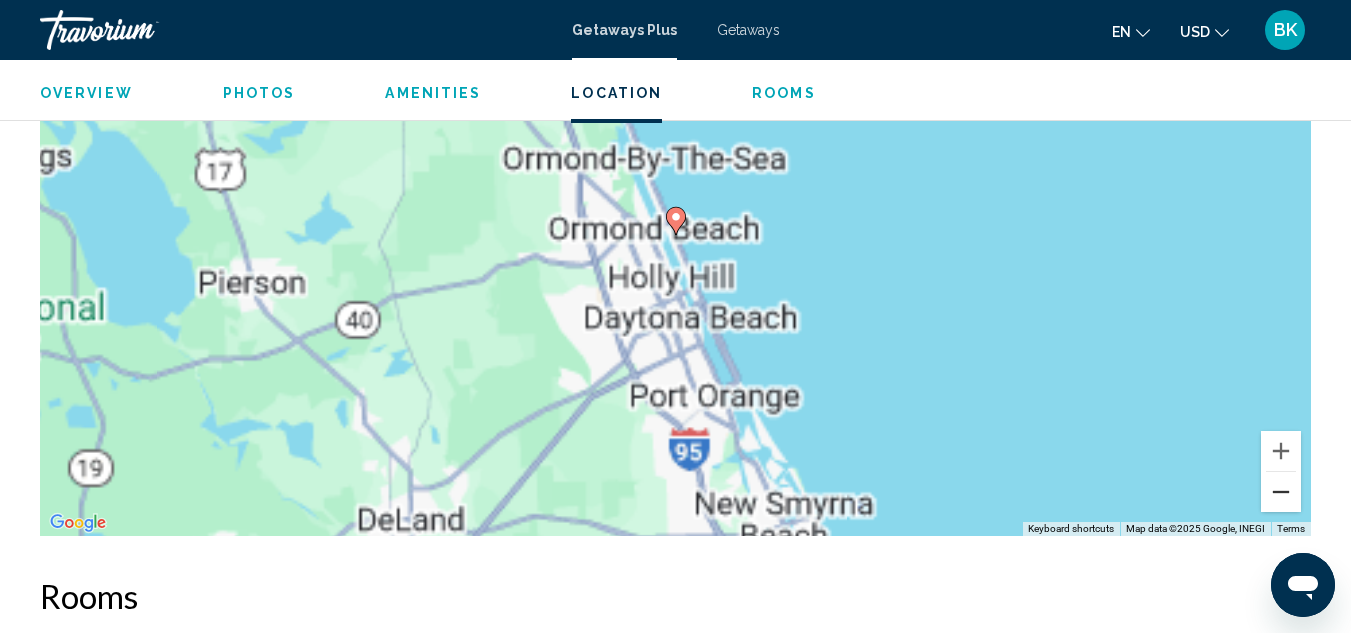 click at bounding box center [1281, 492] 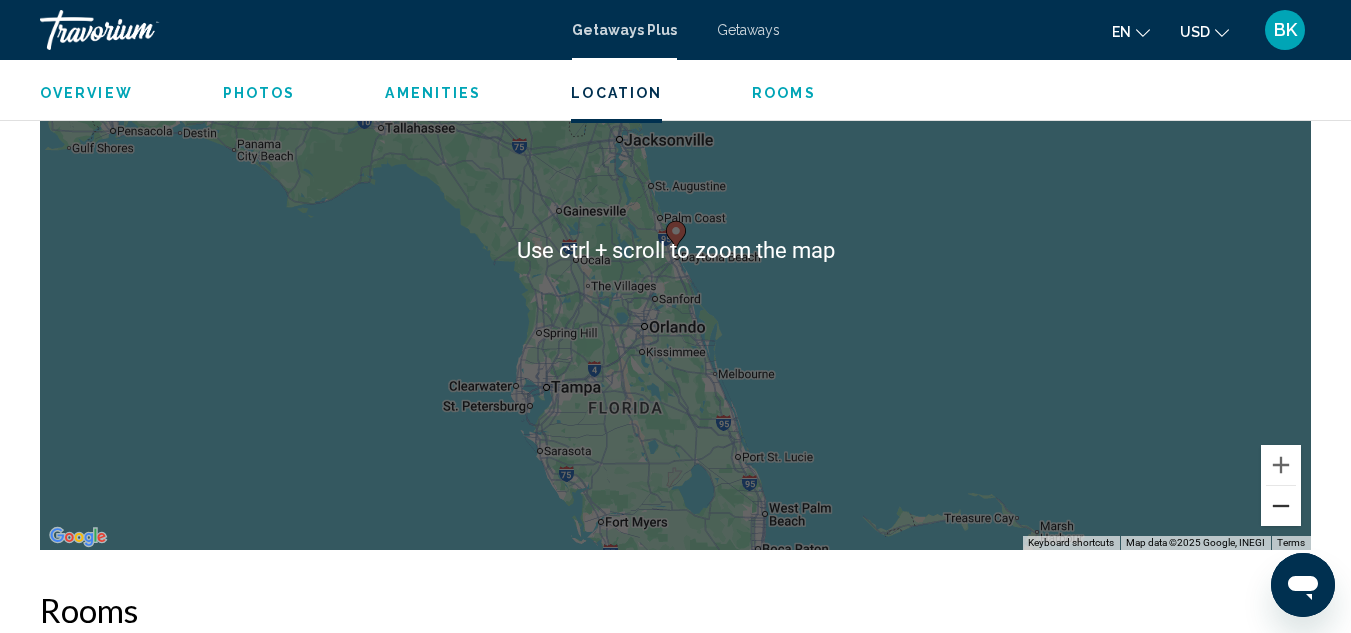 scroll, scrollTop: 2567, scrollLeft: 0, axis: vertical 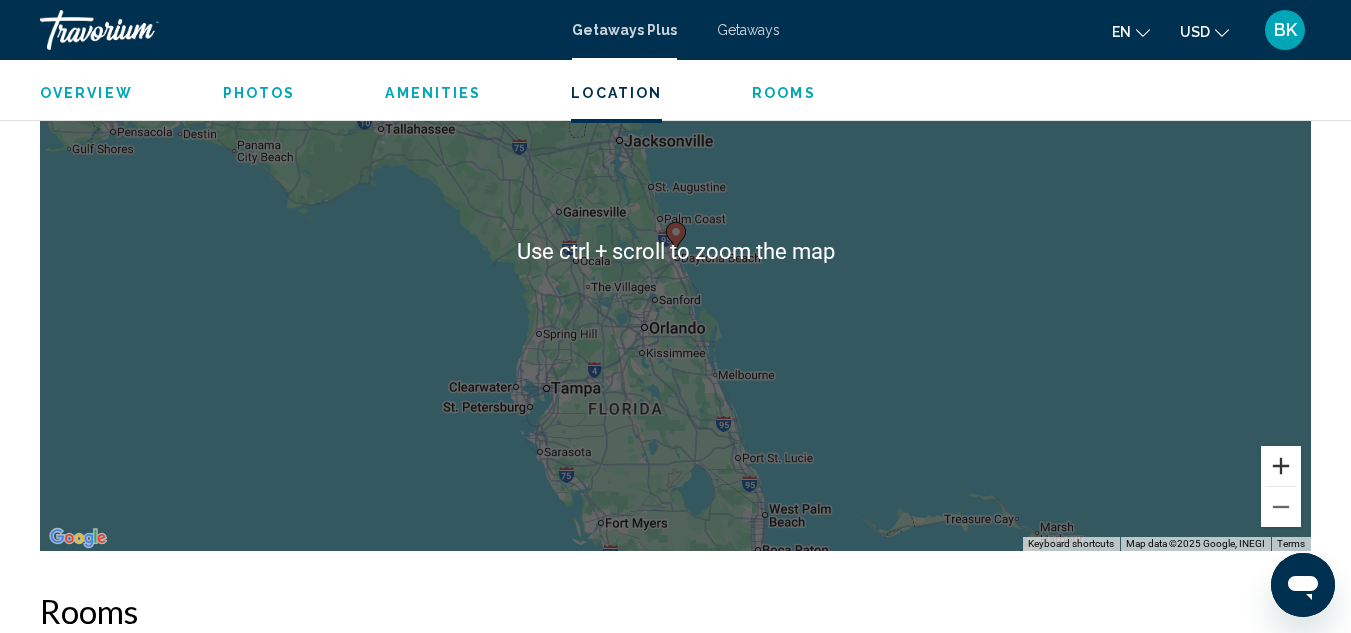 click at bounding box center (1281, 466) 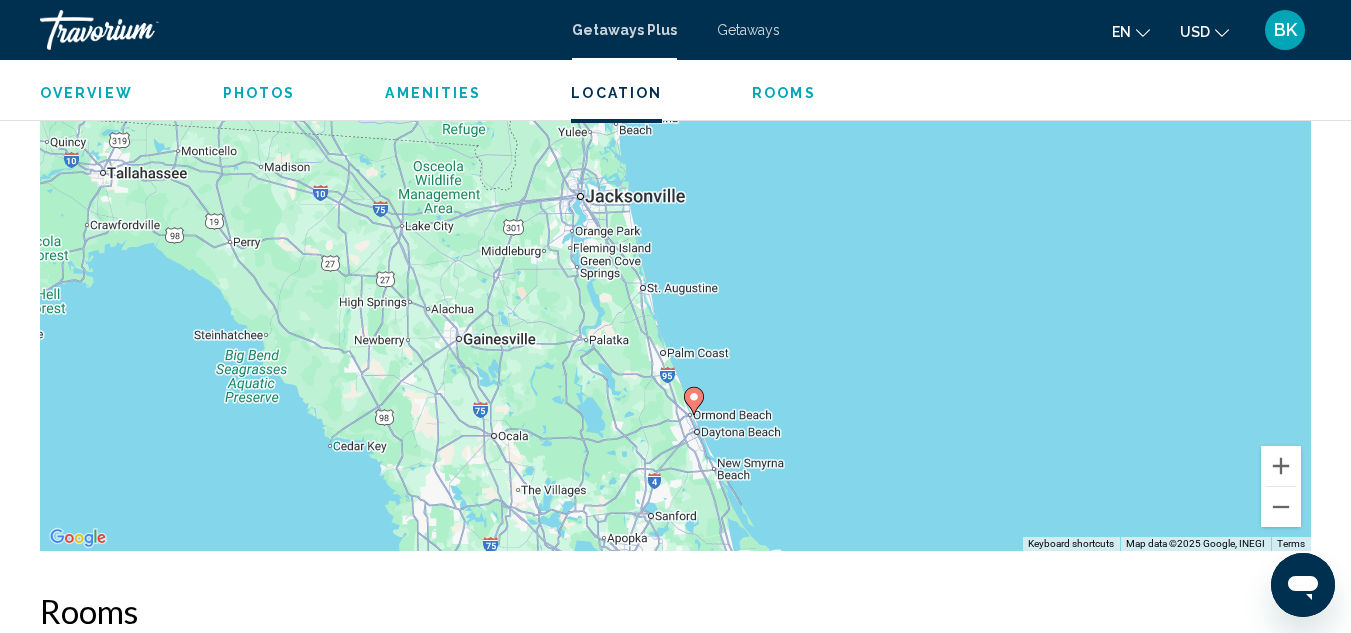 drag, startPoint x: 1085, startPoint y: 147, endPoint x: 1015, endPoint y: 296, distance: 164.62381 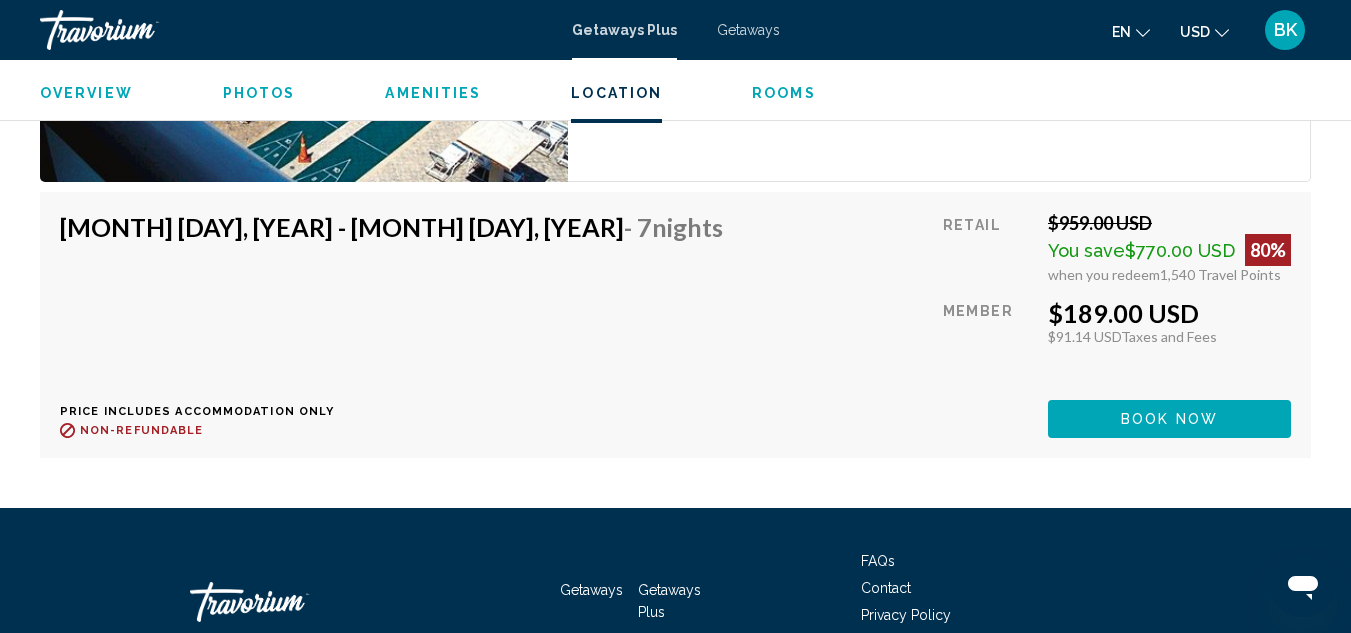 scroll, scrollTop: 3460, scrollLeft: 0, axis: vertical 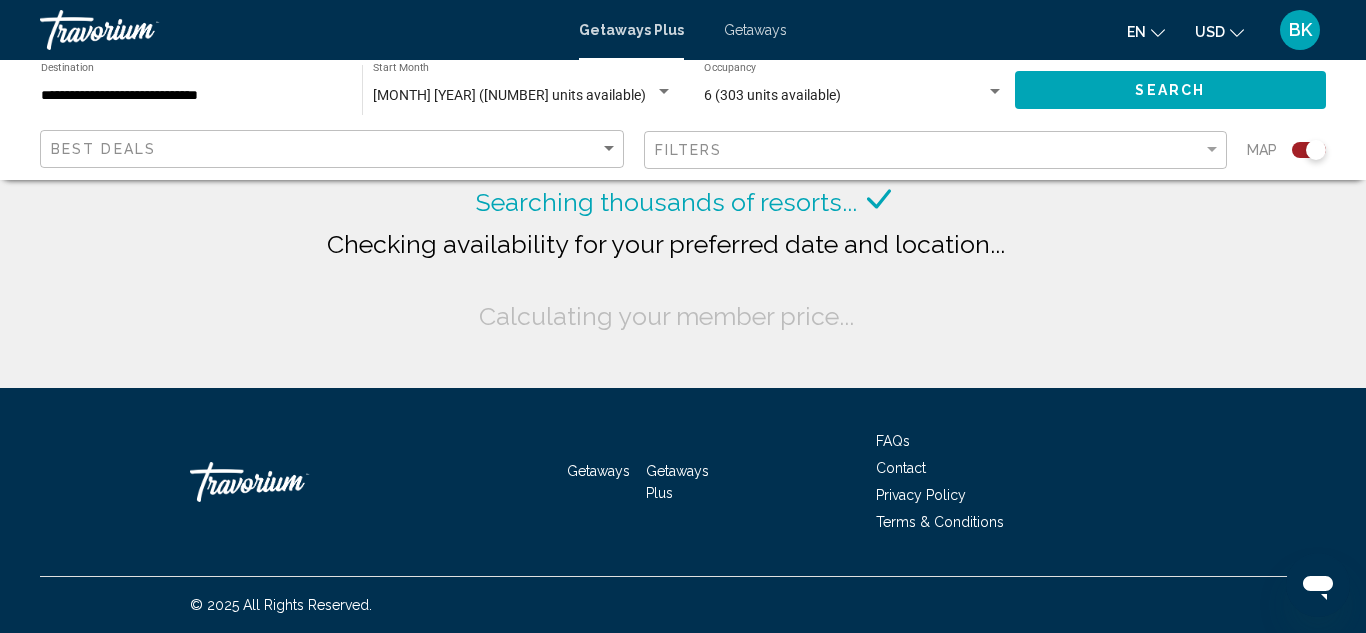 click on "**********" at bounding box center (191, 96) 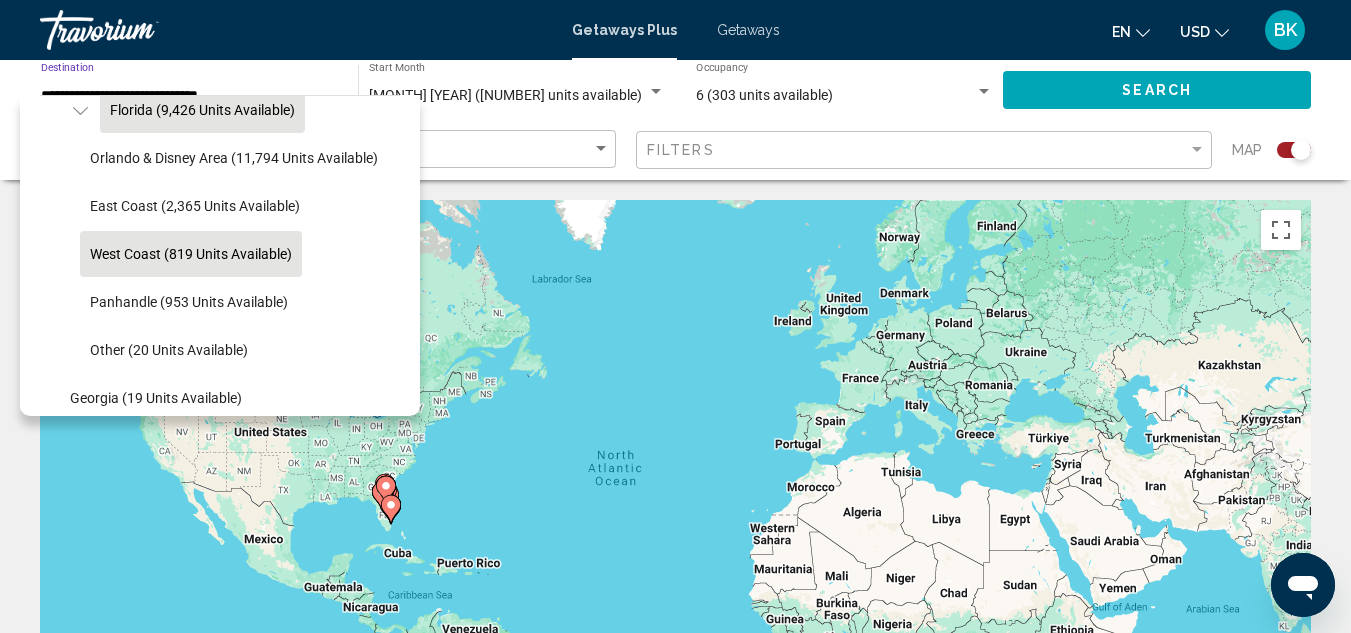 scroll, scrollTop: 301, scrollLeft: 0, axis: vertical 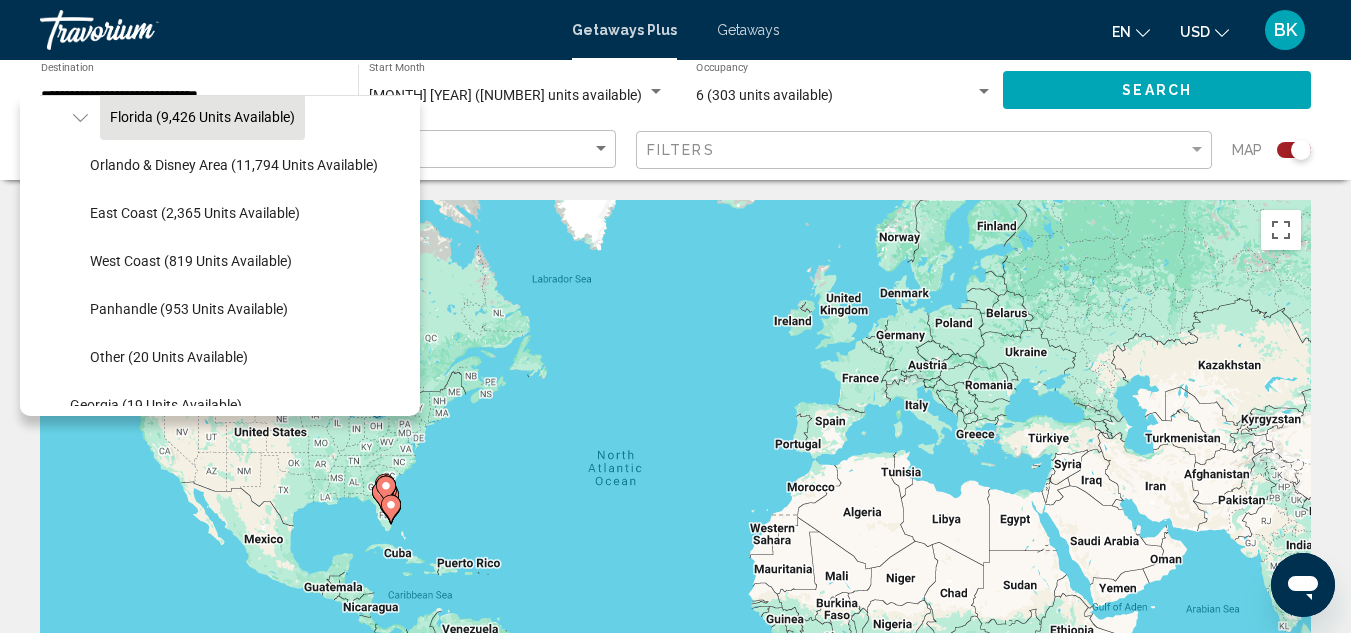 drag, startPoint x: 260, startPoint y: 214, endPoint x: 170, endPoint y: 204, distance: 90.55385 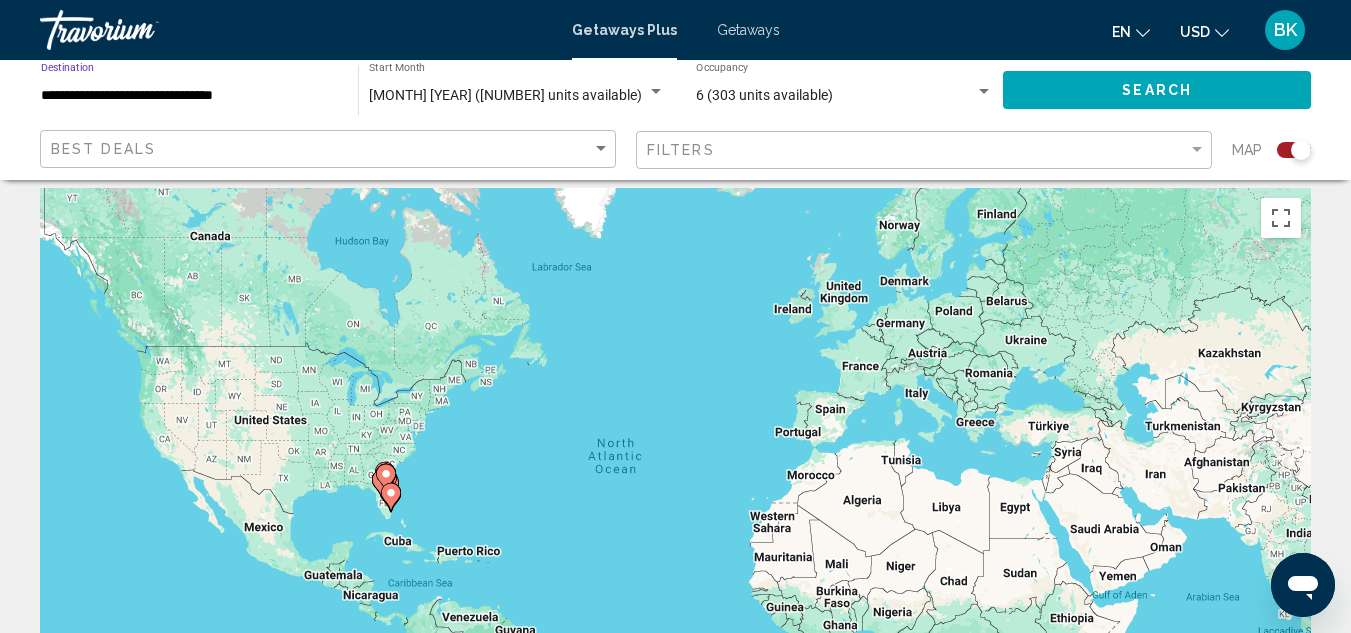 scroll, scrollTop: 13, scrollLeft: 0, axis: vertical 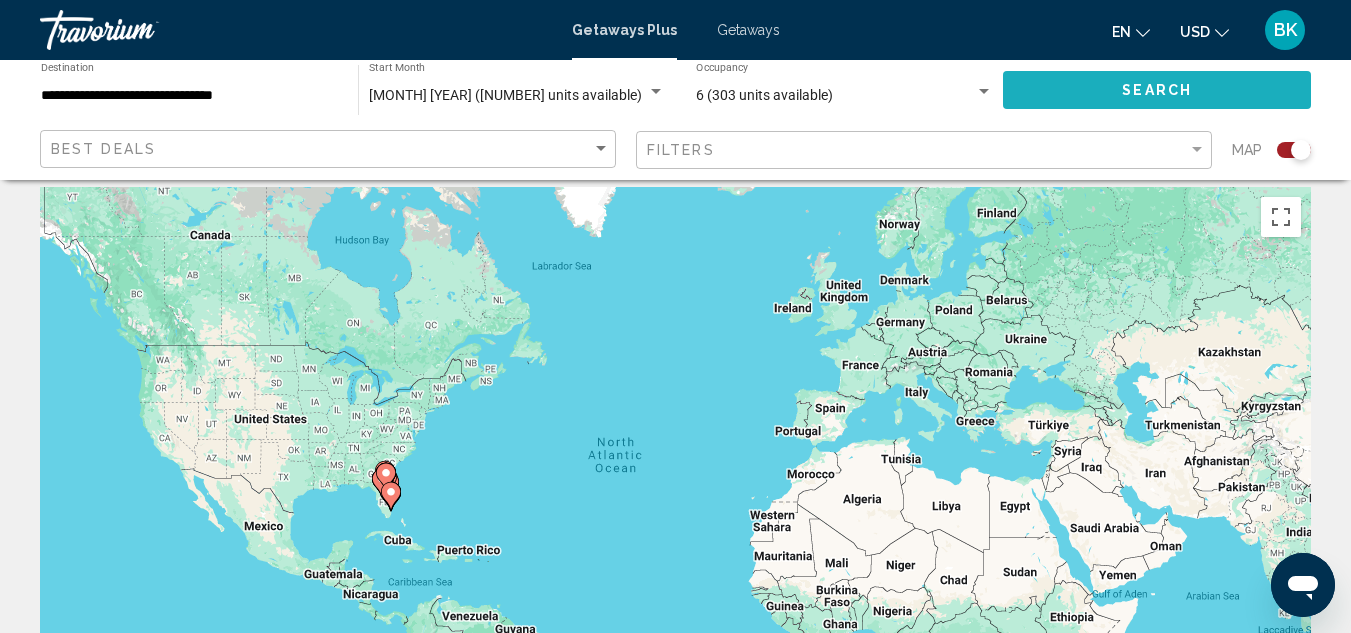 click on "Search" 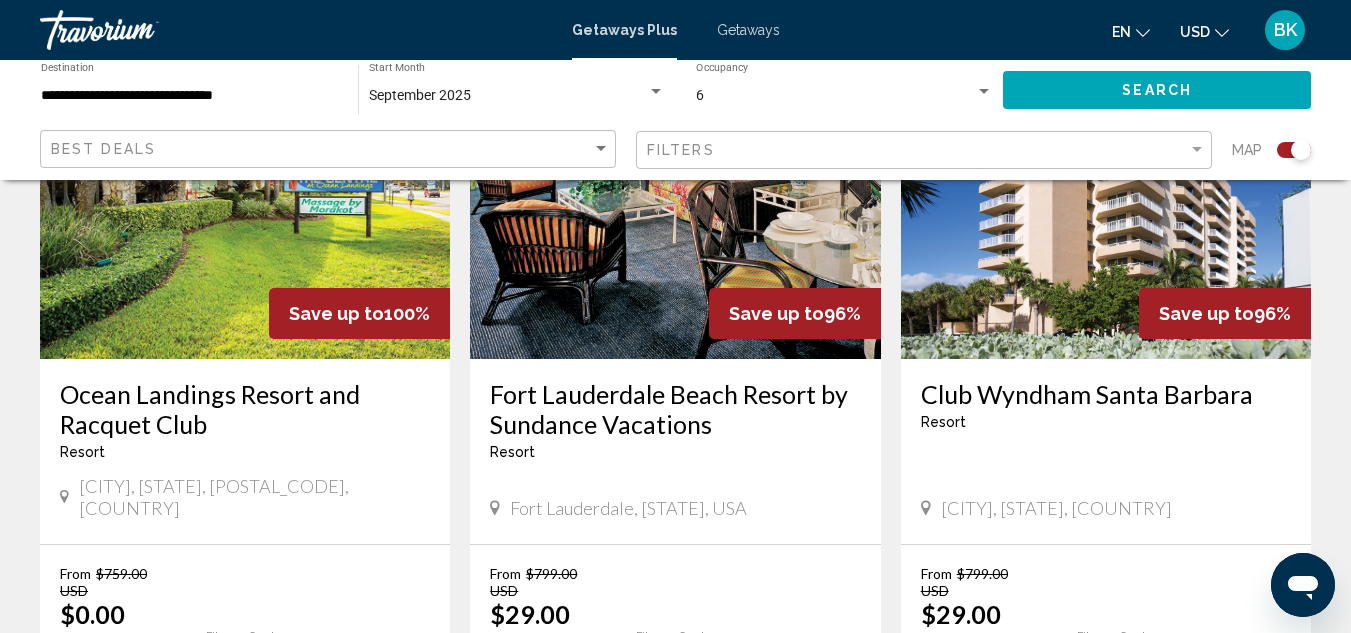 scroll, scrollTop: 849, scrollLeft: 0, axis: vertical 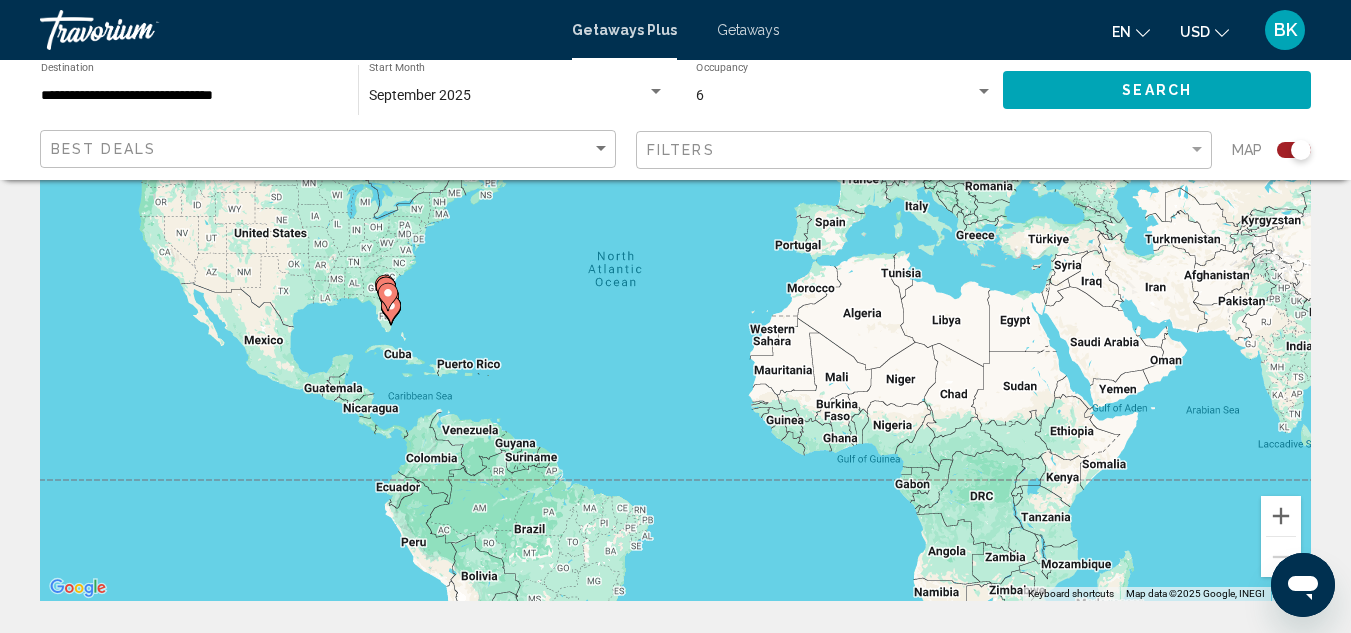 click on "To navigate the map with touch gestures double-tap and hold your finger on the map, then drag the map. ← Move left → Move right ↑ Move up ↓ Move down + Zoom in - Zoom out Home Jump left by 75% End Jump right by 75% Page Up Jump up by 75% Page Down Jump down by 75% To activate drag with keyboard, press Alt + Enter. Once in keyboard drag state, use the arrow keys to move the marker. To complete the drag, press the Enter key. To cancel, press Escape. Keyboard shortcuts Map Data Map data ©2025 Google, INEGI Map data ©2025 Google, INEGI 1000 km  Click to toggle between metric and imperial units Terms Report a map error 106 Getaways Plus units available across 22 Resorts Save up to  100%   Ocean Landings Resort and Racquet Club  Resort  -  This is an adults only resort
Cocoa Beach, FL, 329313111, USA From $759.00 USD $0.00 USD For 7 nights You save  $759.00 USD   temp  3
Fitness Center" at bounding box center [675, 1808] 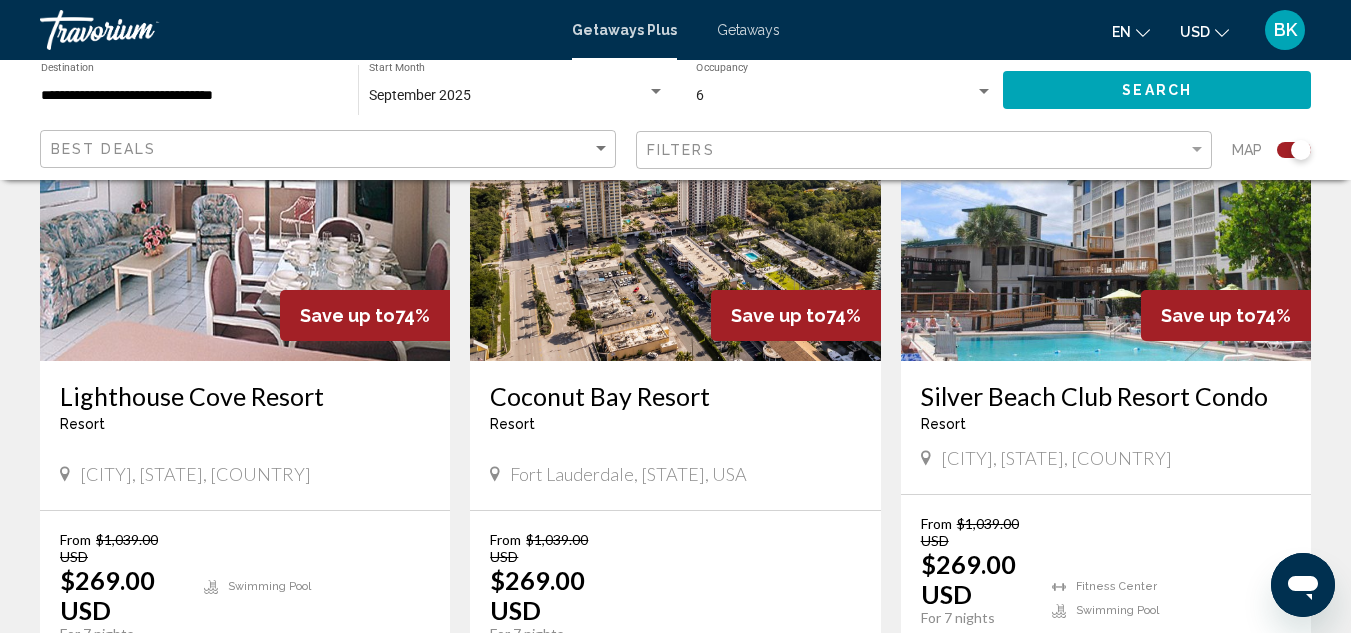 scroll, scrollTop: 3380, scrollLeft: 0, axis: vertical 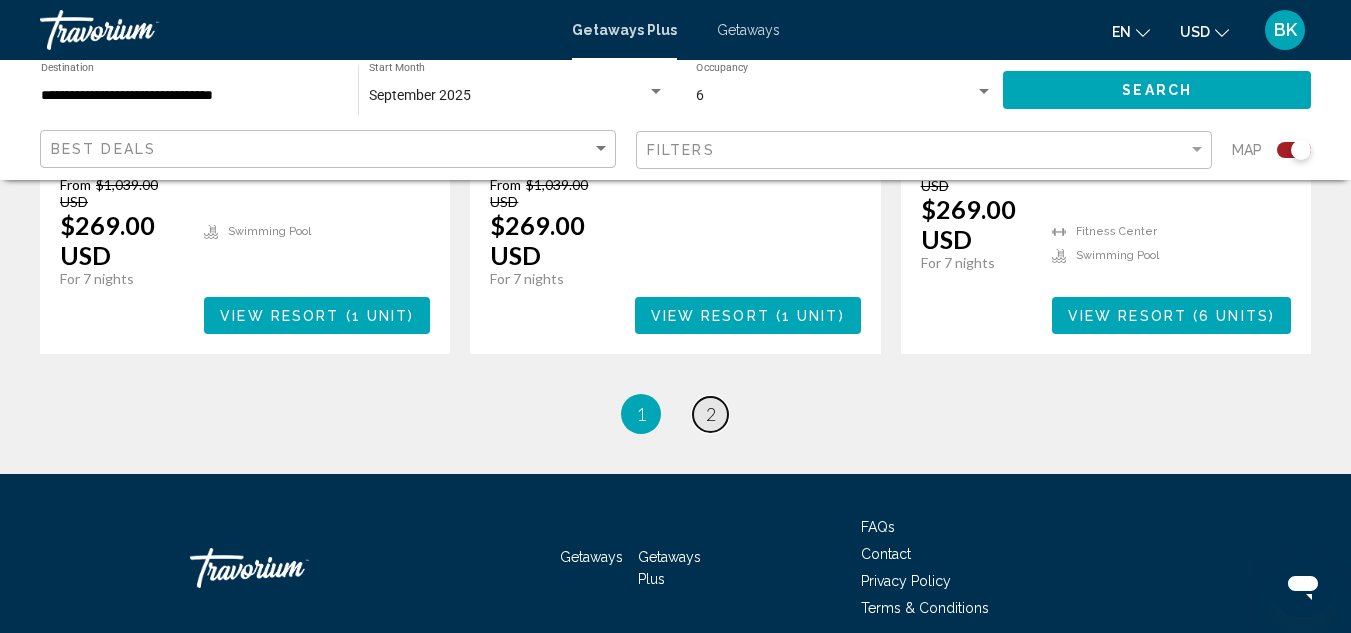 click on "page  2" at bounding box center (710, 414) 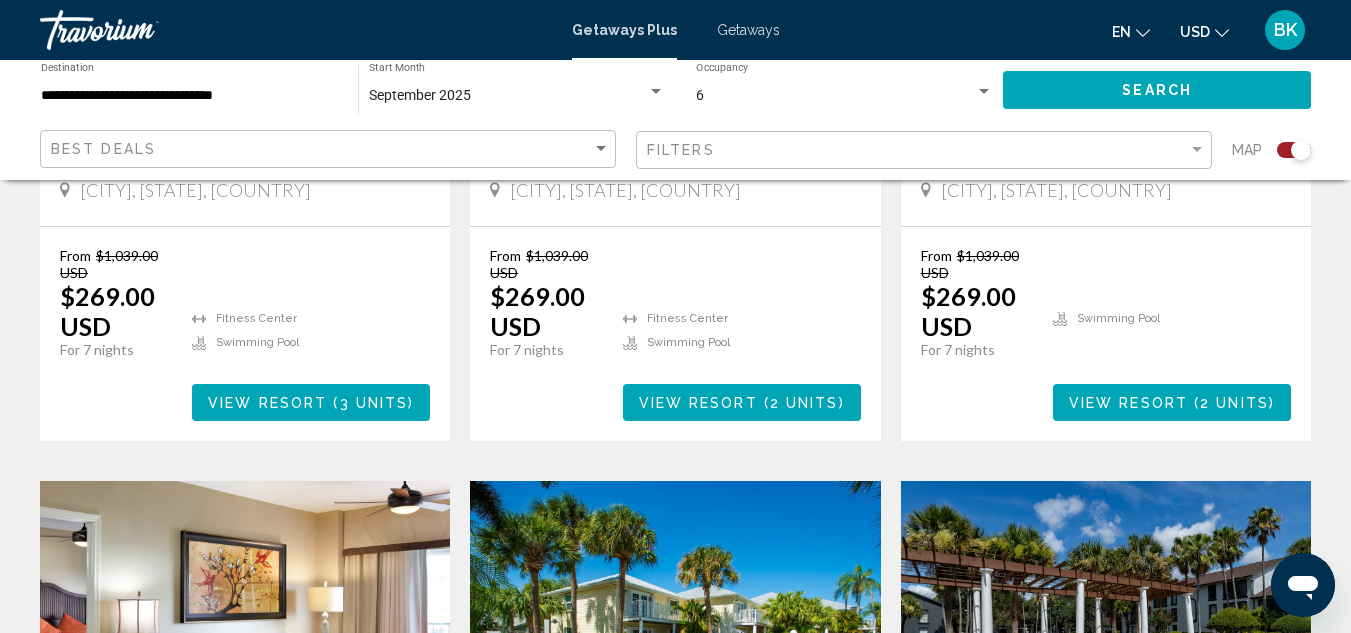 scroll, scrollTop: 1049, scrollLeft: 0, axis: vertical 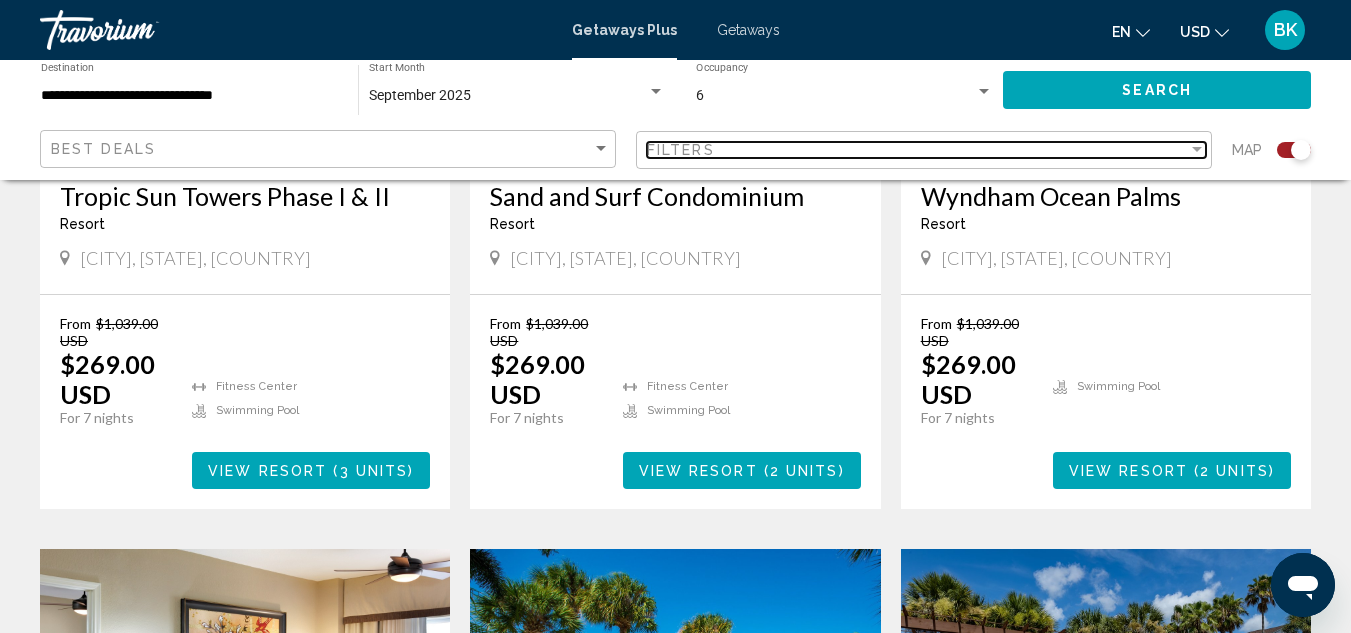 click on "Filters" at bounding box center [917, 150] 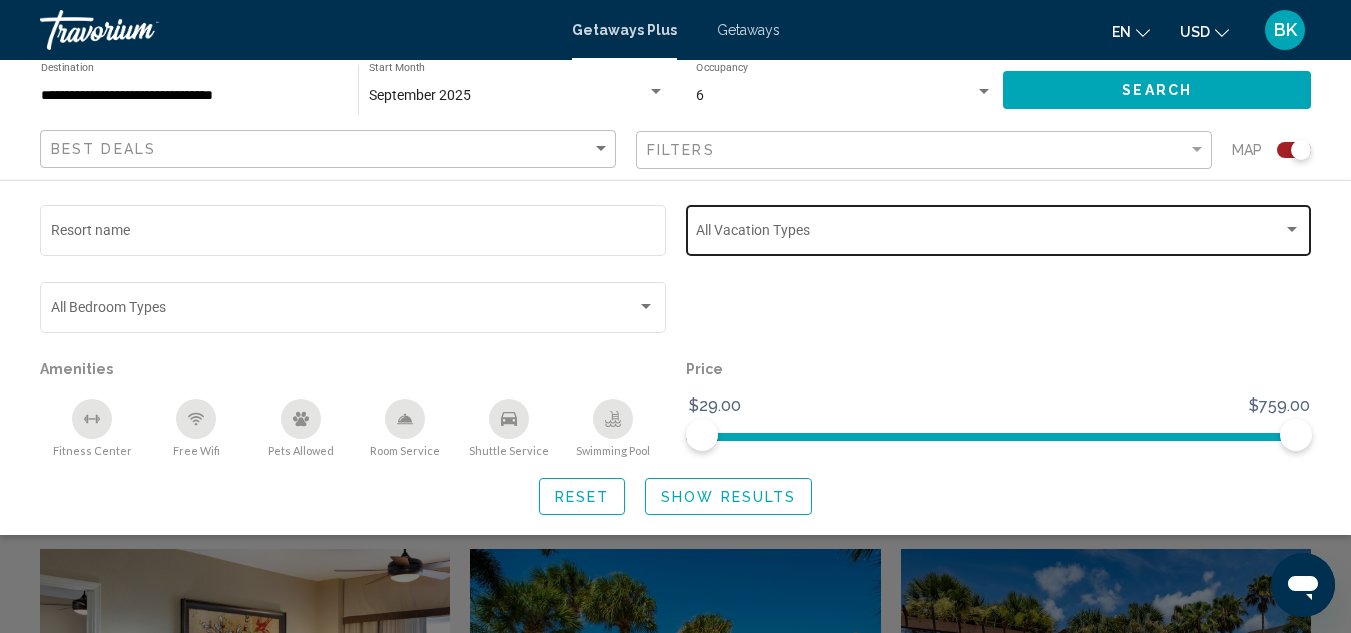 click on "Vacation Types All Vacation Types" 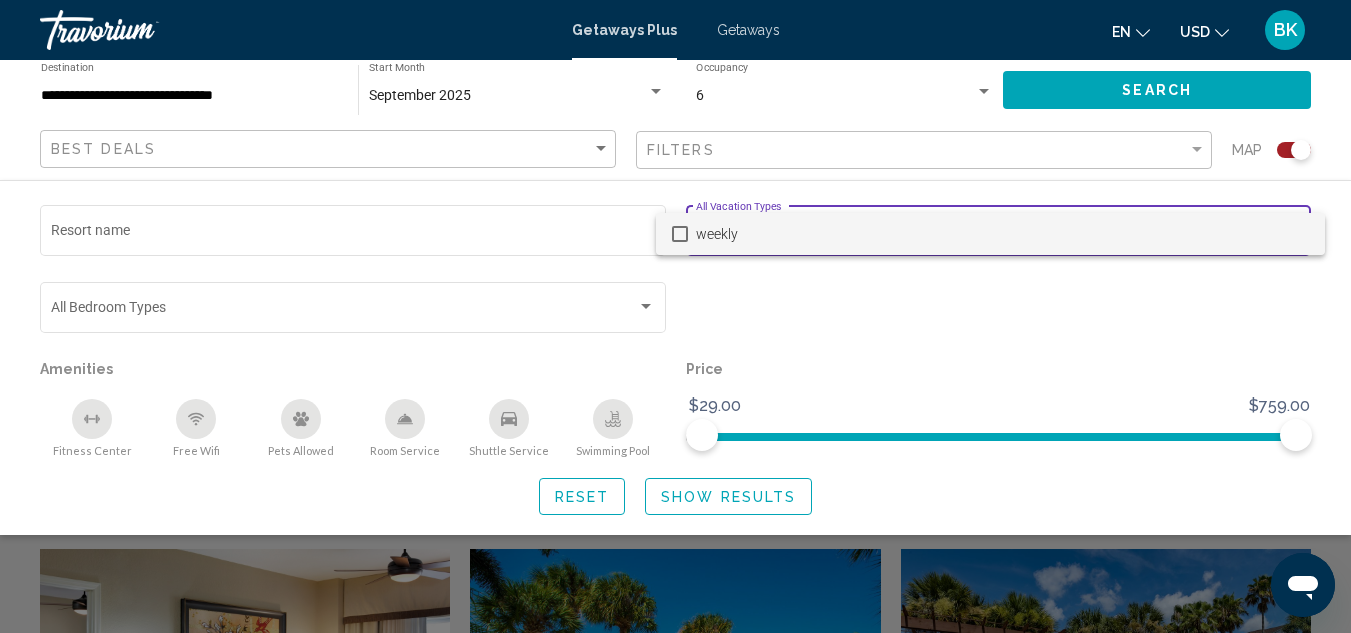 click at bounding box center (675, 316) 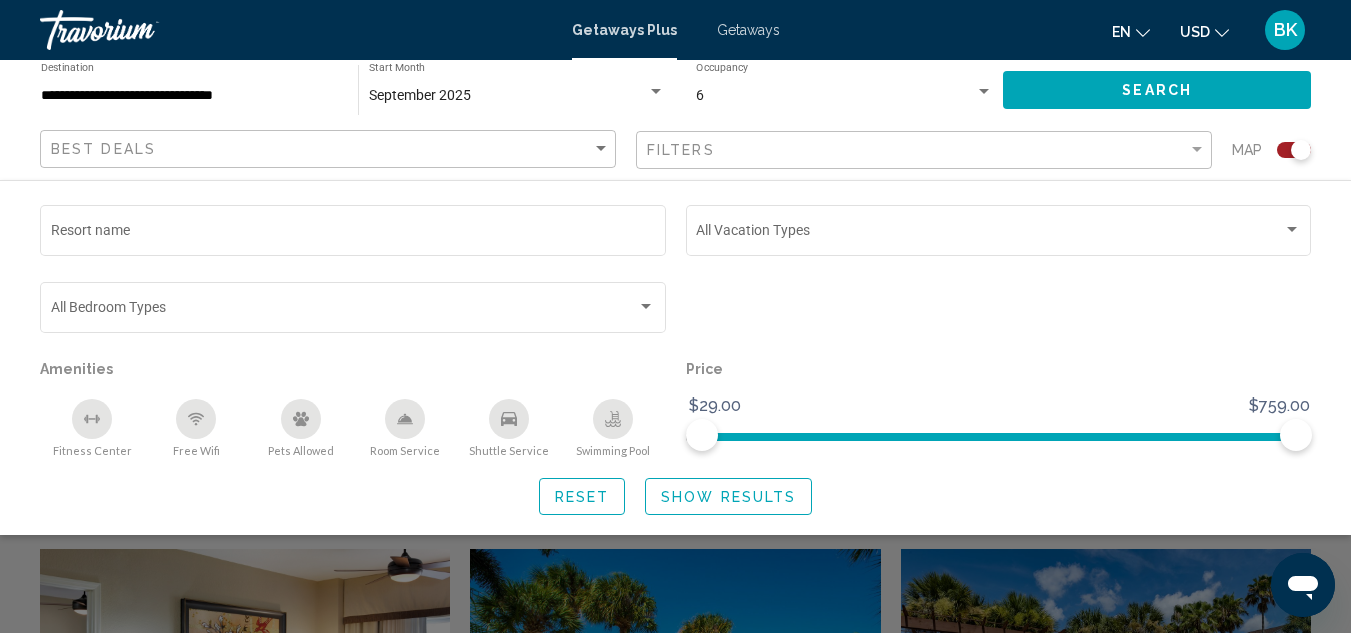 click on "Filters" 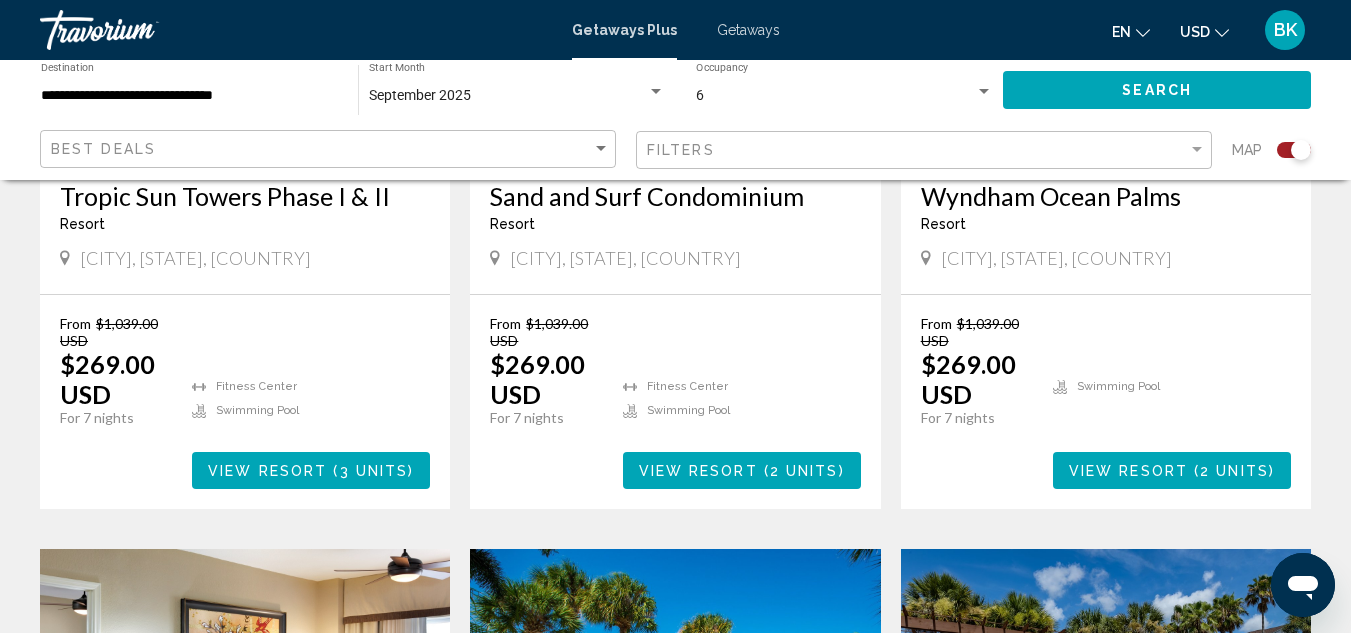 click on "Best Deals" 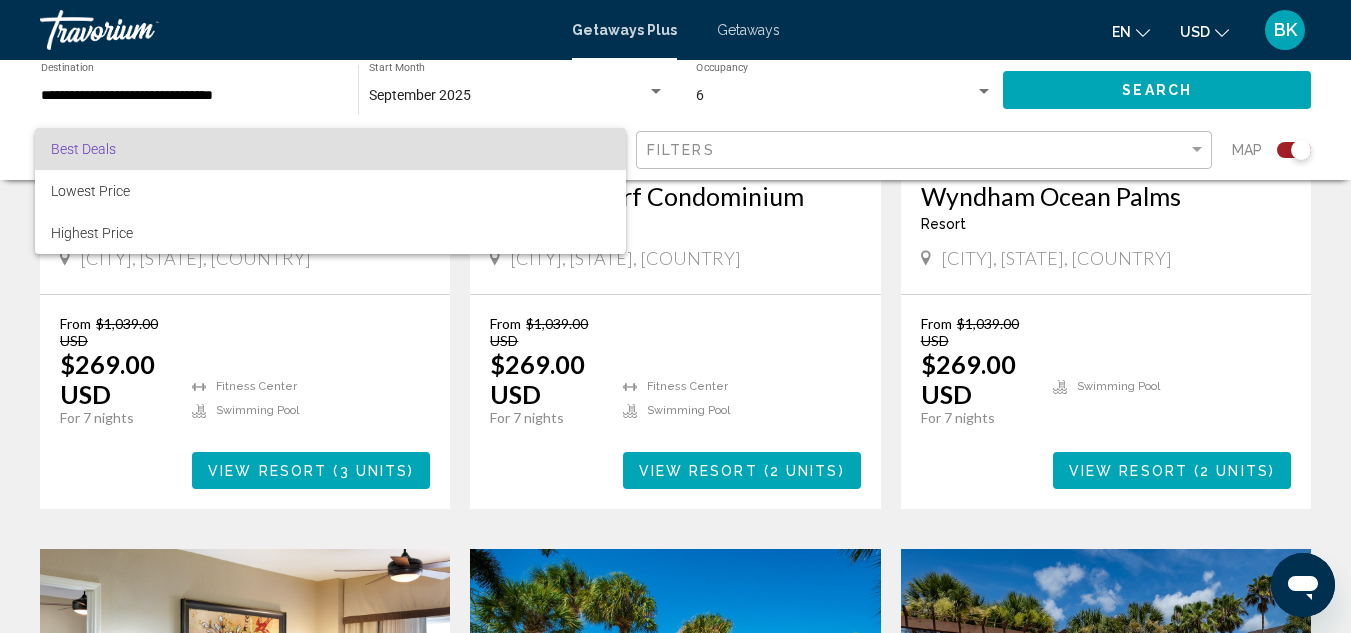 click on "Best Deals" at bounding box center (330, 149) 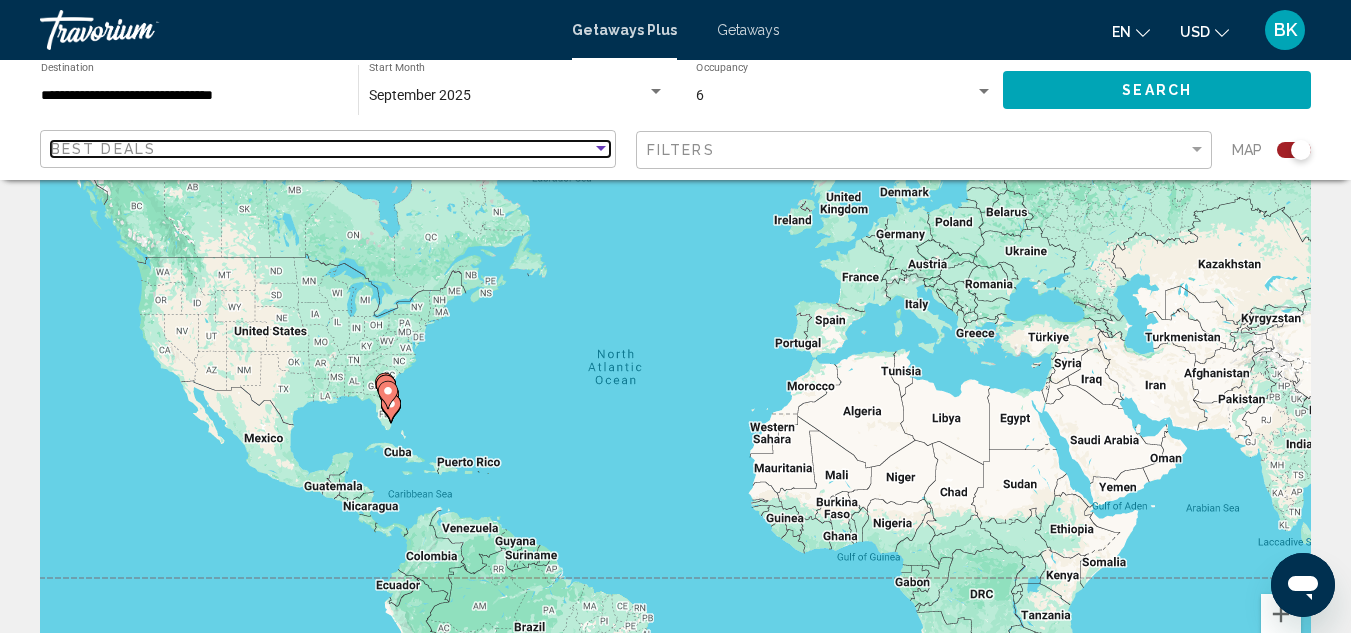 scroll, scrollTop: 0, scrollLeft: 0, axis: both 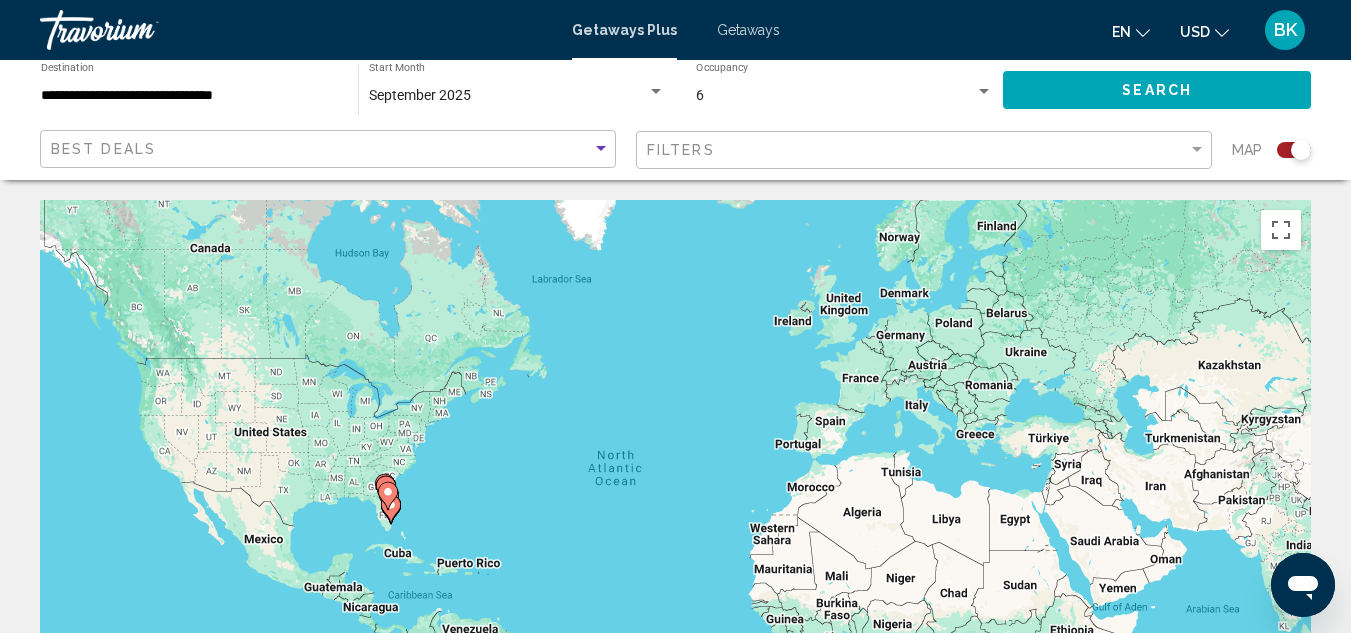click on "**********" 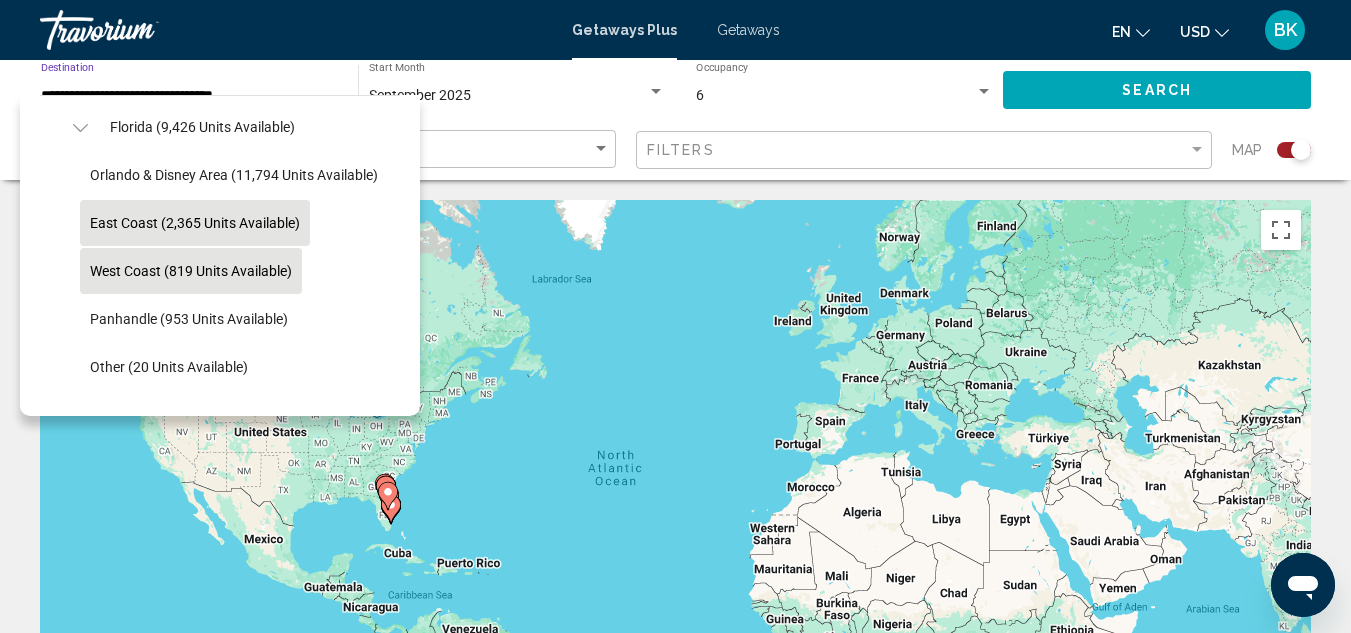 scroll, scrollTop: 288, scrollLeft: 0, axis: vertical 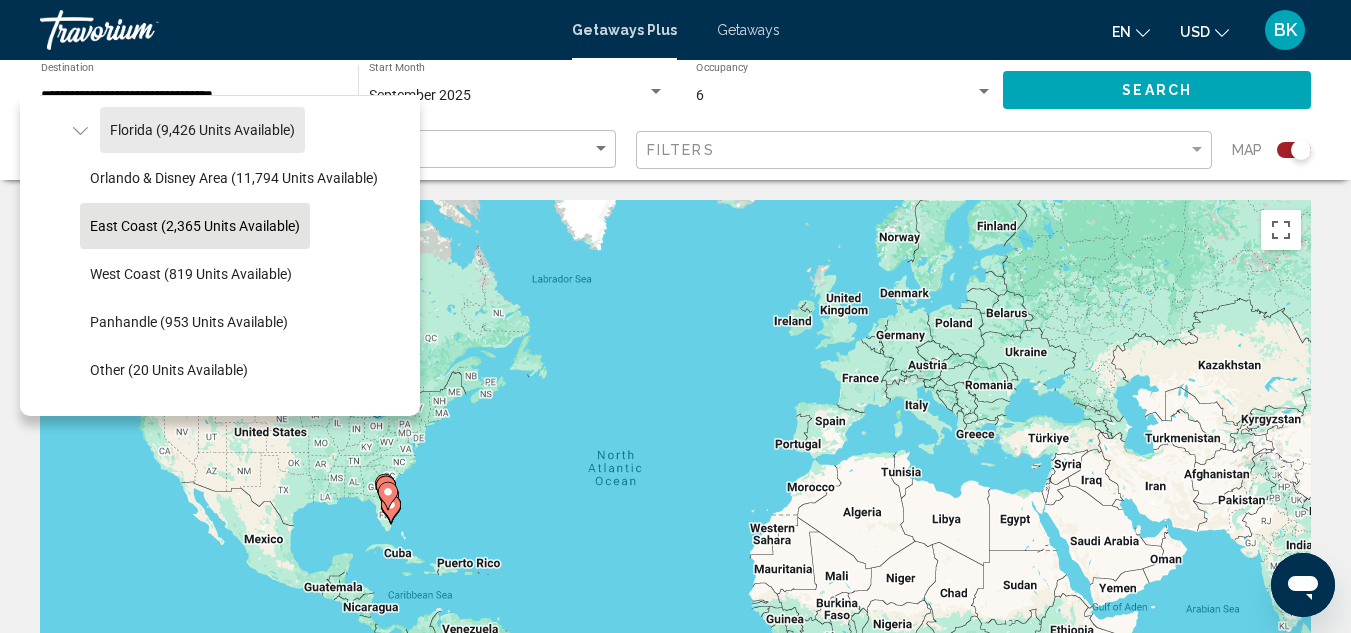 drag, startPoint x: 188, startPoint y: 121, endPoint x: 169, endPoint y: 135, distance: 23.600847 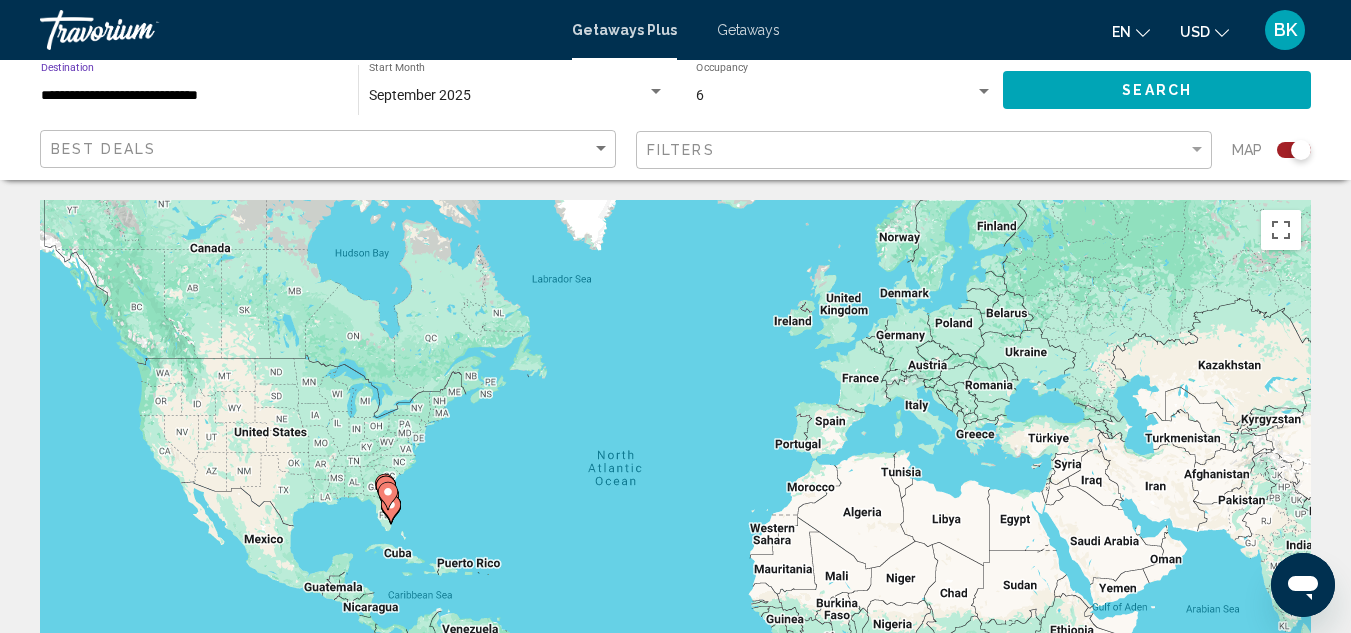 click on "6 Occupancy Any Occupancy" 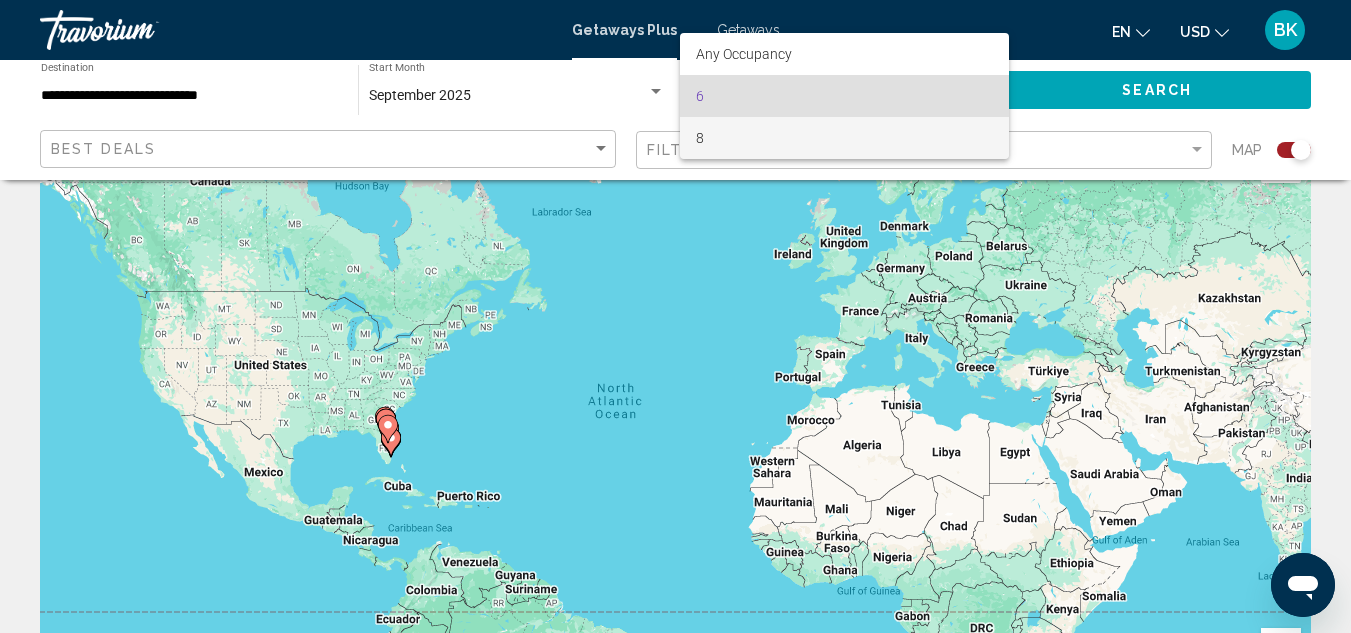 scroll, scrollTop: 0, scrollLeft: 0, axis: both 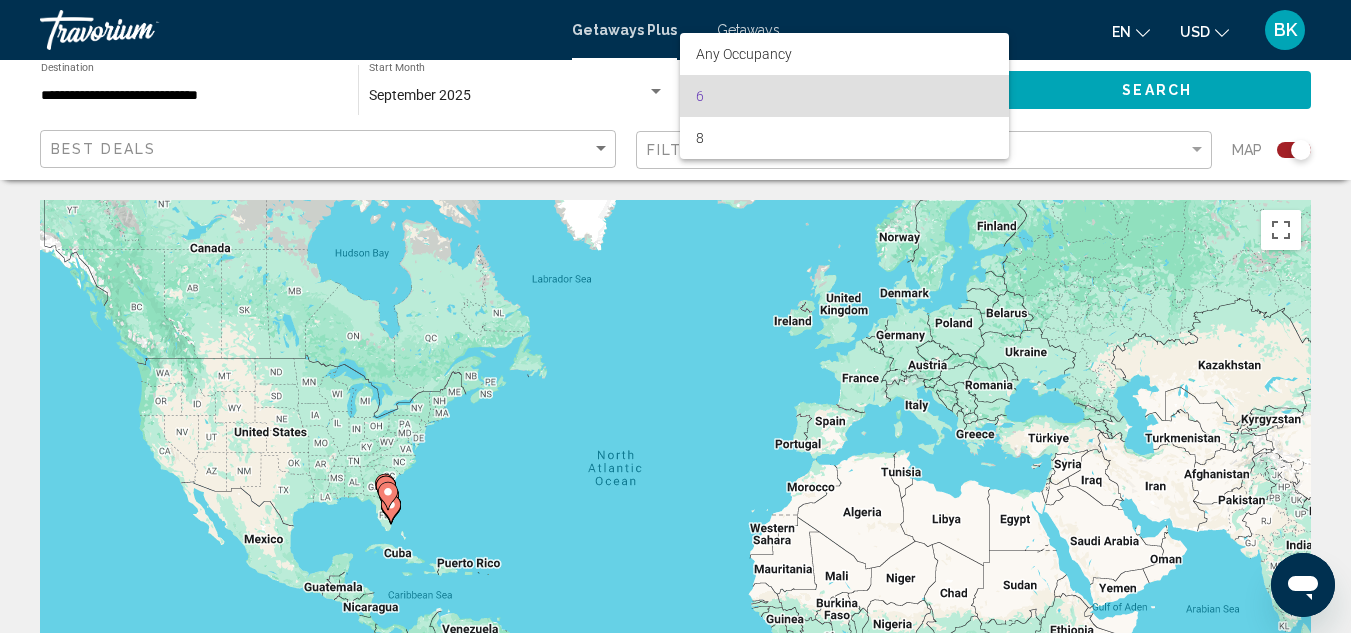click at bounding box center (675, 316) 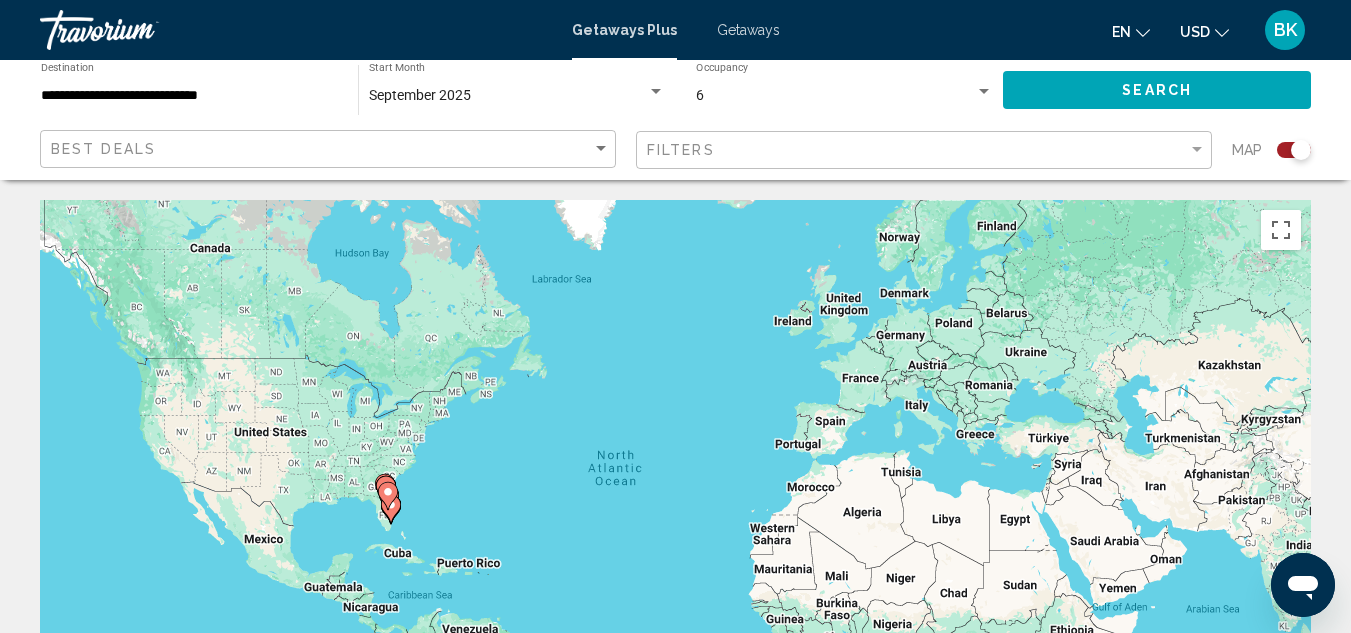 click on "6" at bounding box center [835, 96] 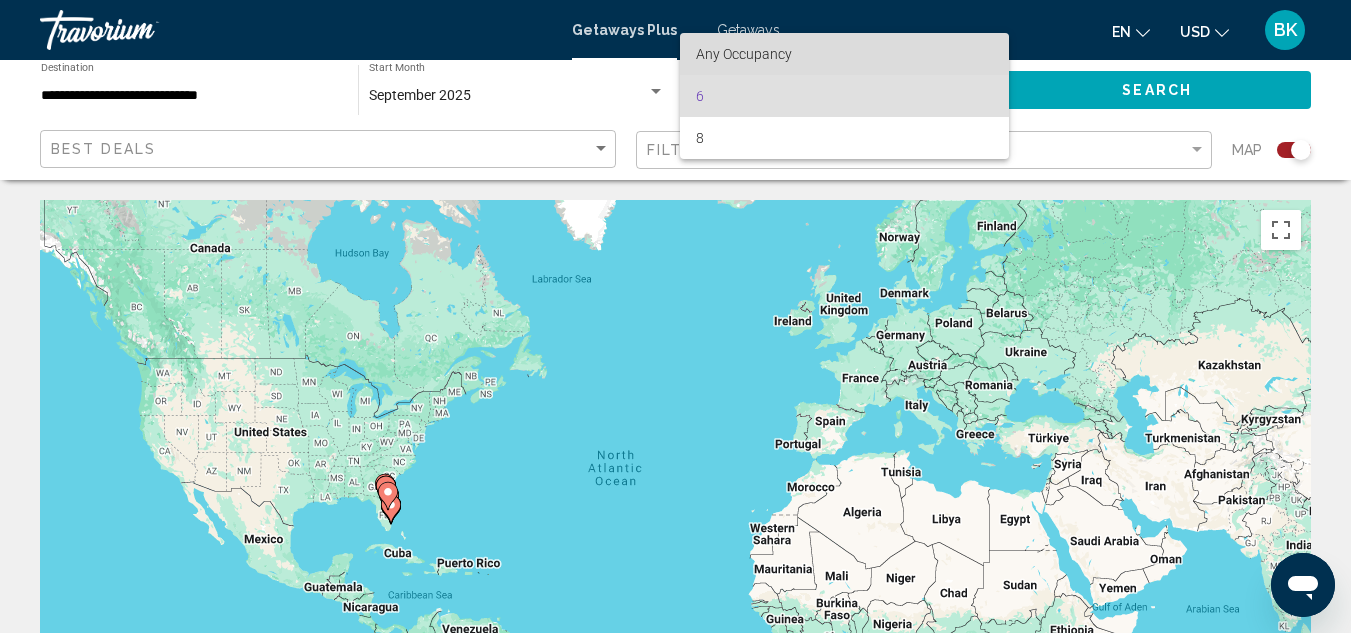 click on "Any Occupancy" at bounding box center [844, 54] 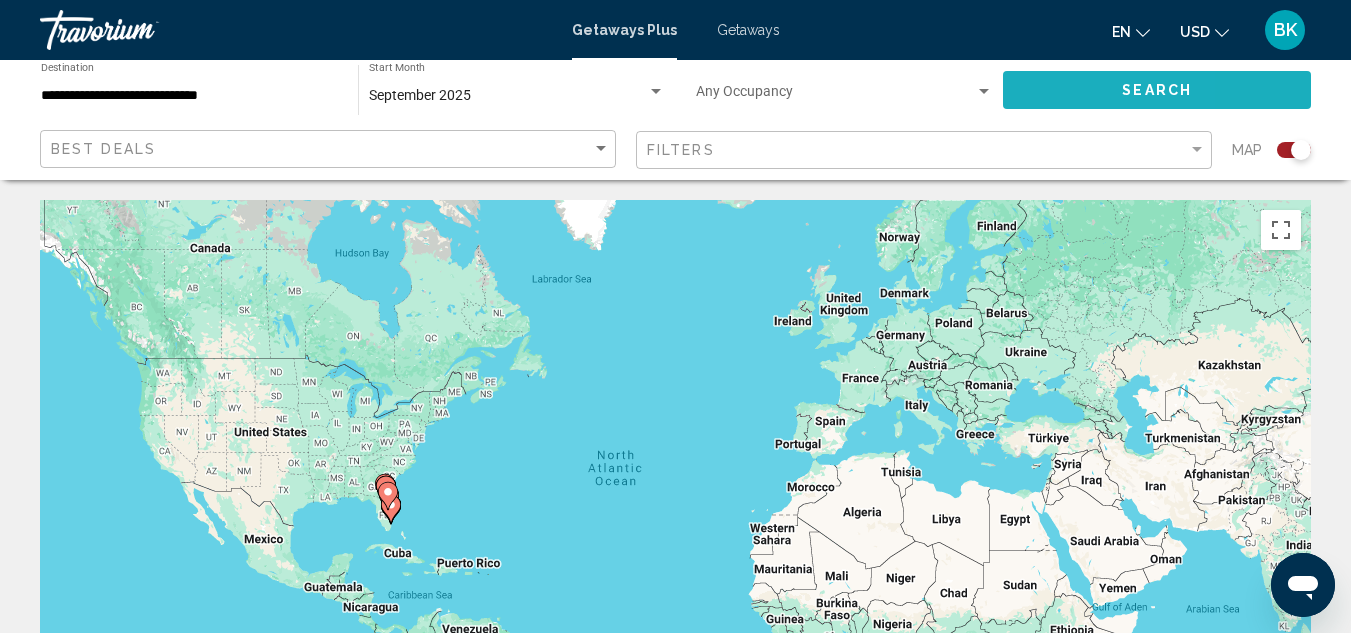 drag, startPoint x: 1030, startPoint y: 72, endPoint x: 1009, endPoint y: 94, distance: 30.413813 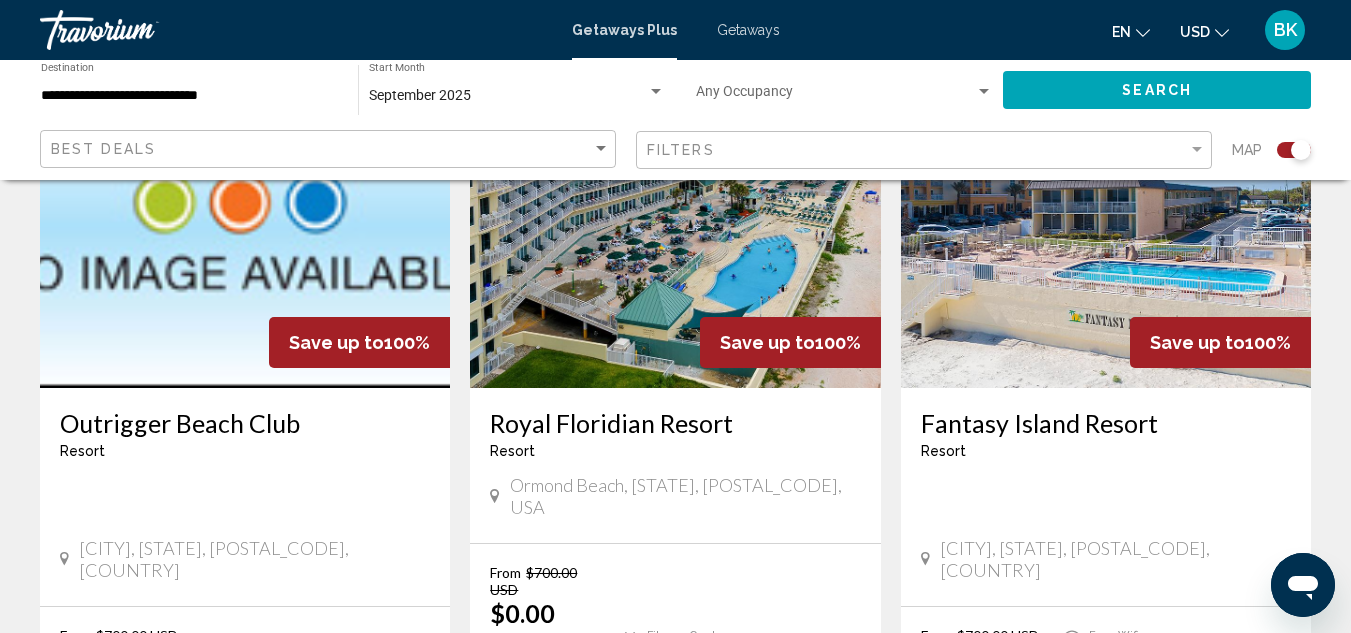 scroll, scrollTop: 1609, scrollLeft: 0, axis: vertical 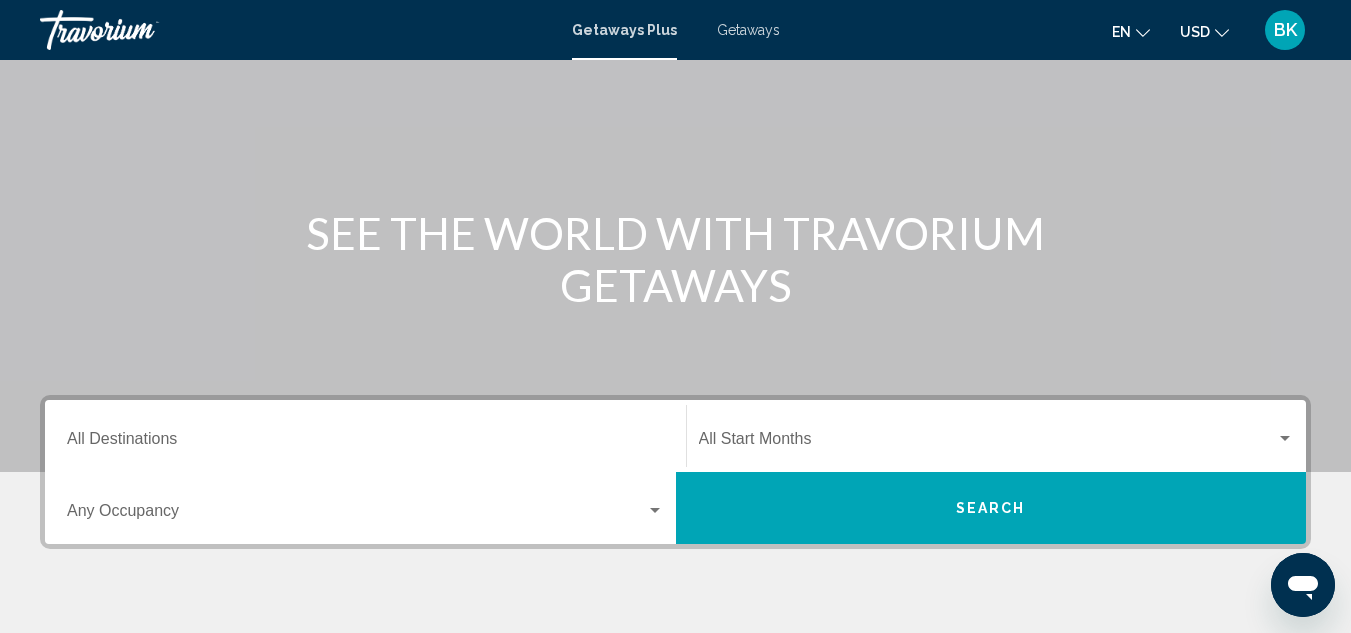 click at bounding box center [988, 443] 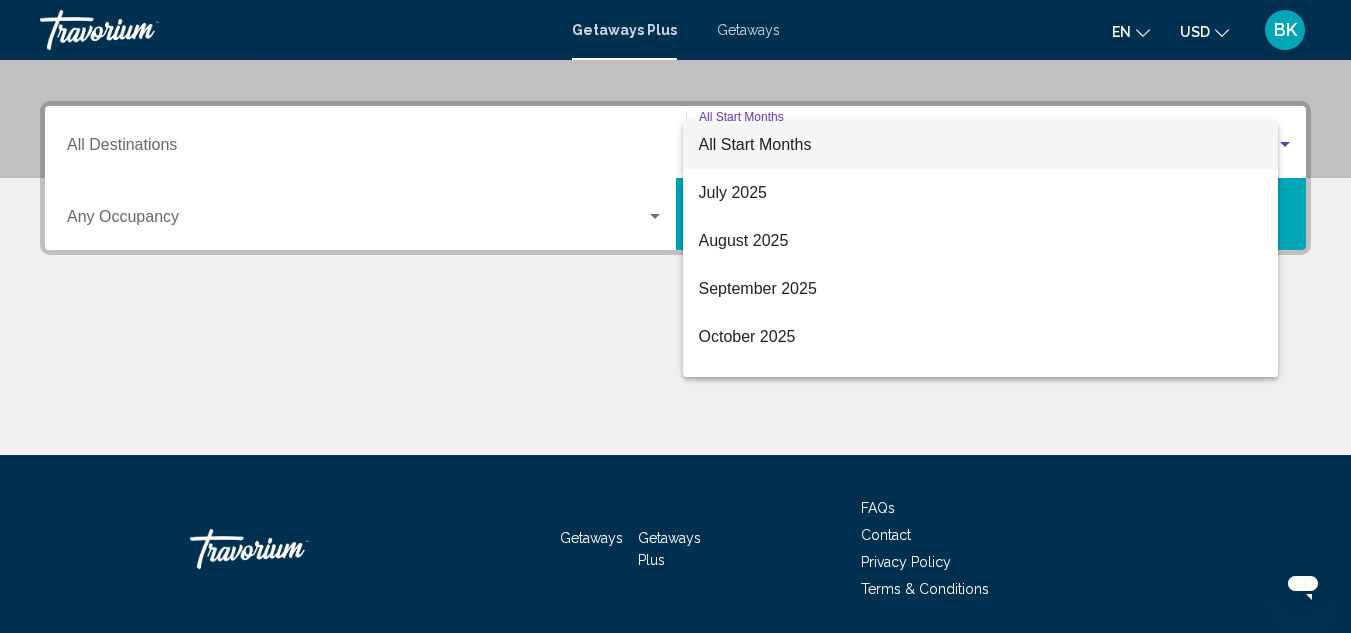 scroll, scrollTop: 458, scrollLeft: 0, axis: vertical 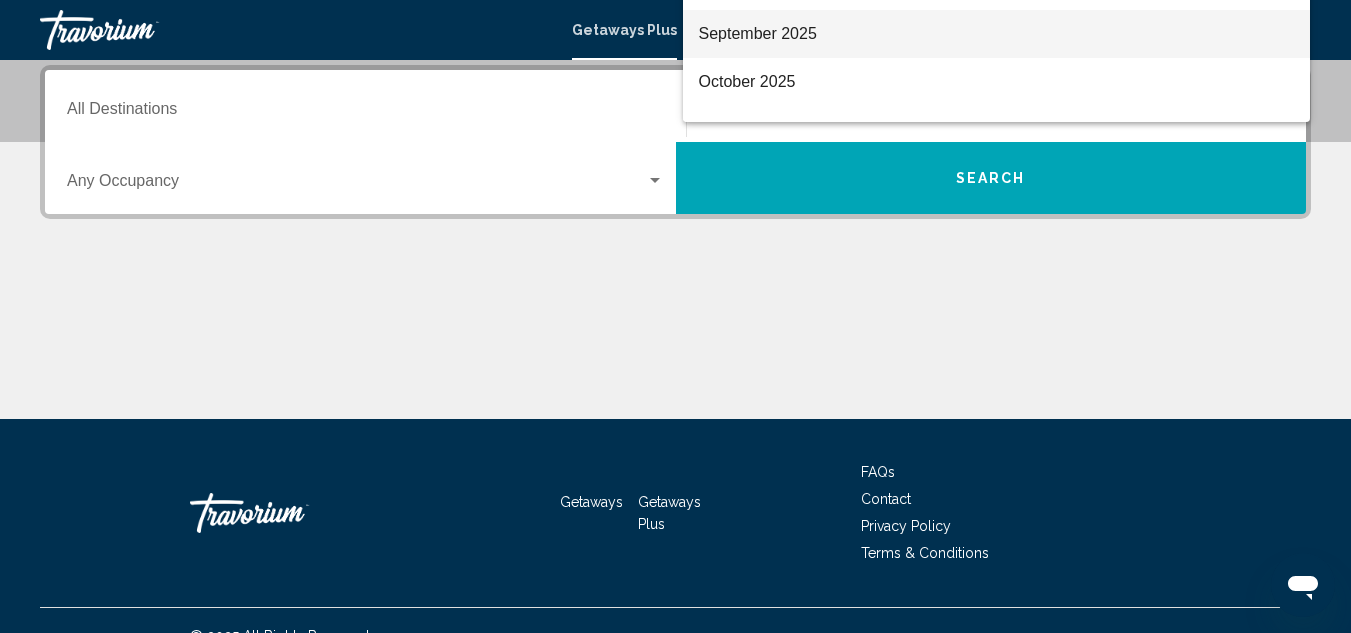 drag, startPoint x: 740, startPoint y: 29, endPoint x: 717, endPoint y: 19, distance: 25.079872 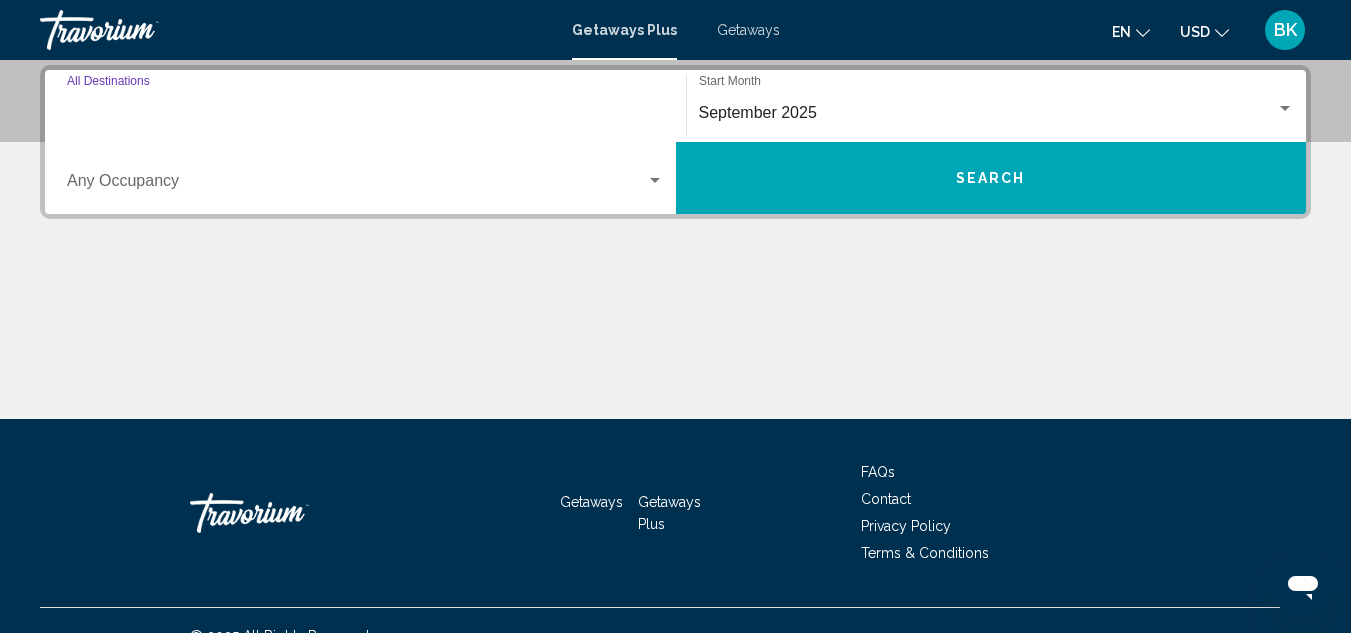 click on "Destination All Destinations" at bounding box center [365, 113] 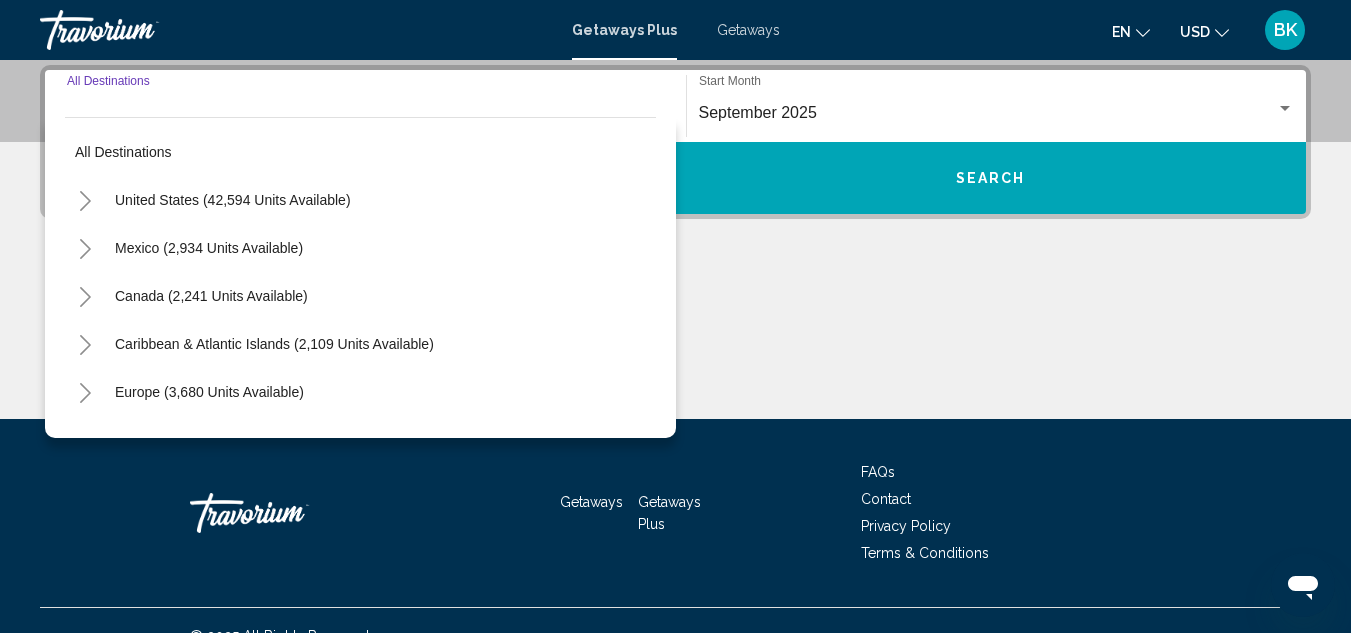 click 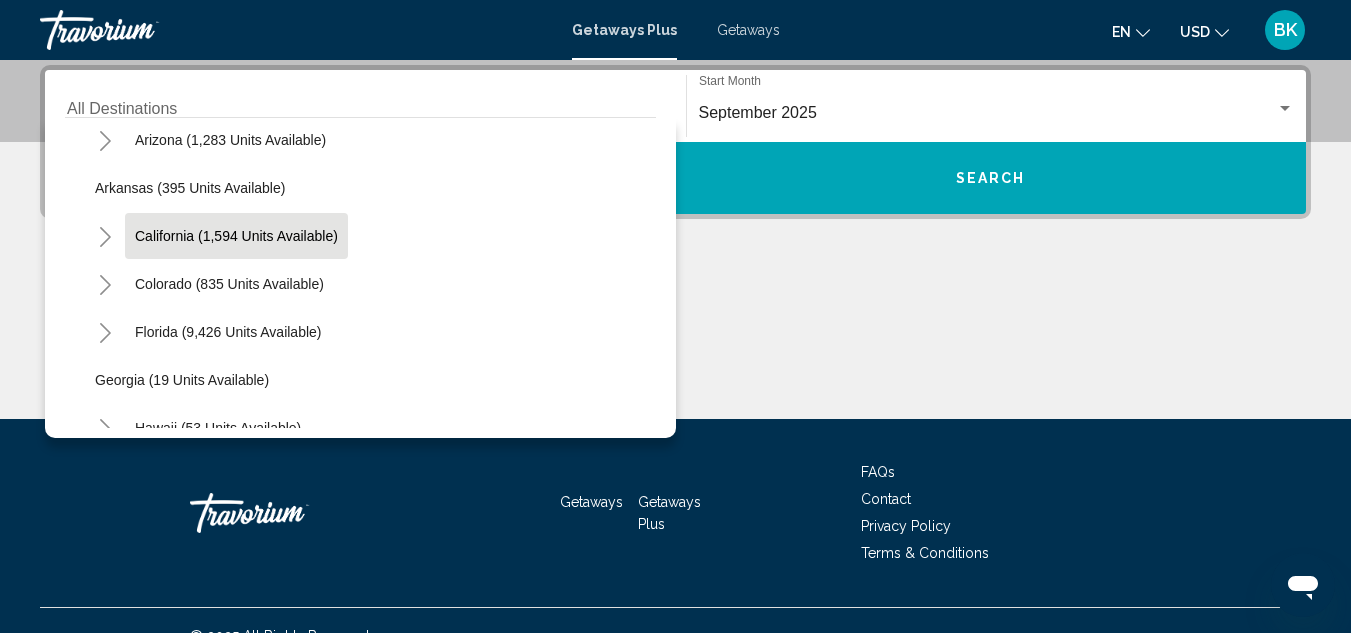 scroll, scrollTop: 119, scrollLeft: 0, axis: vertical 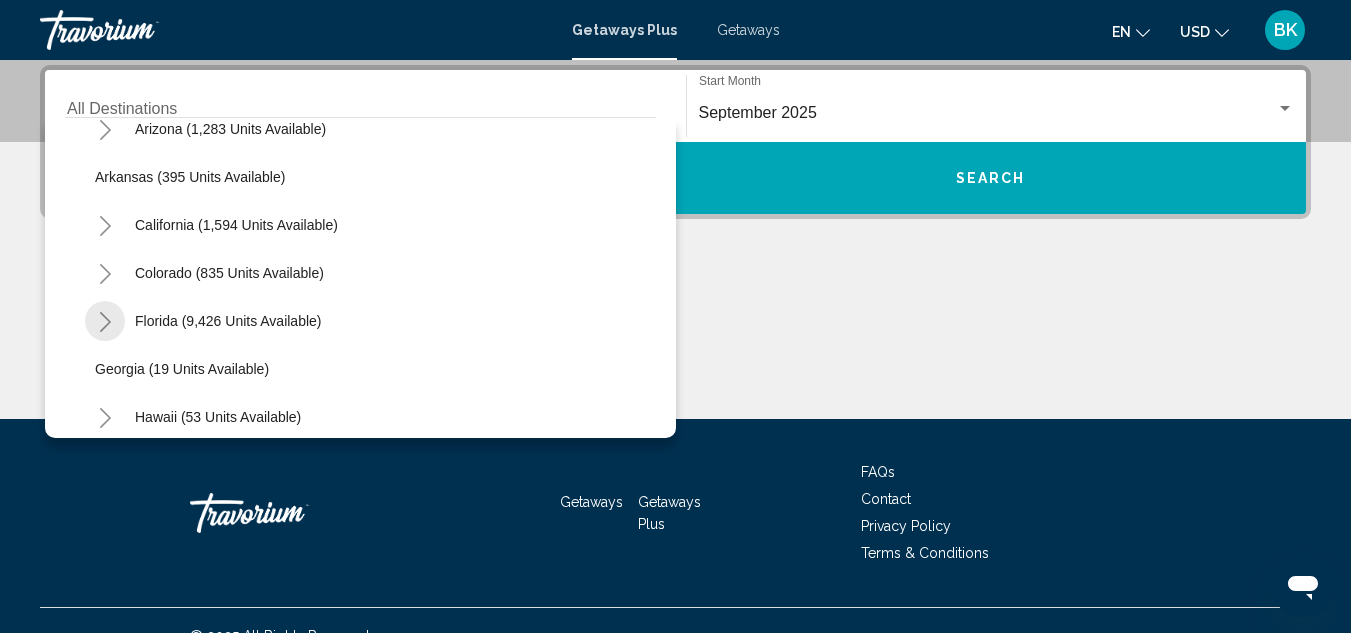 click 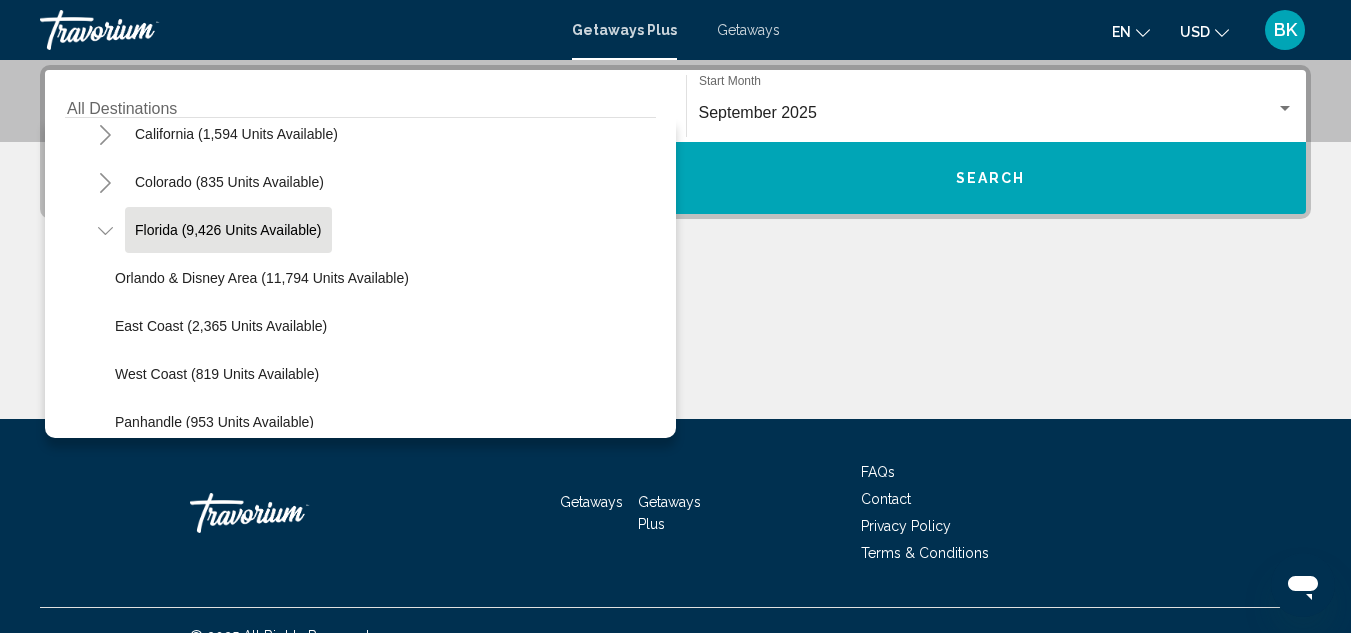 scroll, scrollTop: 211, scrollLeft: 0, axis: vertical 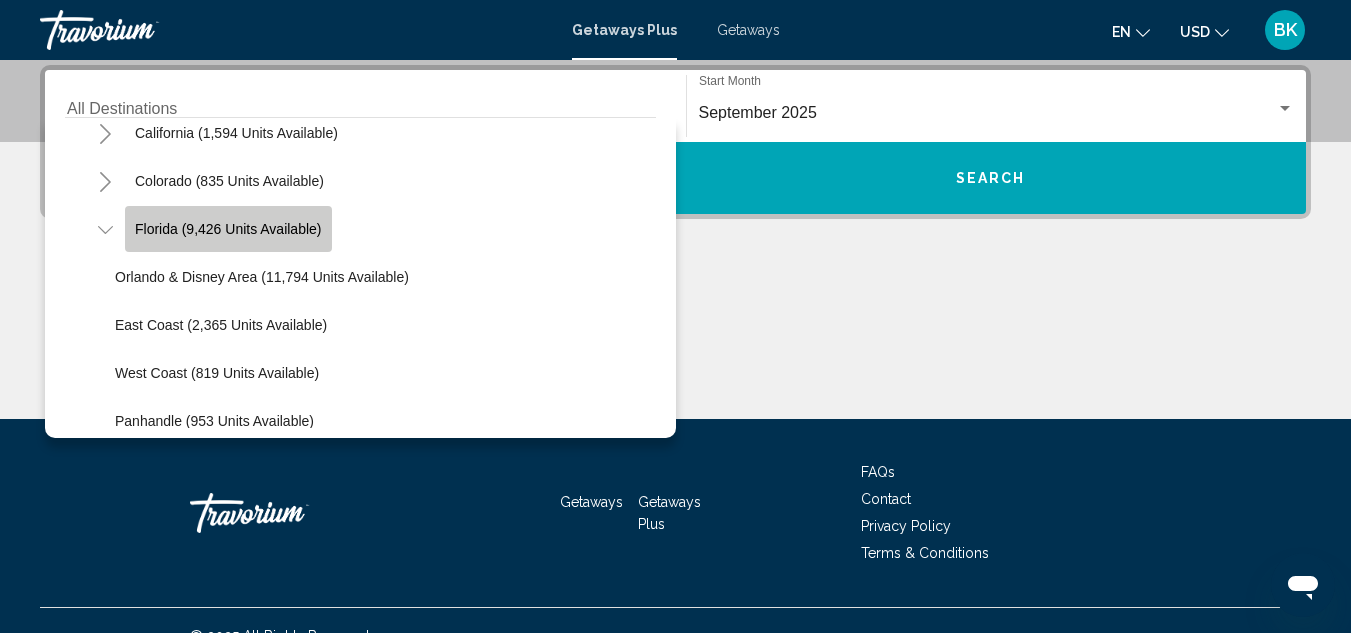 click on "Florida (9,426 units available)" 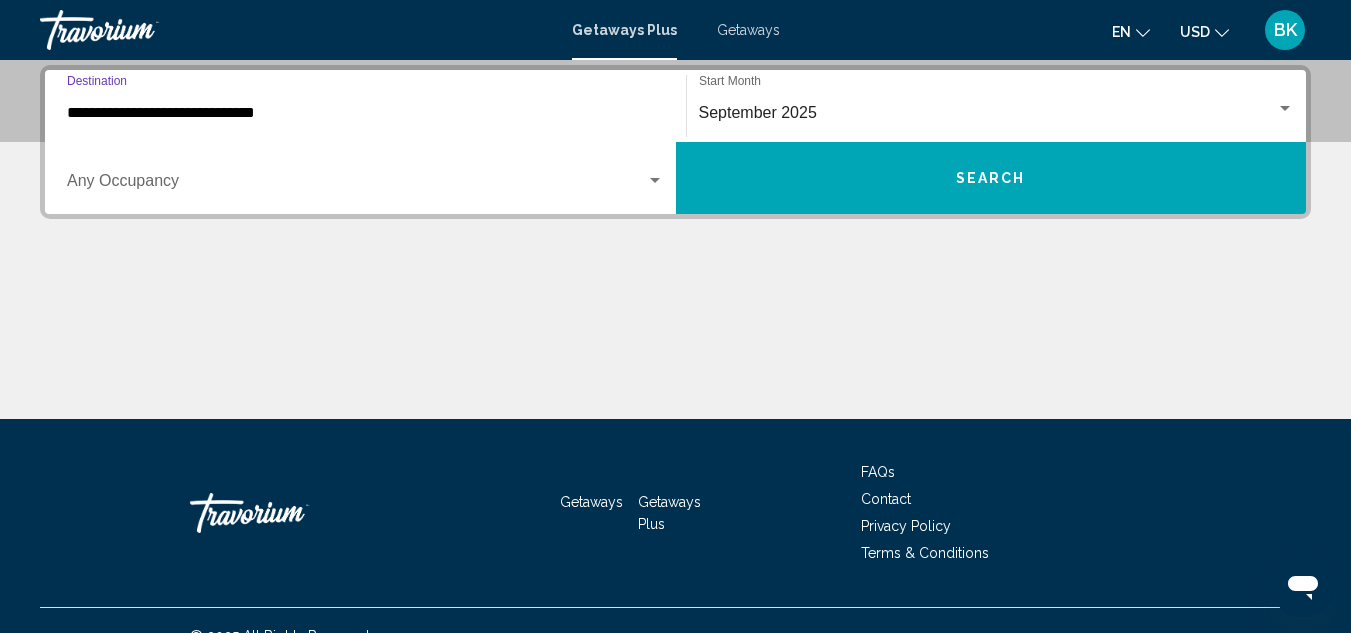 click at bounding box center (356, 185) 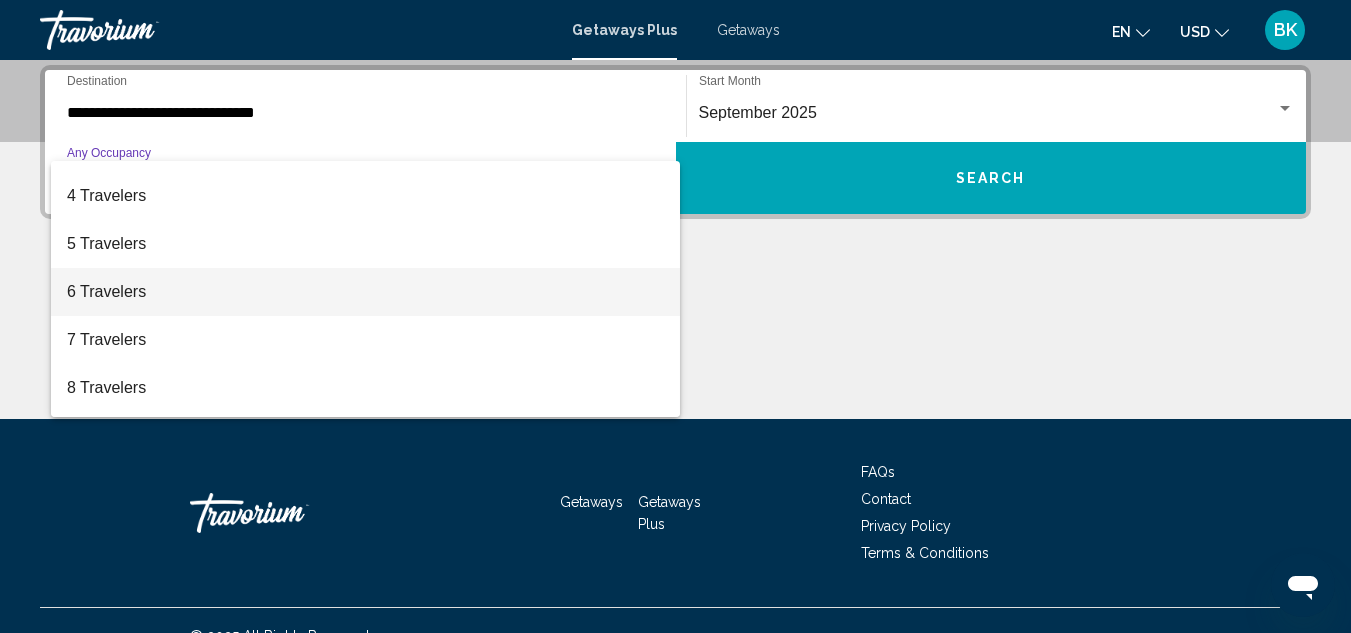 scroll, scrollTop: 134, scrollLeft: 0, axis: vertical 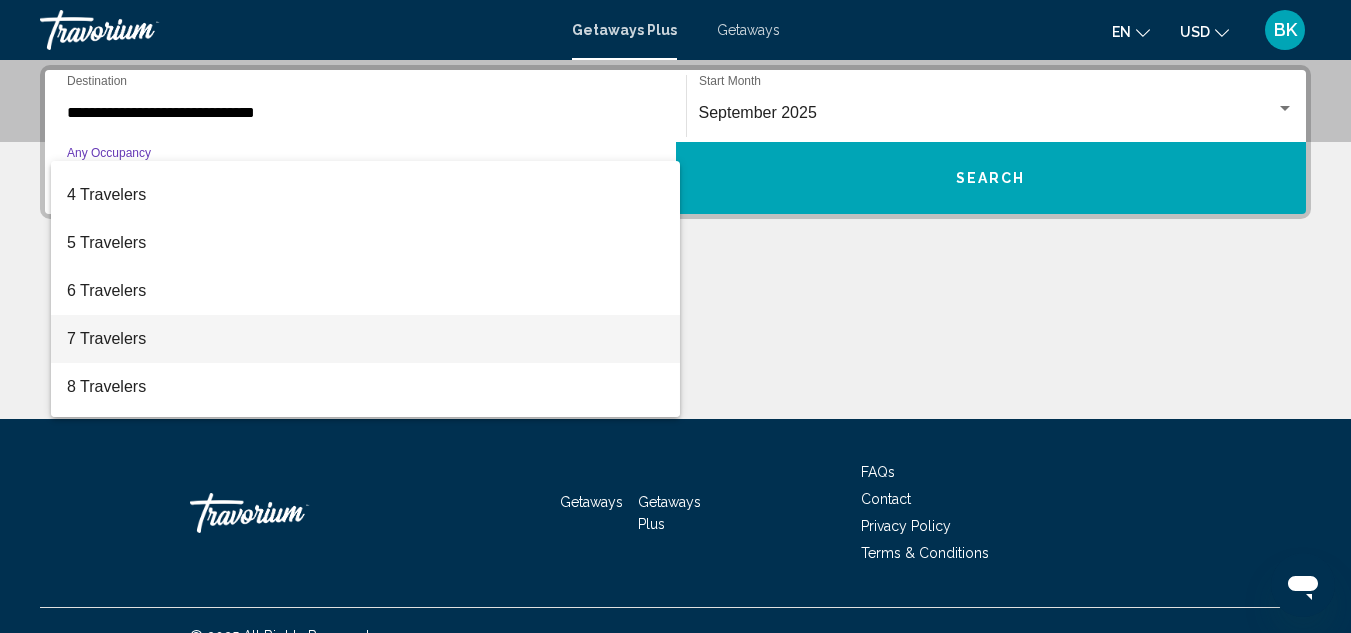 click on "7 Travelers" at bounding box center [365, 339] 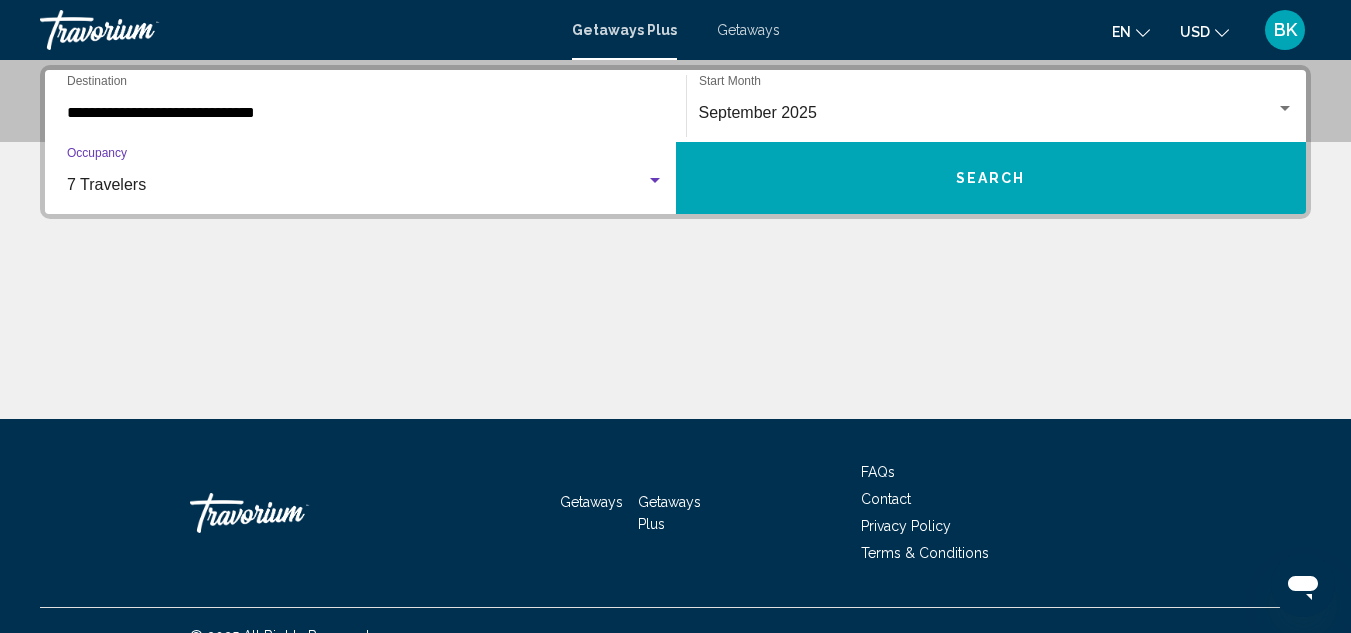 click on "**********" at bounding box center [675, 142] 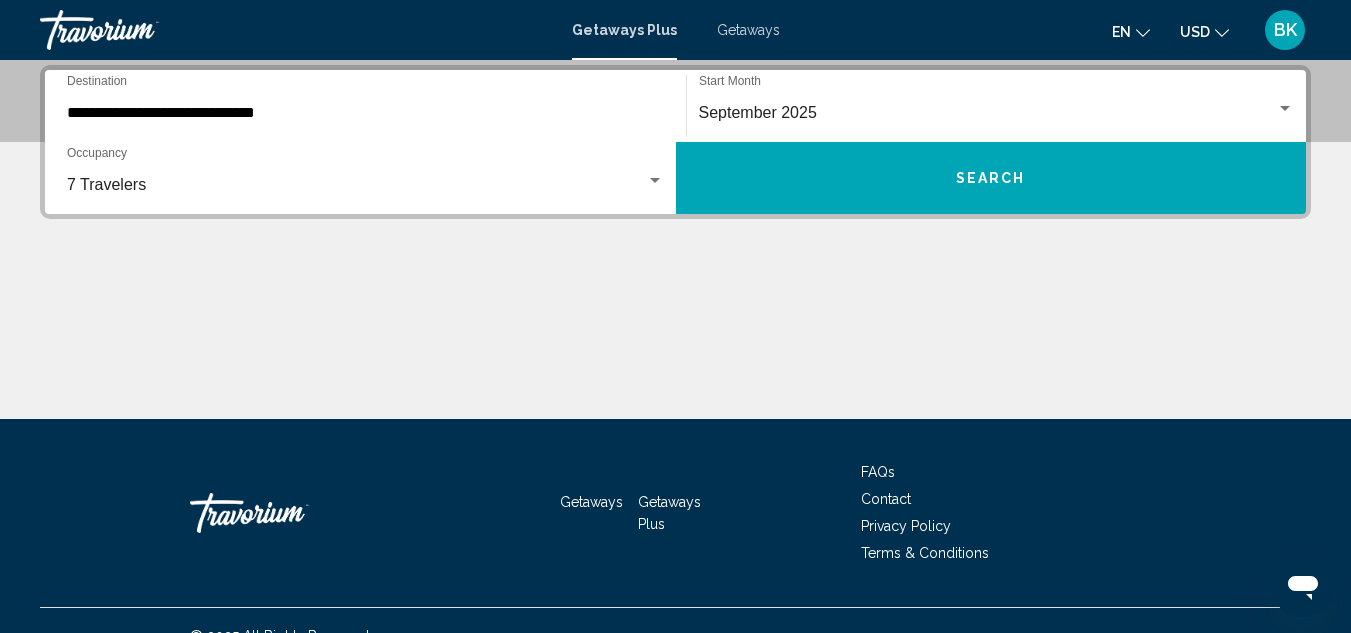 click on "Search" at bounding box center [991, 178] 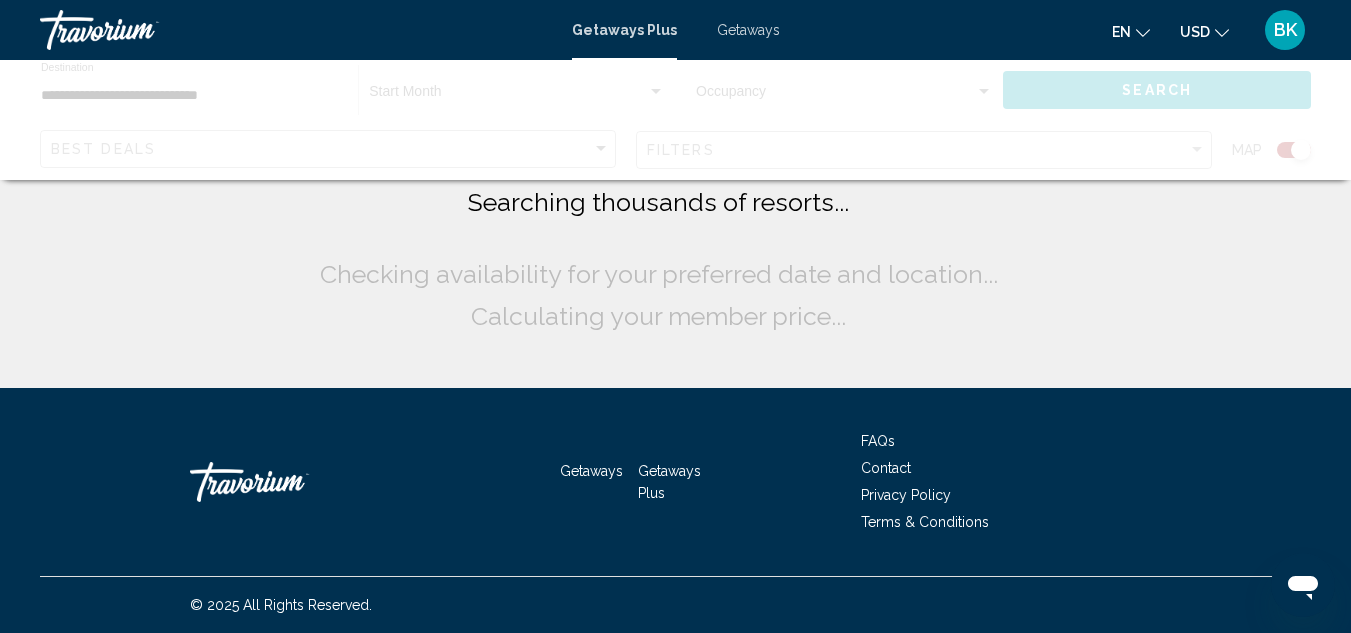 scroll, scrollTop: 0, scrollLeft: 0, axis: both 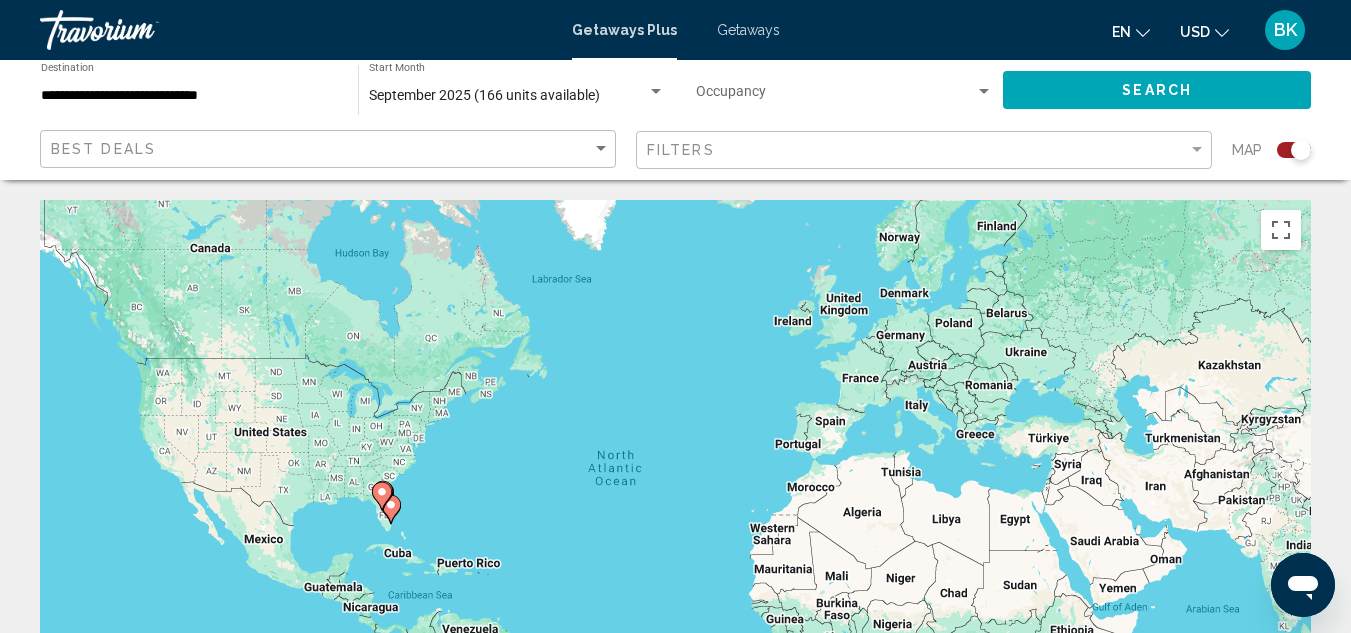 click on "Occupancy Any Occupancy" 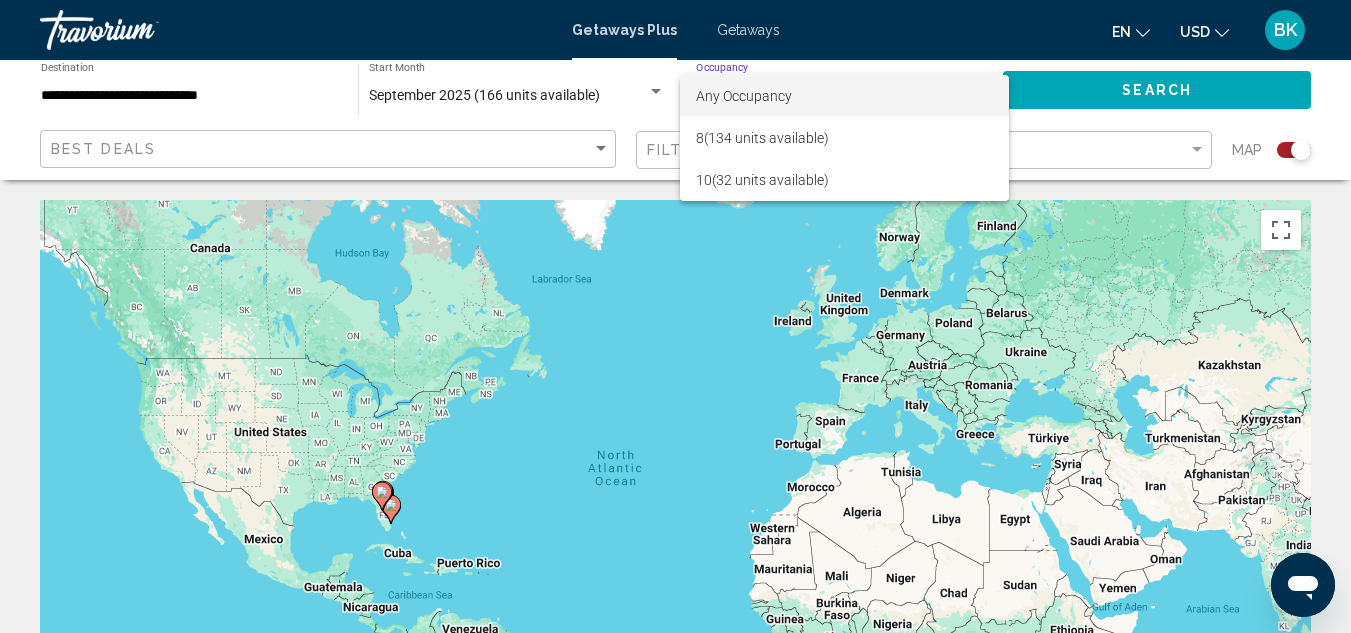 click on "Any Occupancy" at bounding box center [744, 96] 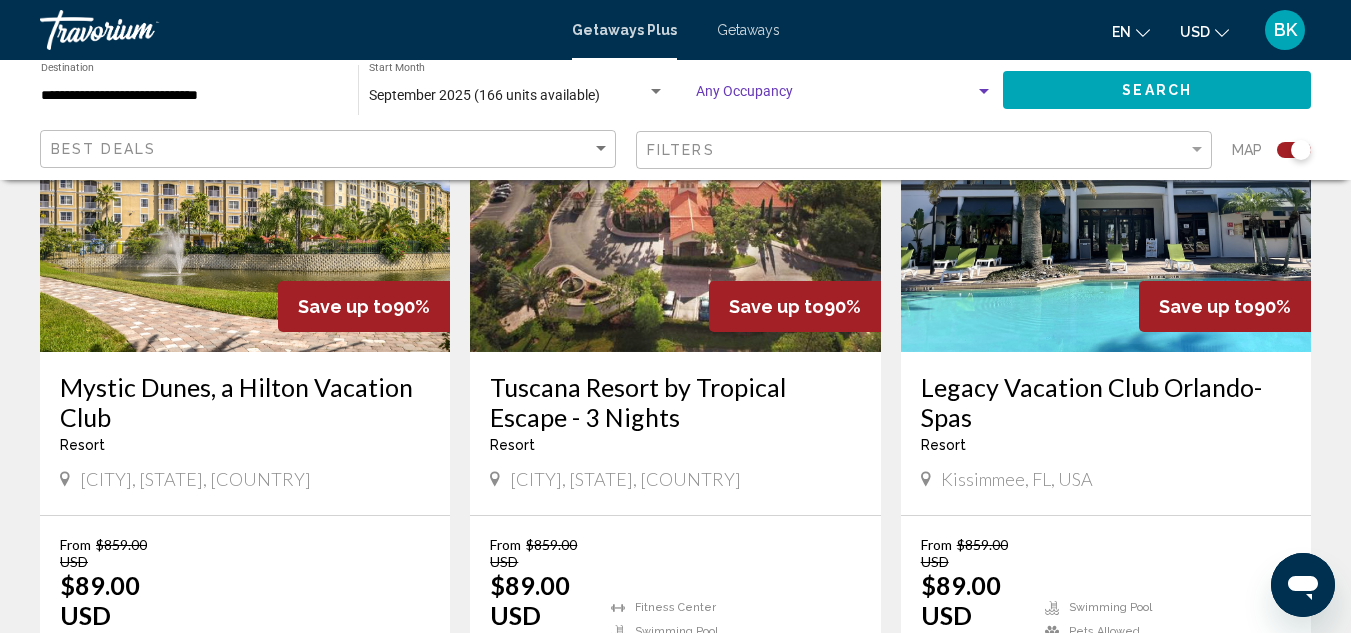scroll, scrollTop: 868, scrollLeft: 0, axis: vertical 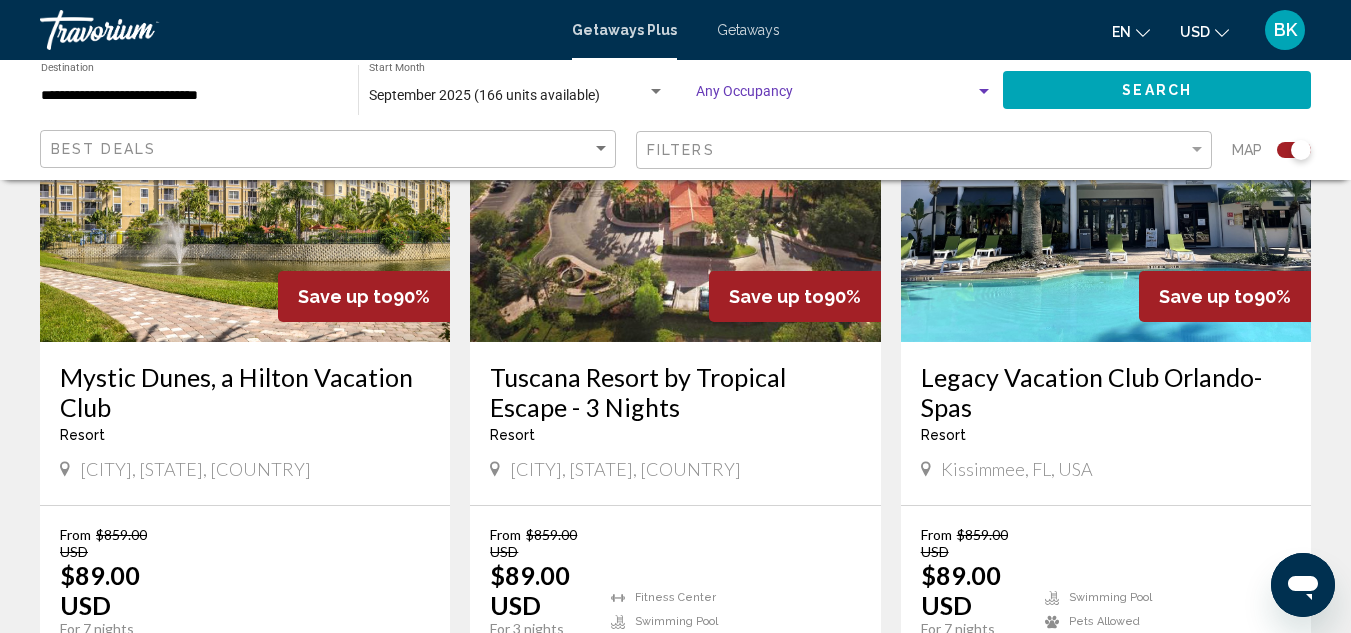 click on "Search" 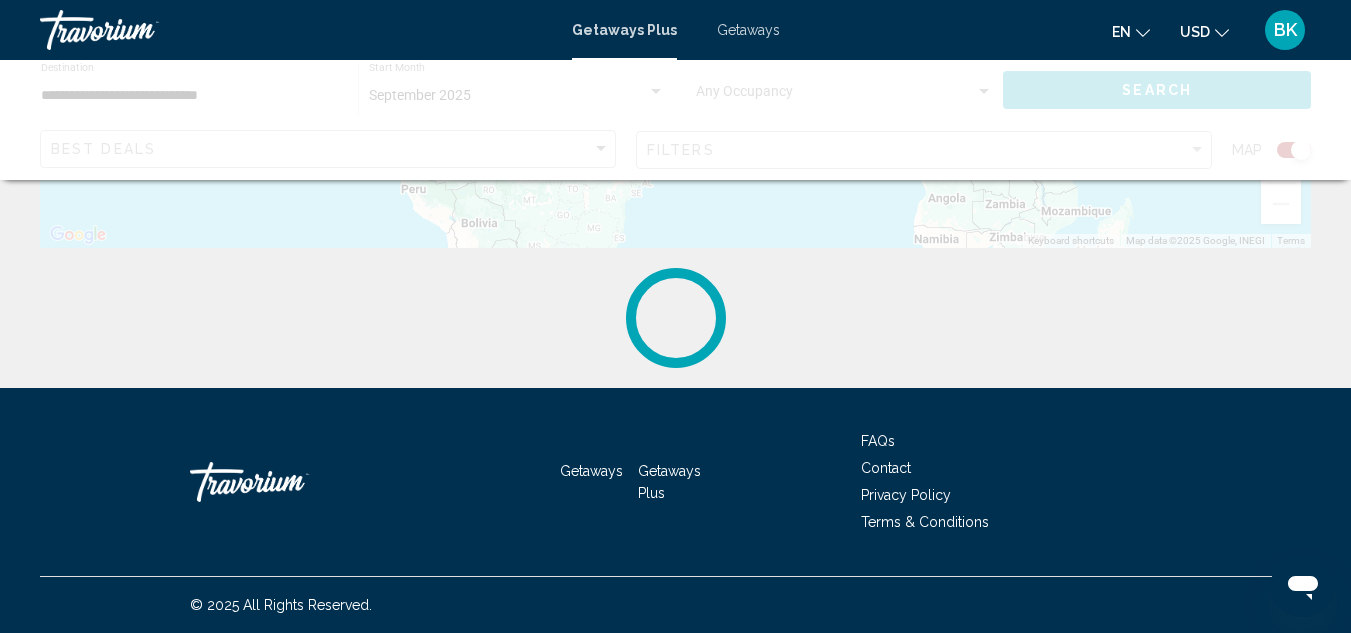 scroll, scrollTop: 0, scrollLeft: 0, axis: both 